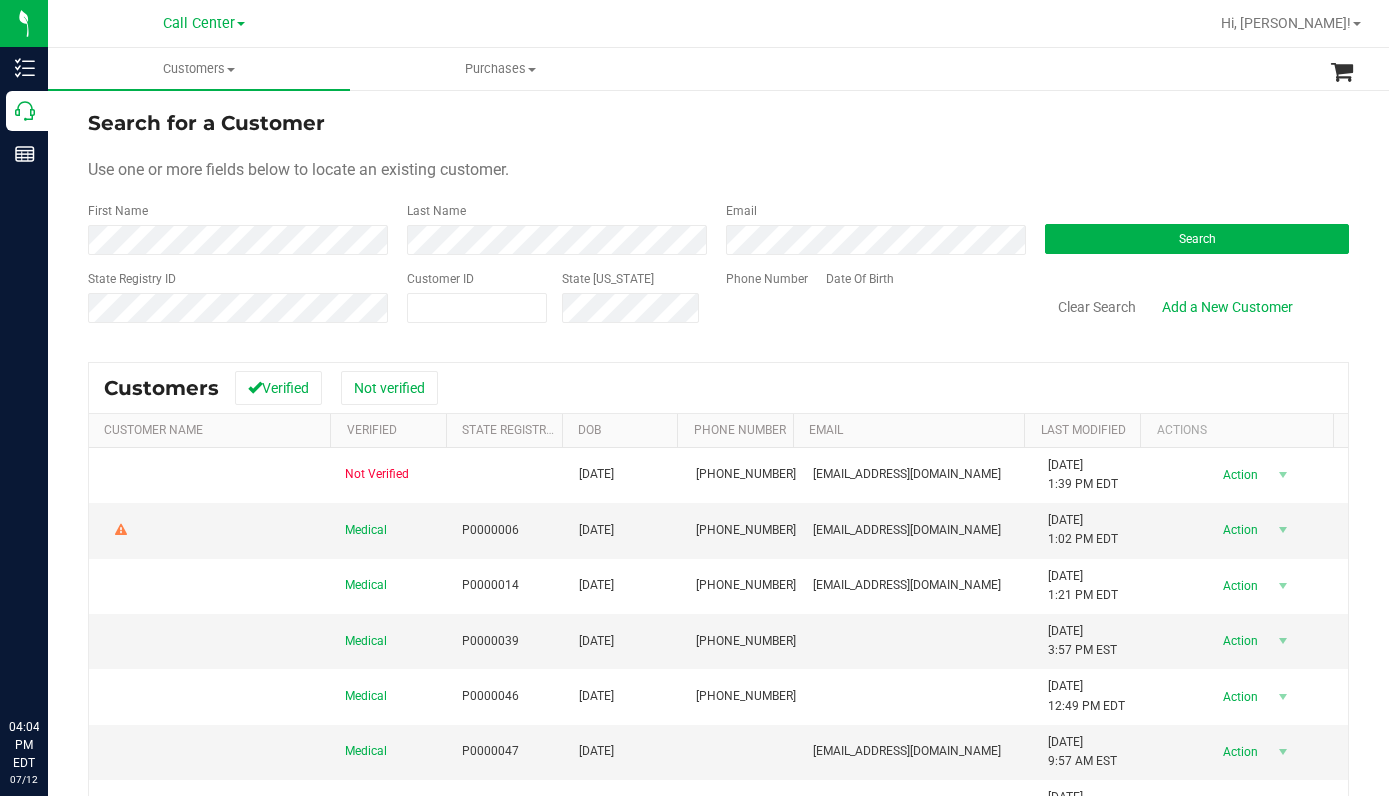 scroll, scrollTop: 0, scrollLeft: 0, axis: both 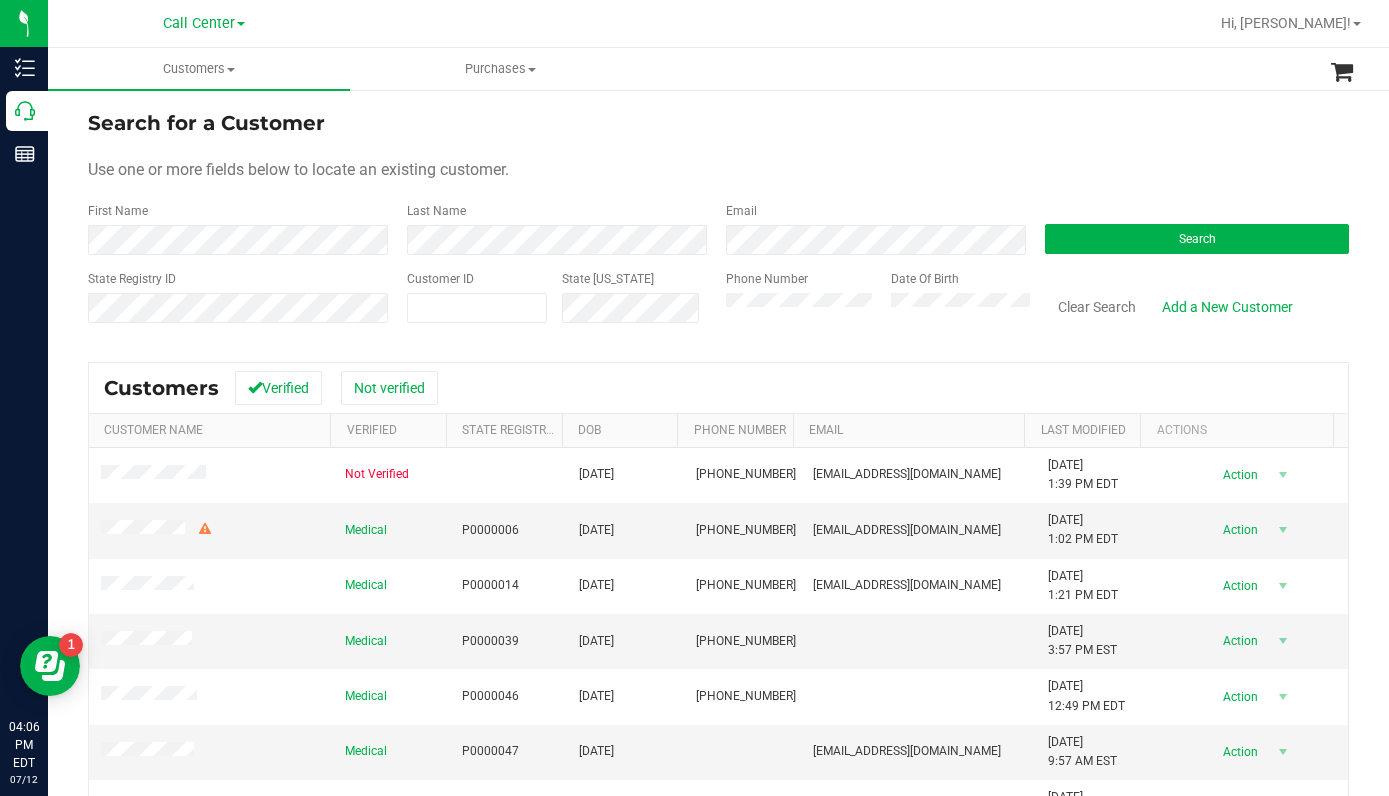 click on "Use one or more fields below to locate an existing customer." at bounding box center (718, 170) 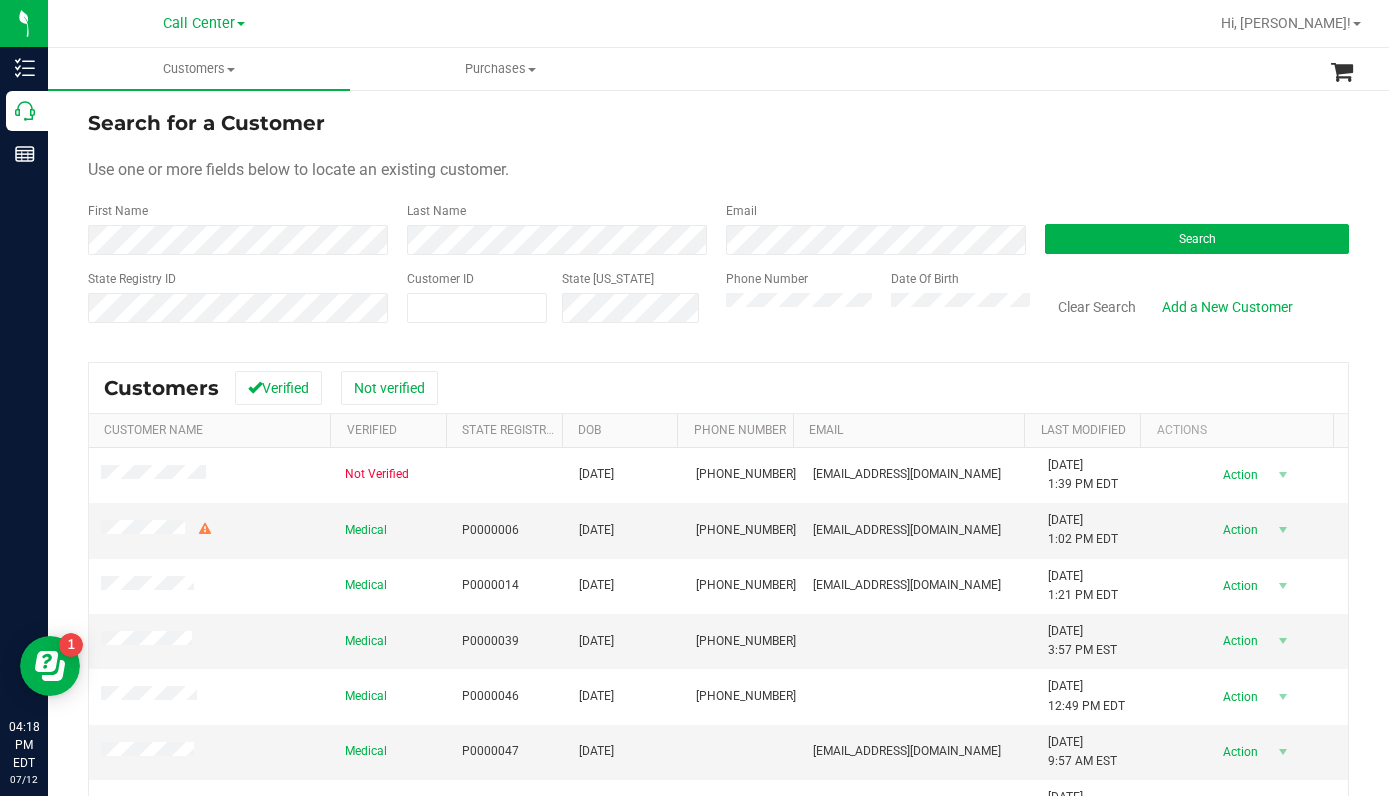click on "Search for a Customer
Use one or more fields below to locate an existing customer.
First Name
Last Name
Email
Search
State Registry ID
Customer ID
State [US_STATE]
Phone Number
Date Of Birth" at bounding box center (718, 224) 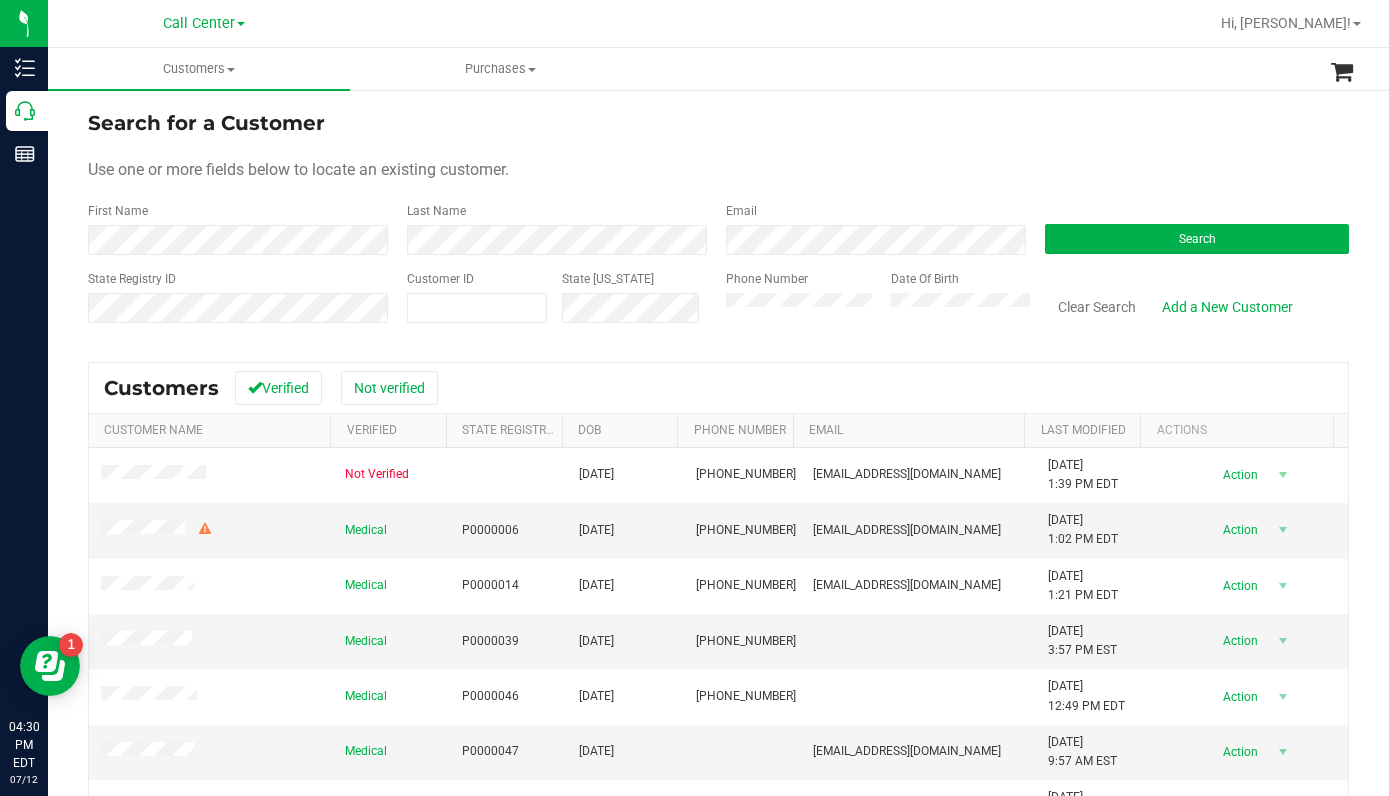 click on "Search for a Customer
Use one or more fields below to locate an existing customer.
First Name
Last Name
Email
Search
State Registry ID
Customer ID
State [US_STATE]
Phone Number
Date Of Birth" at bounding box center (718, 224) 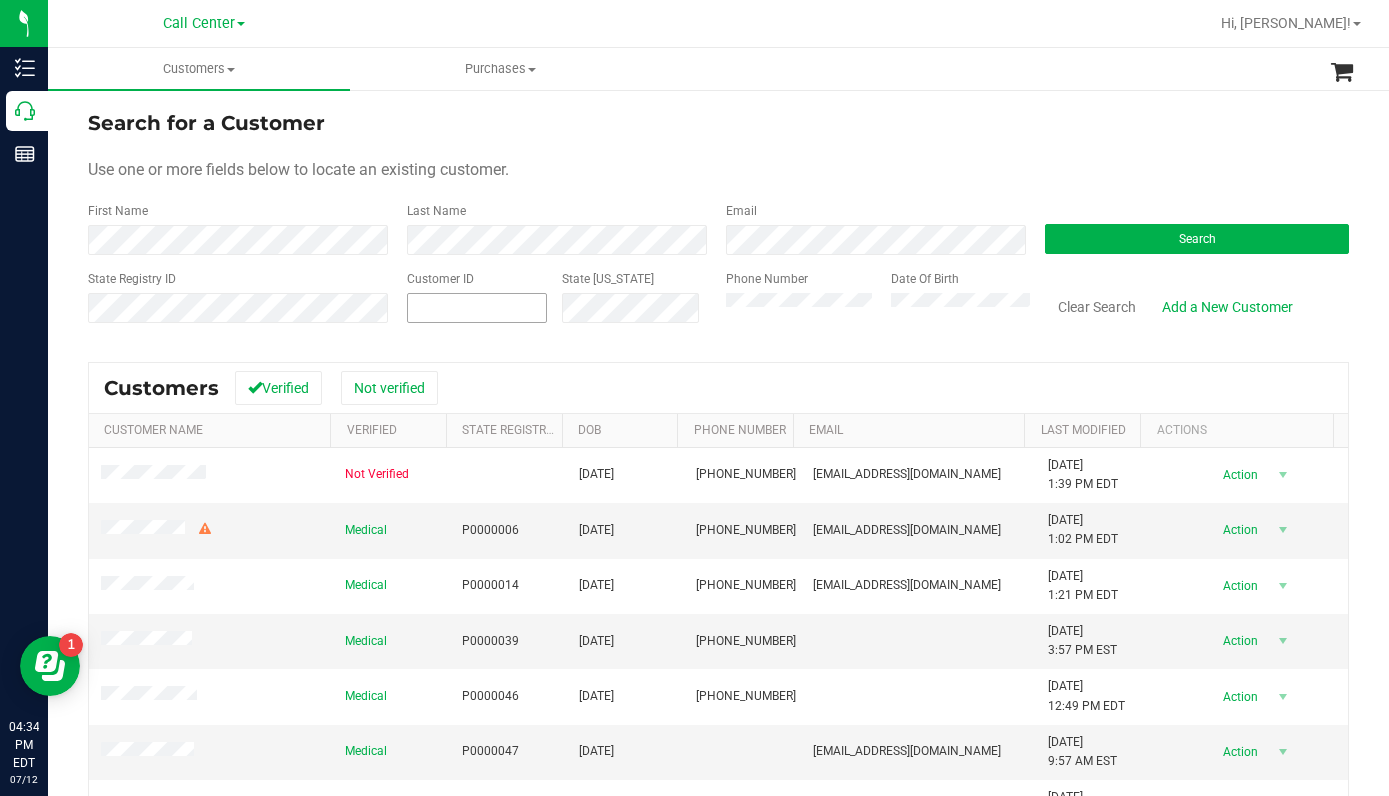 click at bounding box center (477, 308) 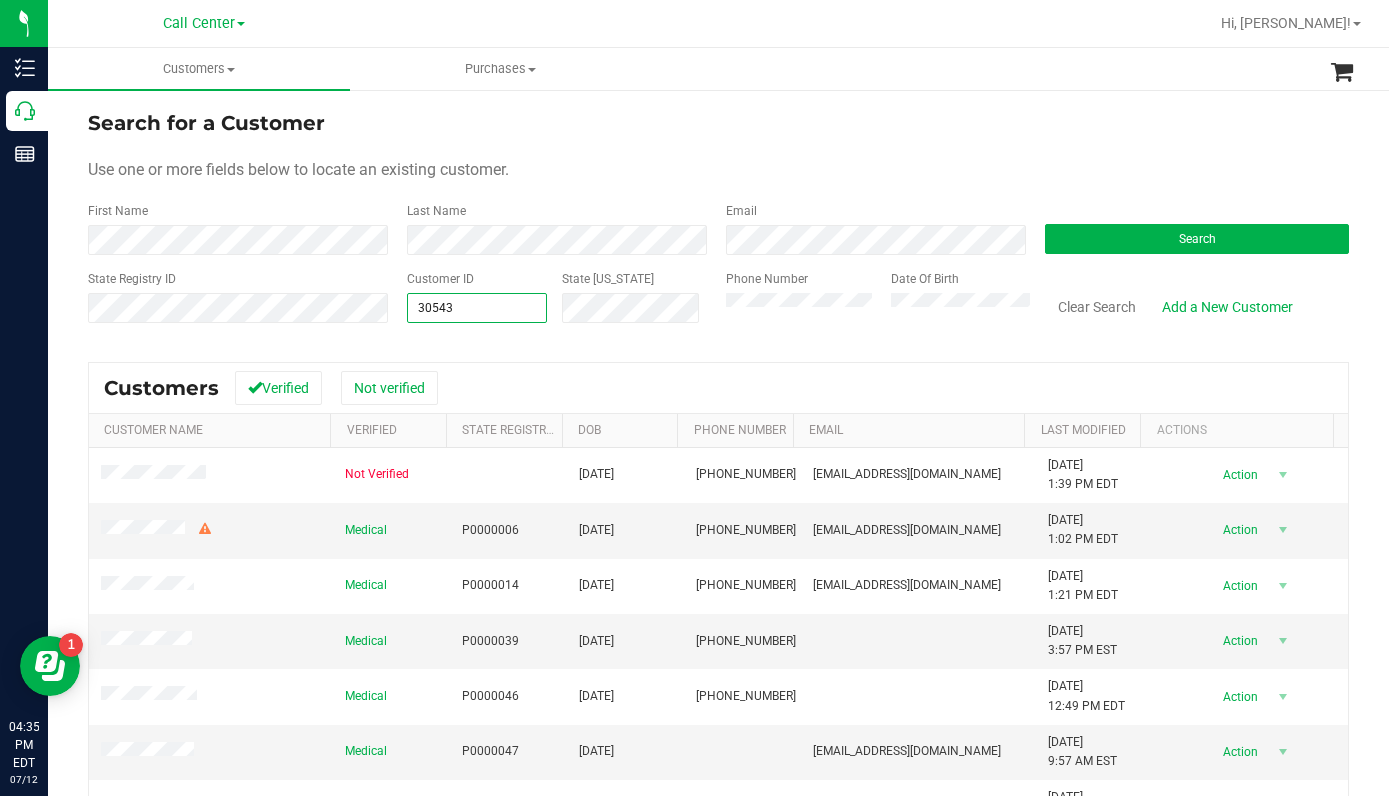 type on "305431" 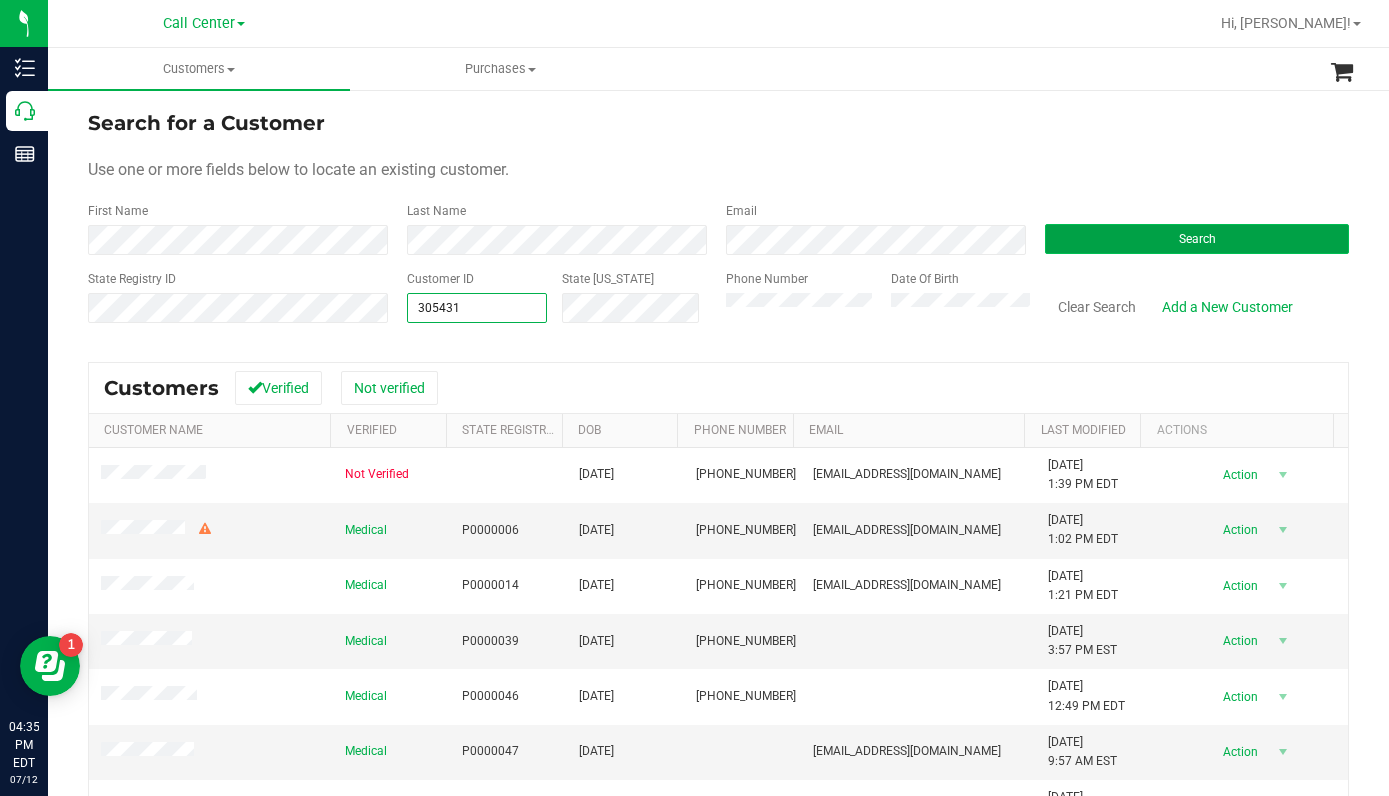 type on "305431" 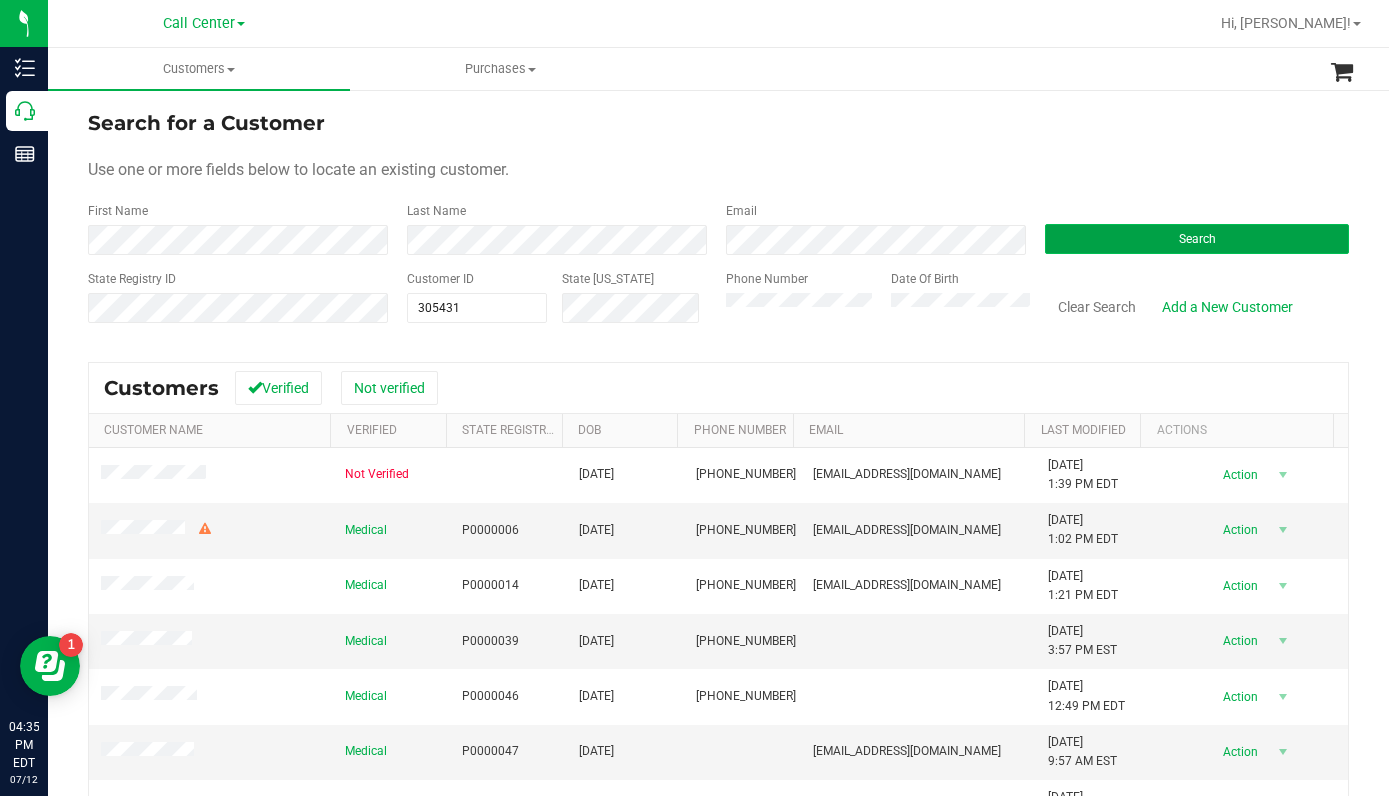 click on "Search" at bounding box center (1197, 239) 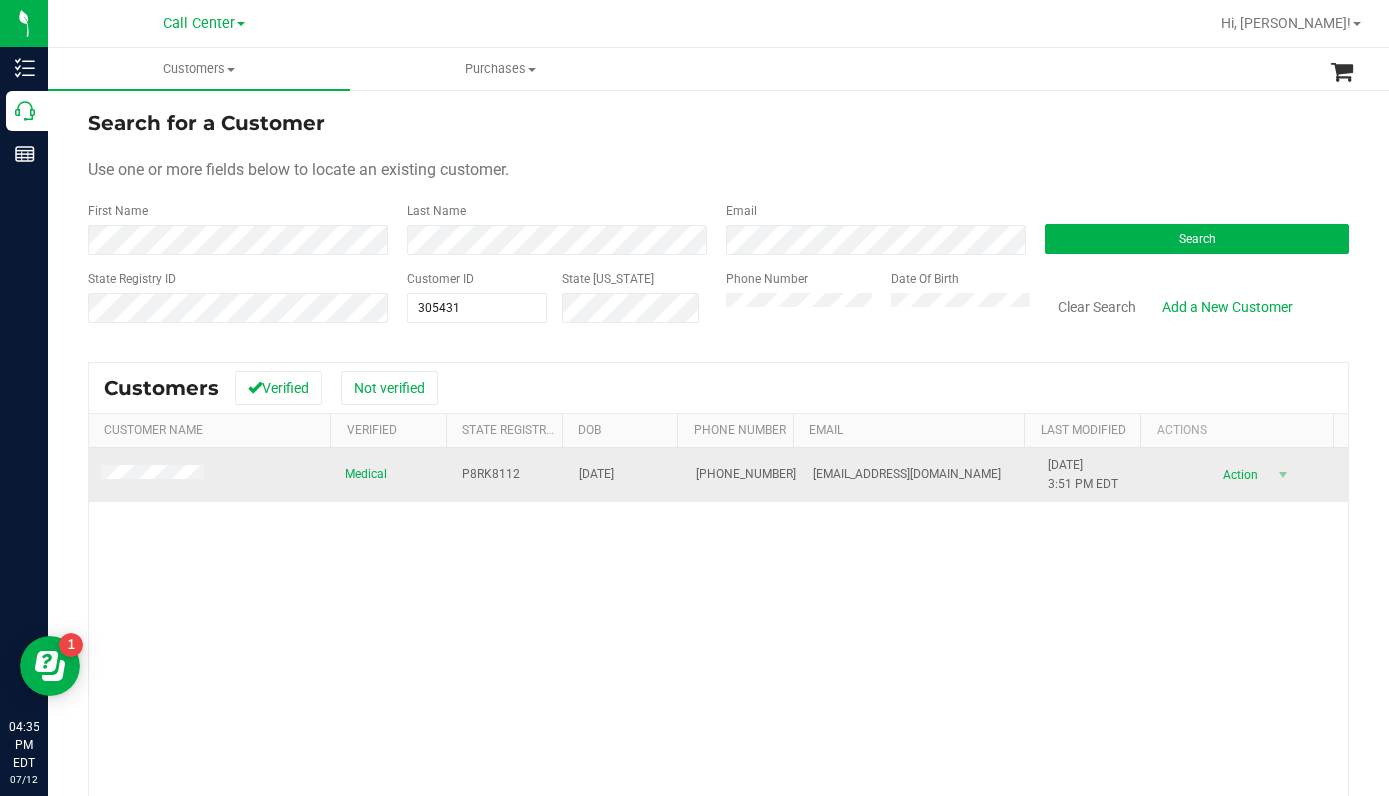 click at bounding box center [155, 475] 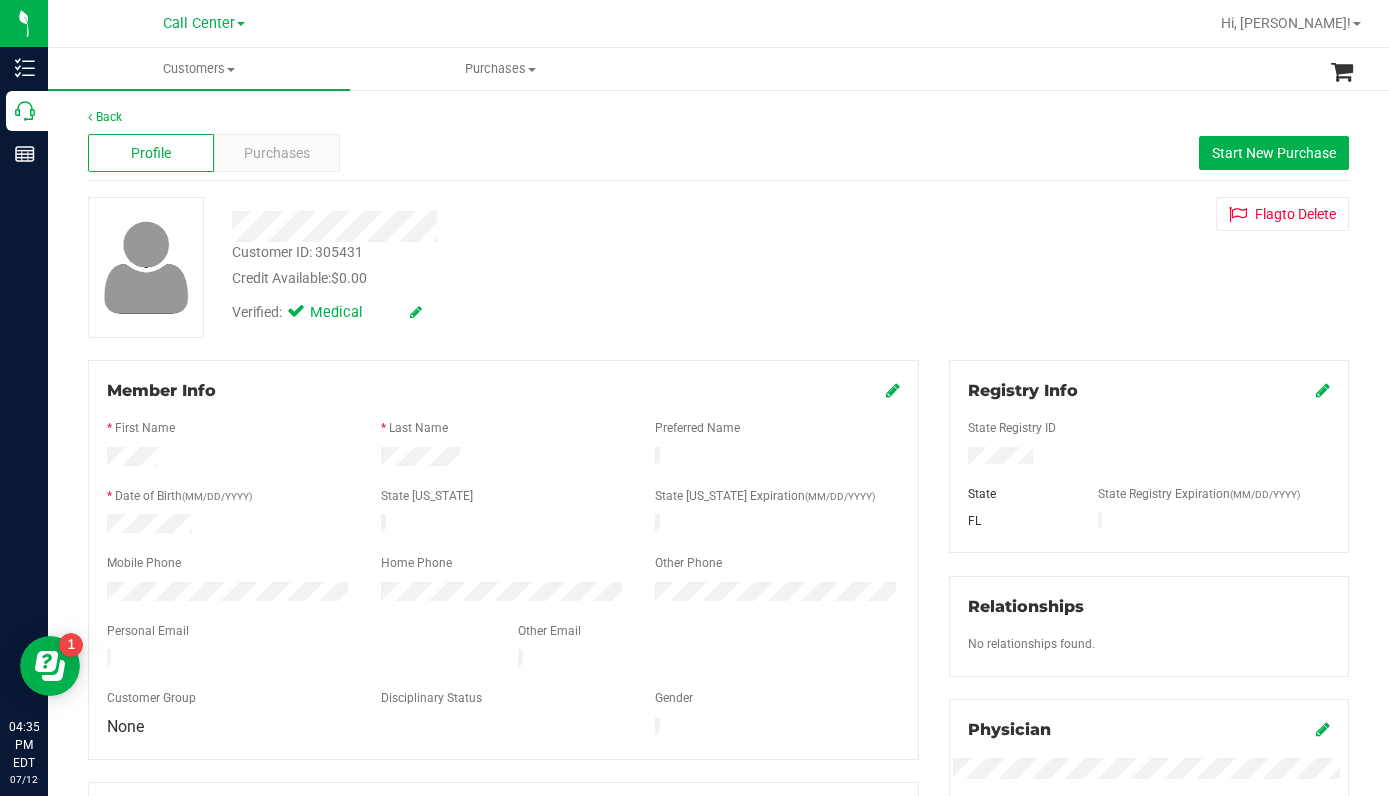 click at bounding box center [1149, 411] 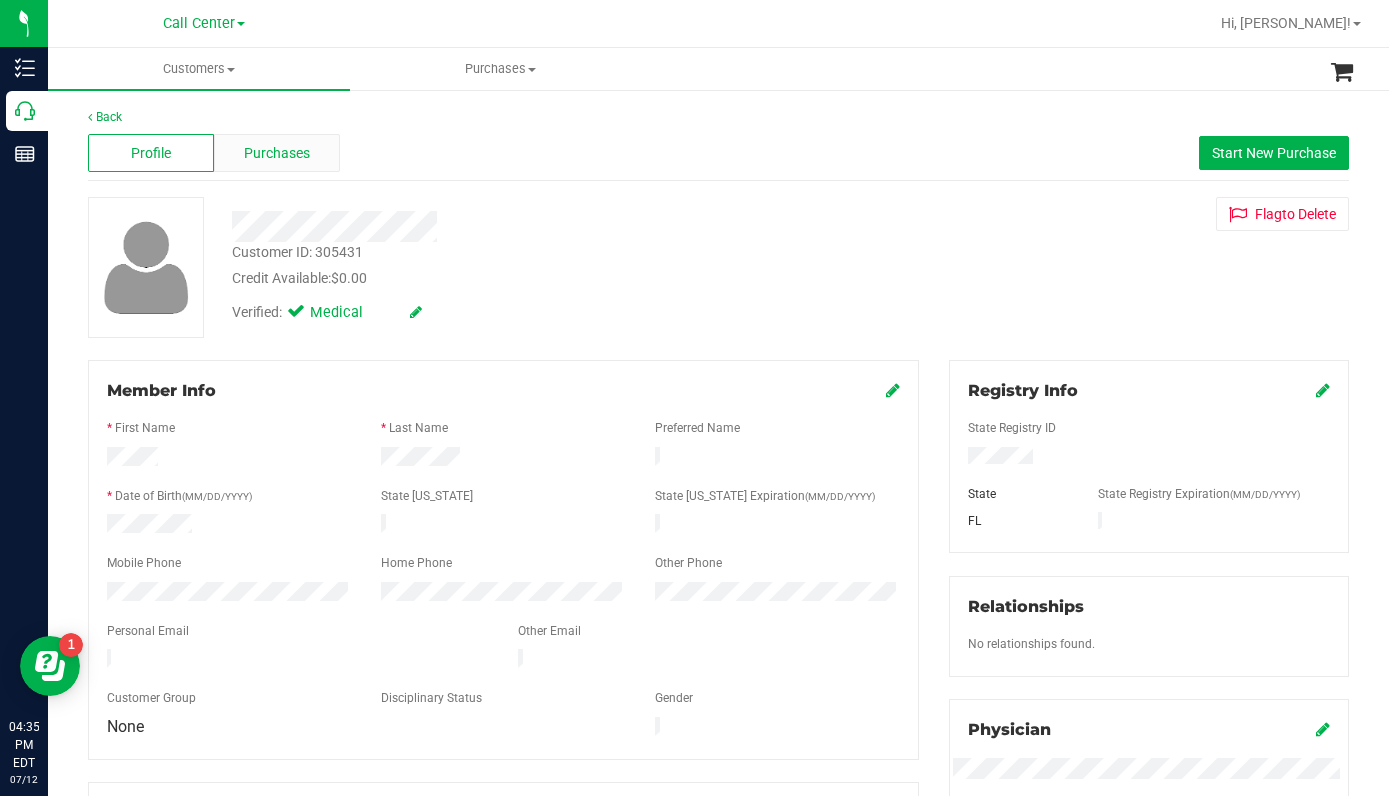 click on "Purchases" at bounding box center [277, 153] 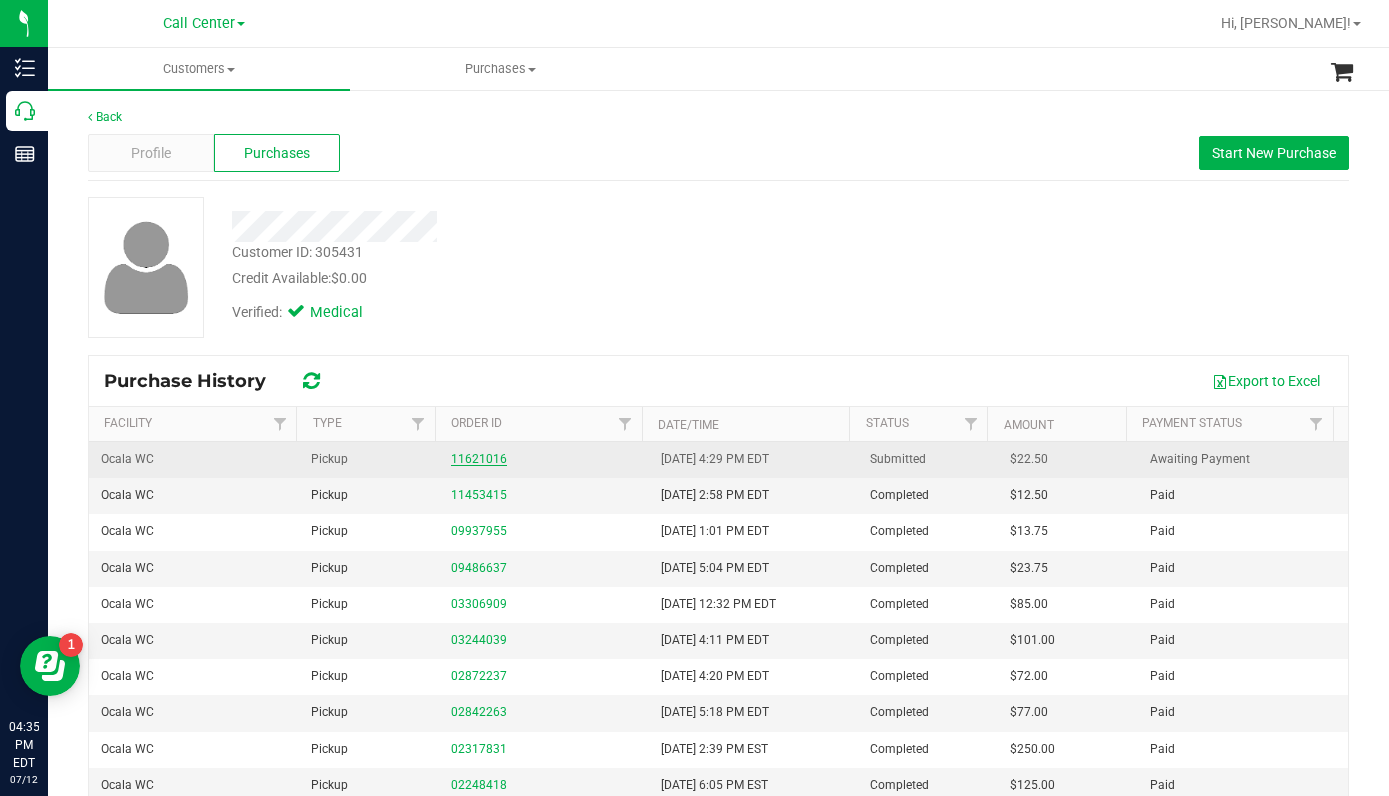 click on "11621016" at bounding box center [479, 459] 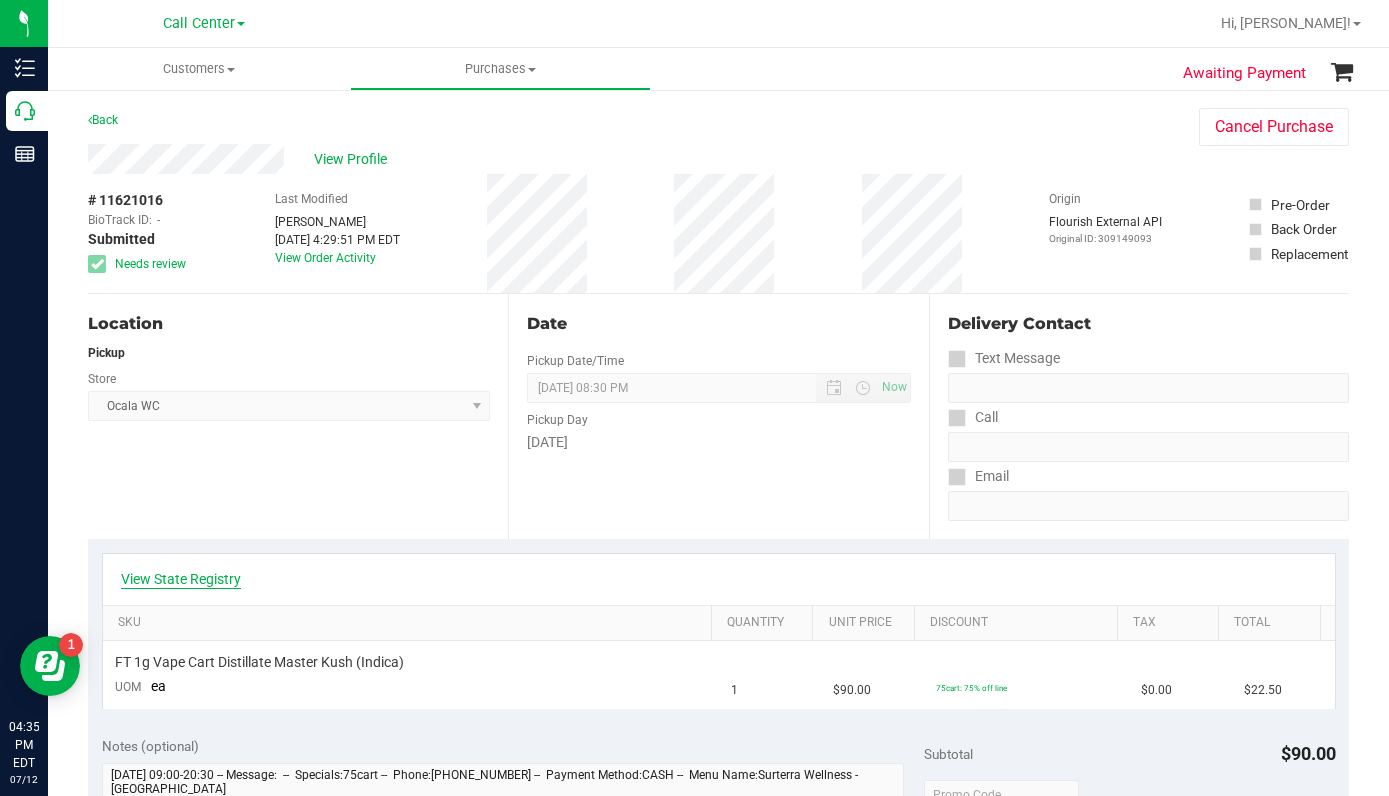 click on "View State Registry" at bounding box center (181, 579) 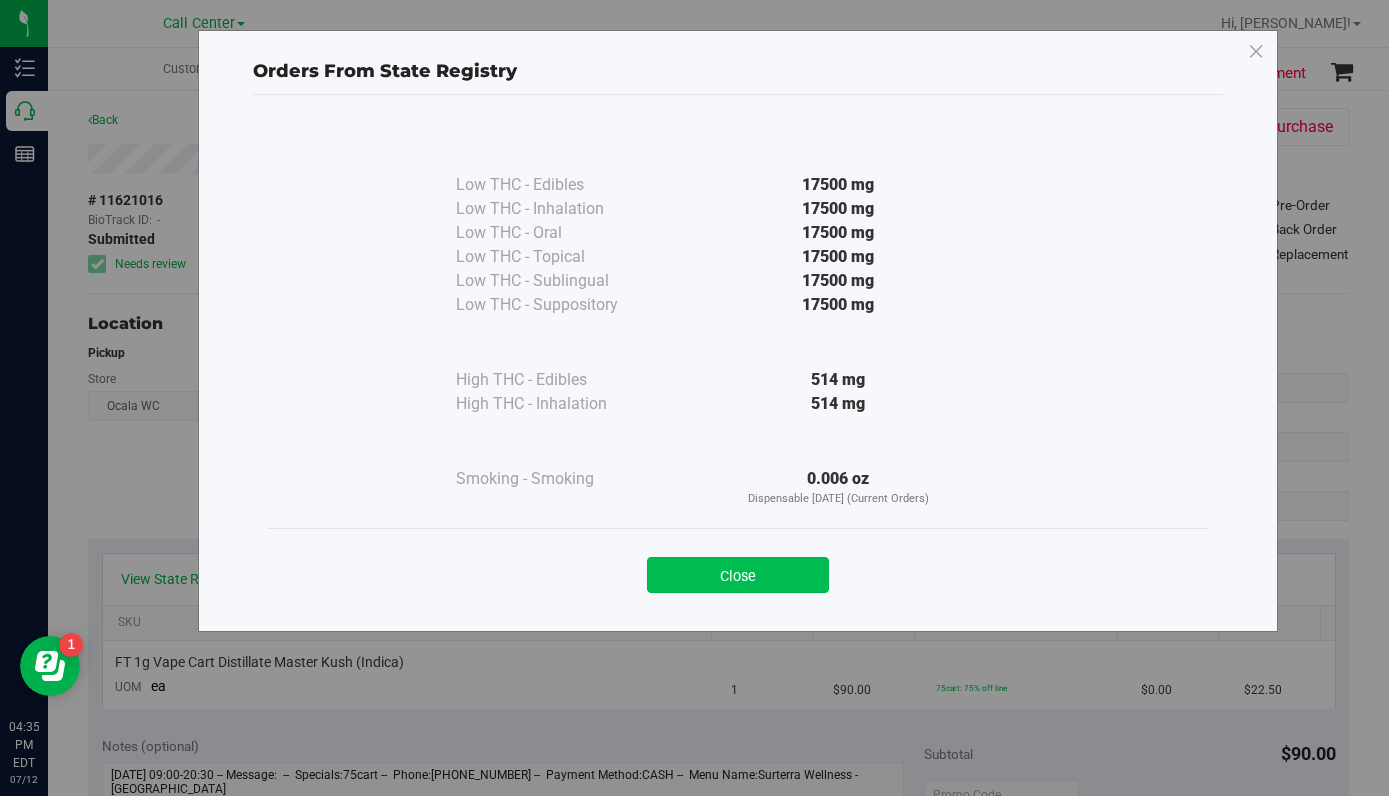 click on "Close" at bounding box center (738, 575) 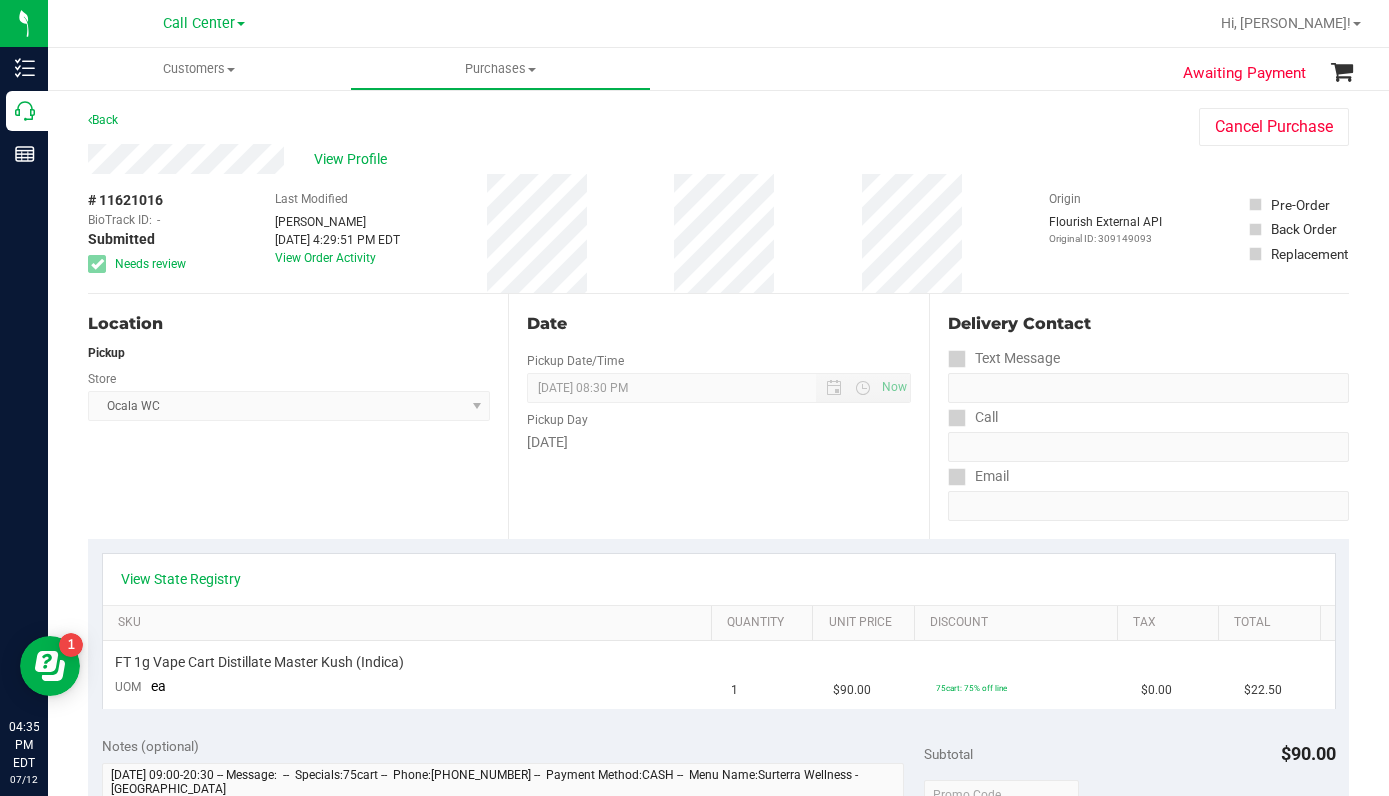 click on "Delivery Contact" at bounding box center (1148, 328) 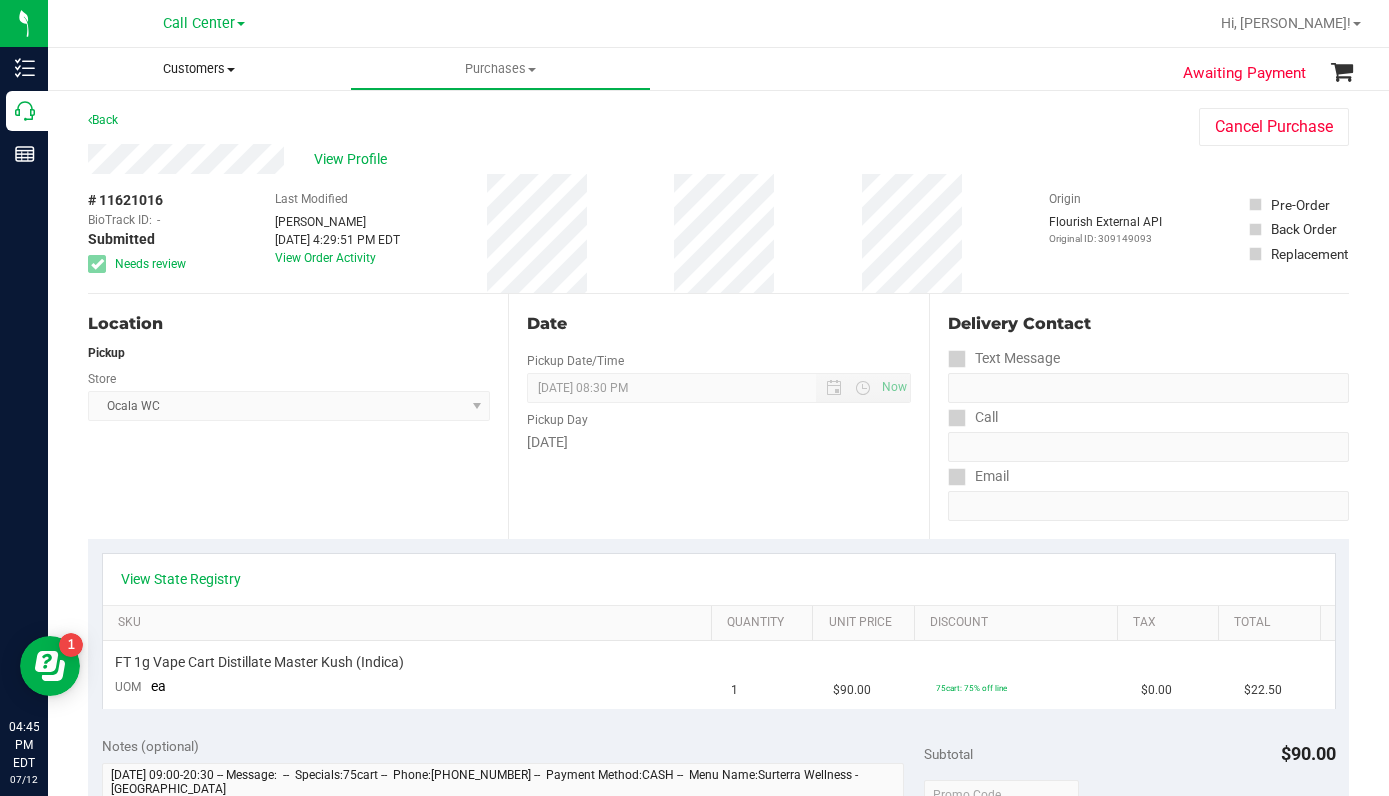click on "Customers" at bounding box center [199, 69] 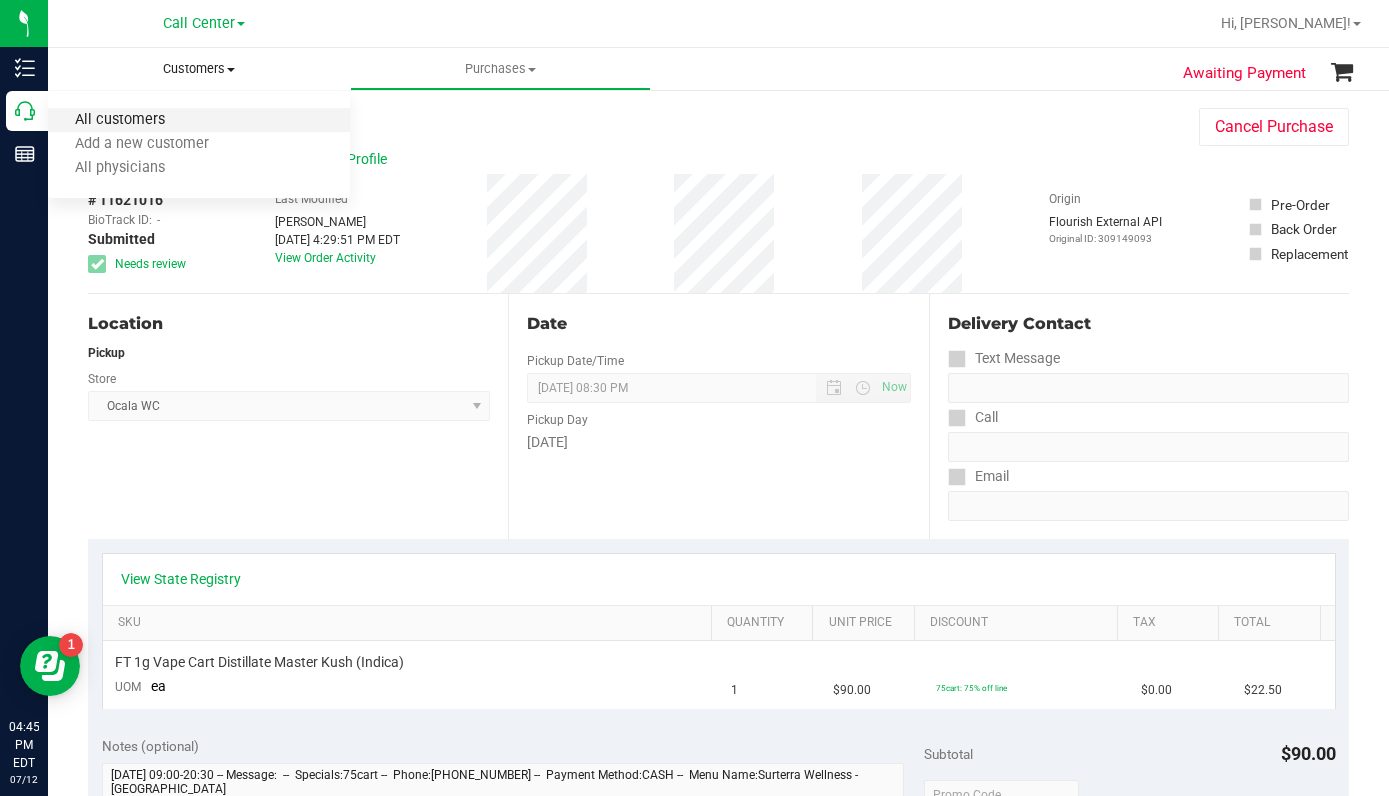 click on "All customers" at bounding box center [120, 120] 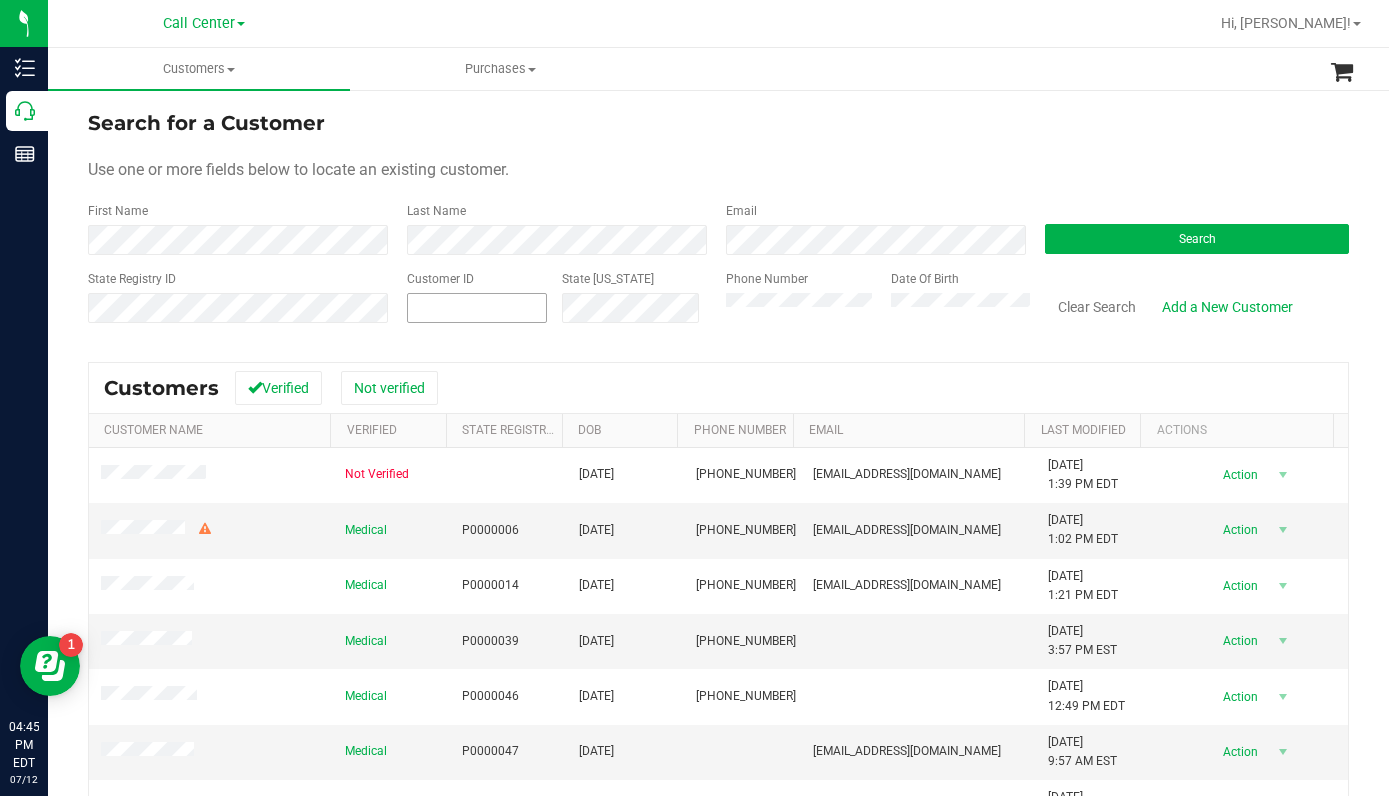 click at bounding box center (477, 308) 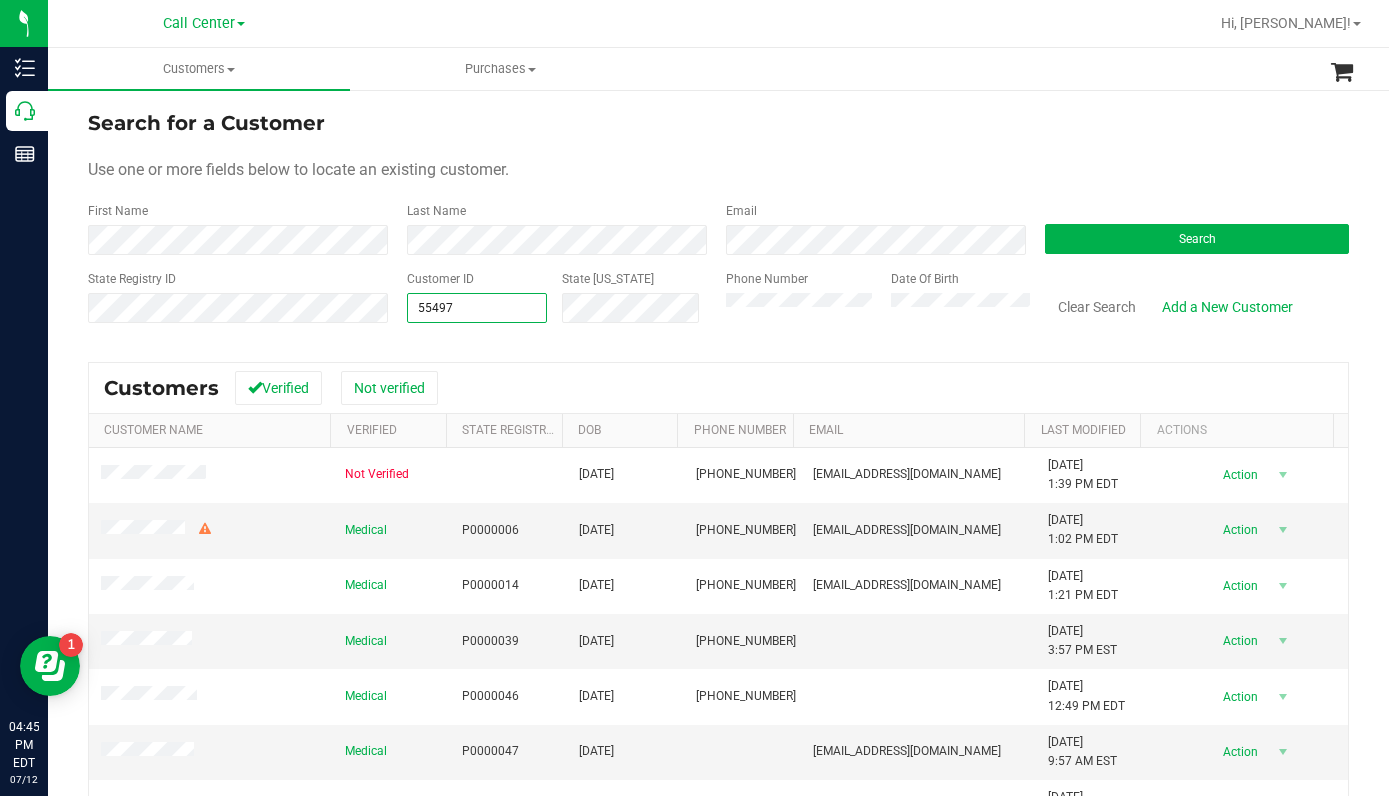 type on "554970" 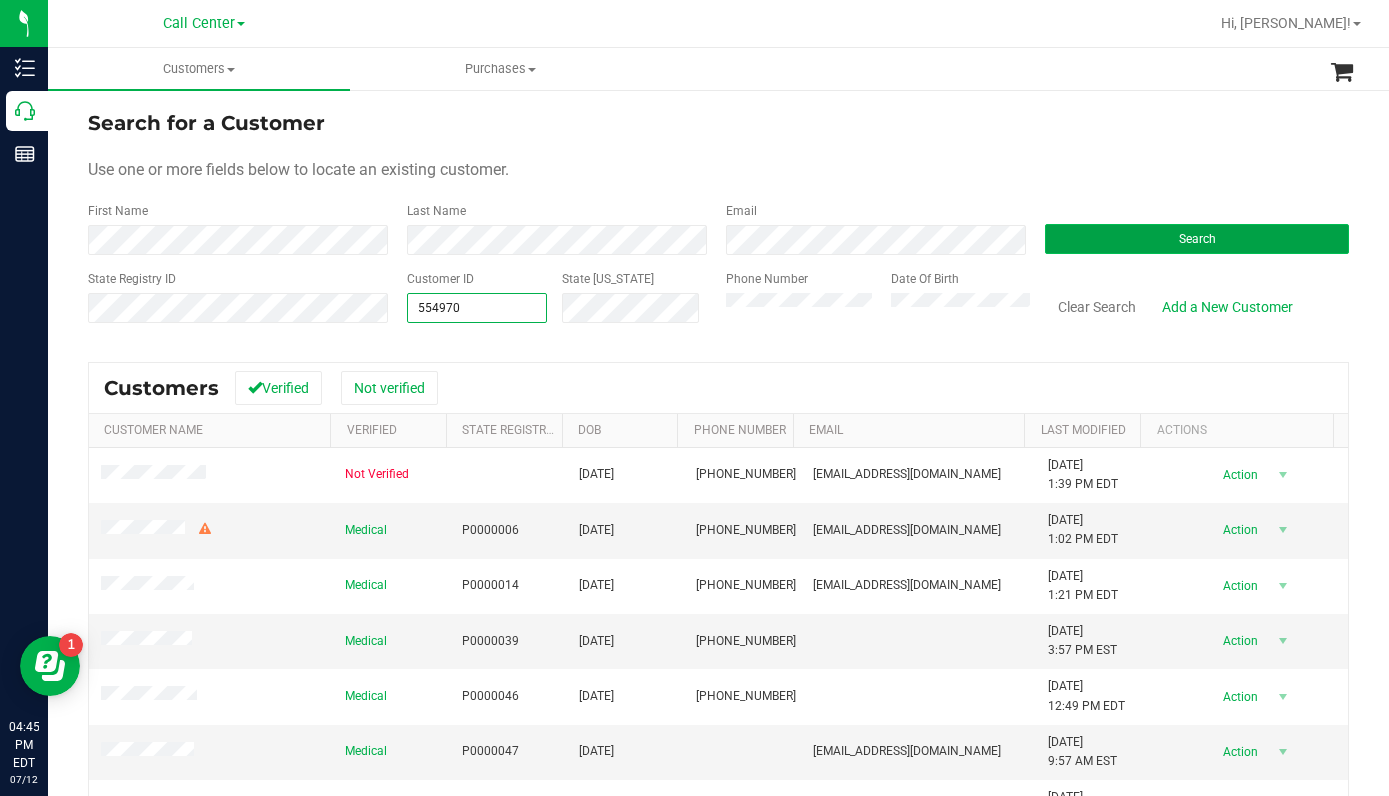 type on "554970" 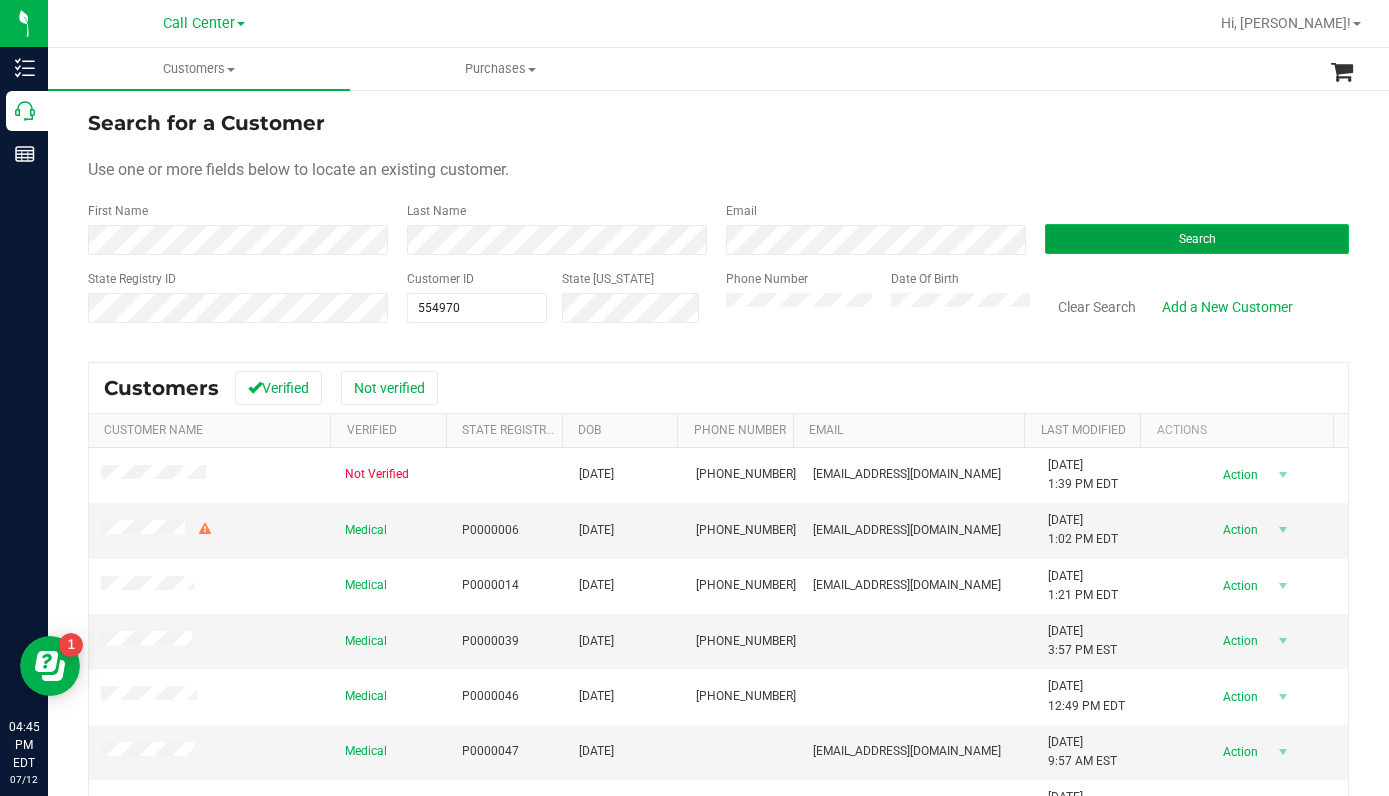 click on "Search" at bounding box center [1197, 239] 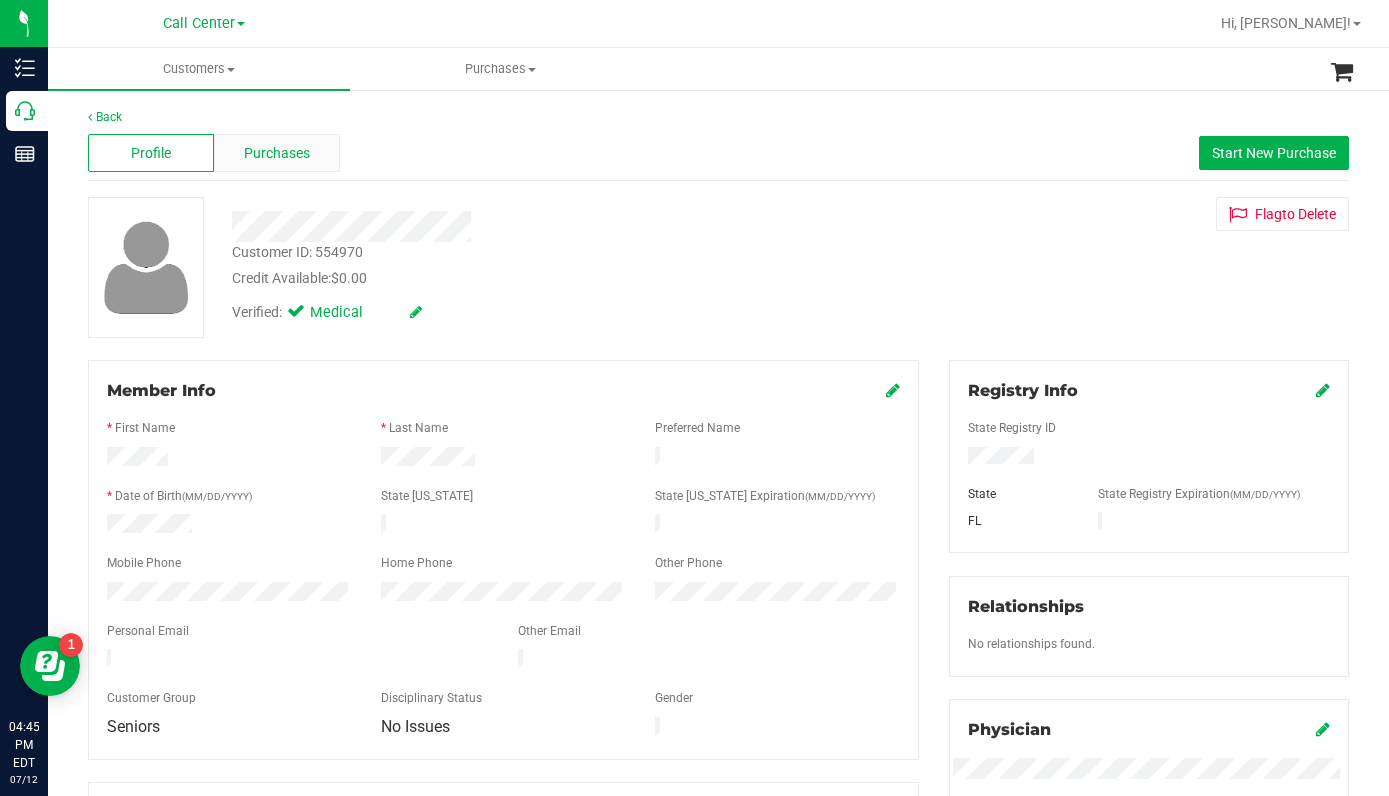 click on "Purchases" at bounding box center [277, 153] 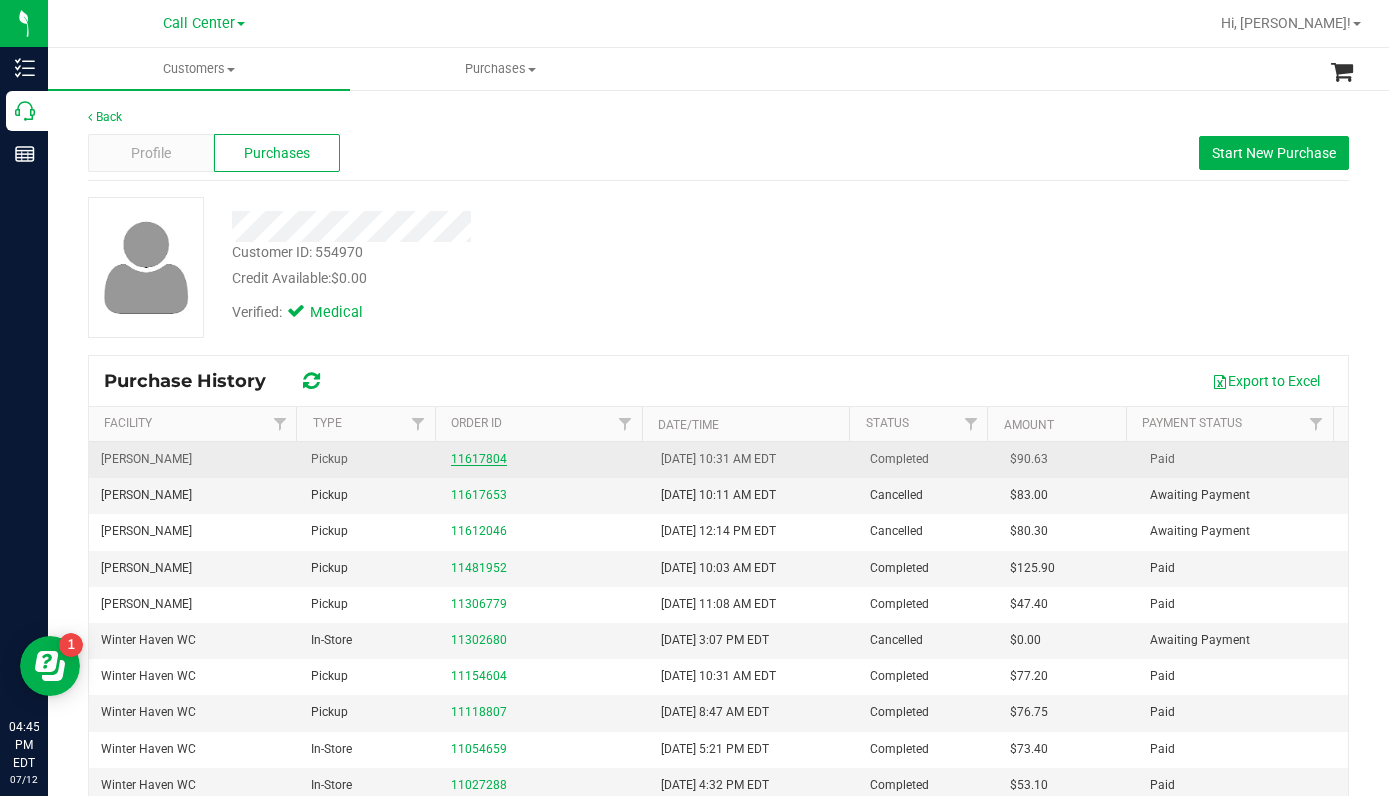 click on "11617804" at bounding box center (479, 459) 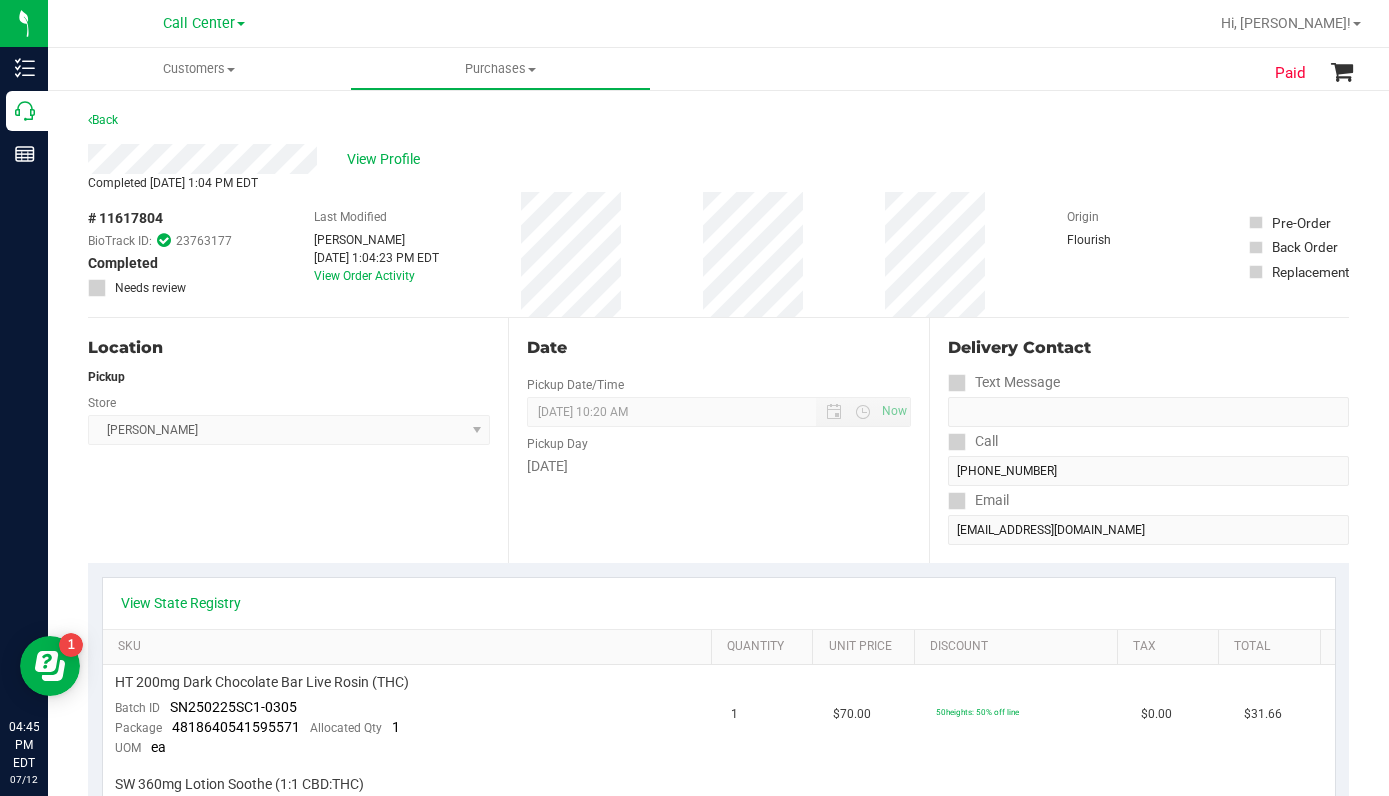 click on "# 11617804
BioTrack ID:
23763177
Completed
Needs review
Last Modified
[PERSON_NAME]
[DATE] 1:04:23 PM EDT
View Order Activity
Origin
Flourish" at bounding box center (718, 254) 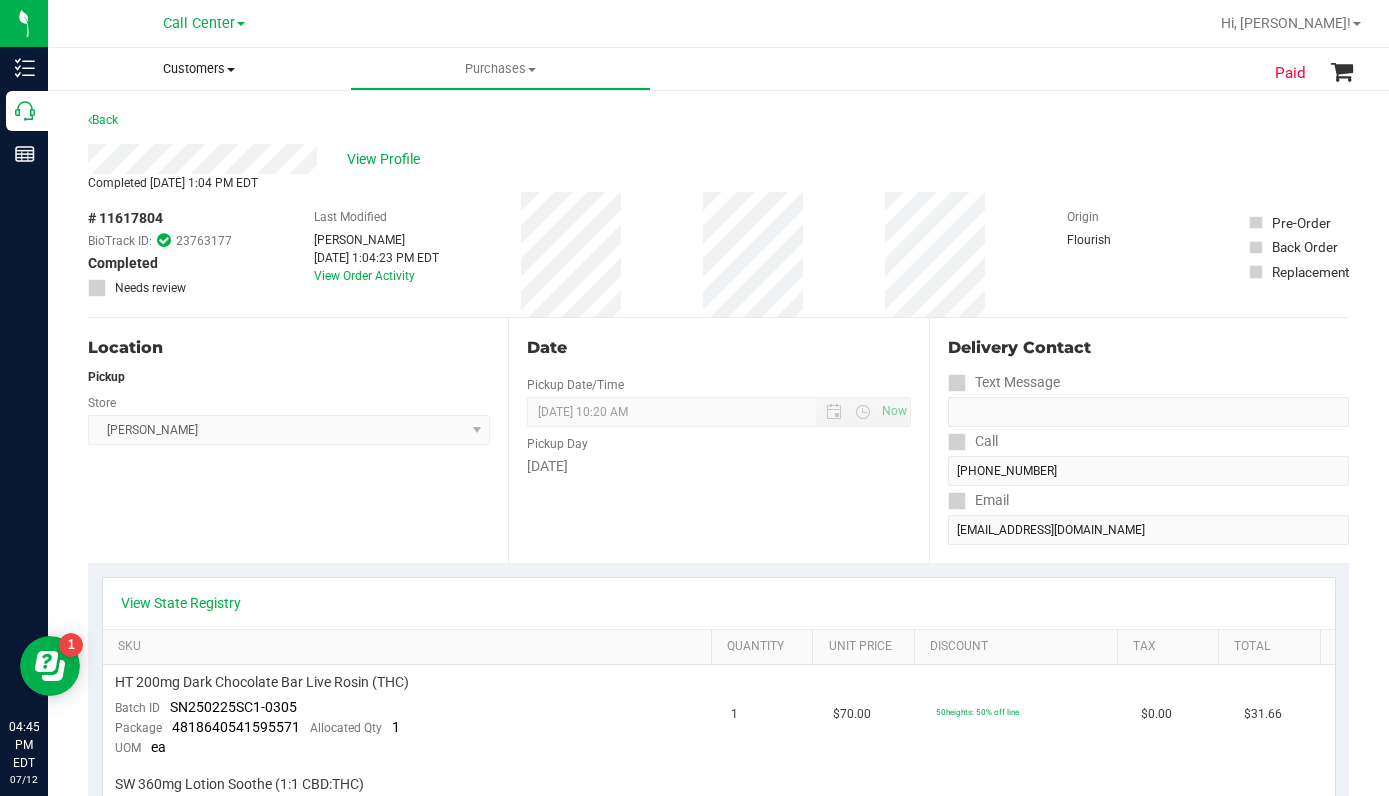 click on "Customers" at bounding box center [199, 69] 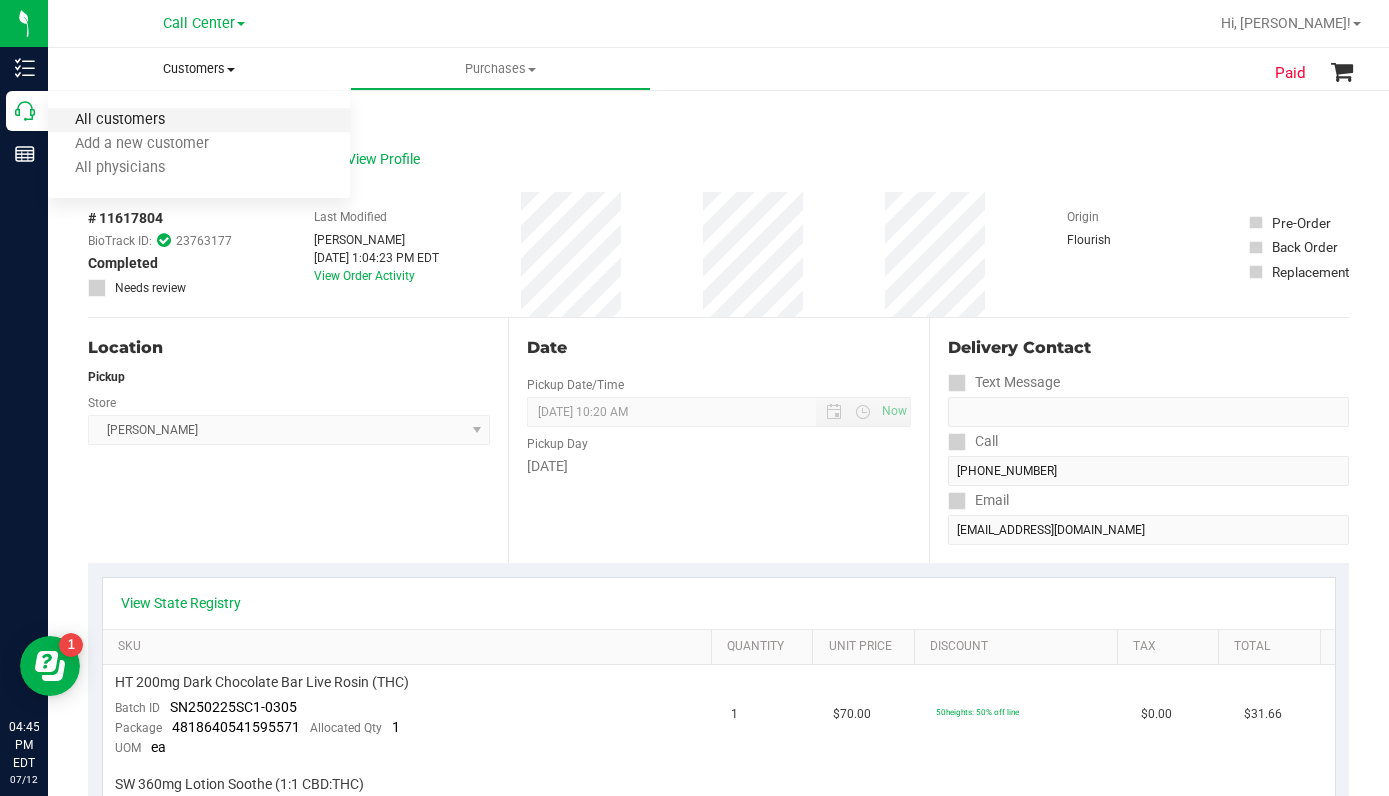 click on "All customers" at bounding box center (120, 120) 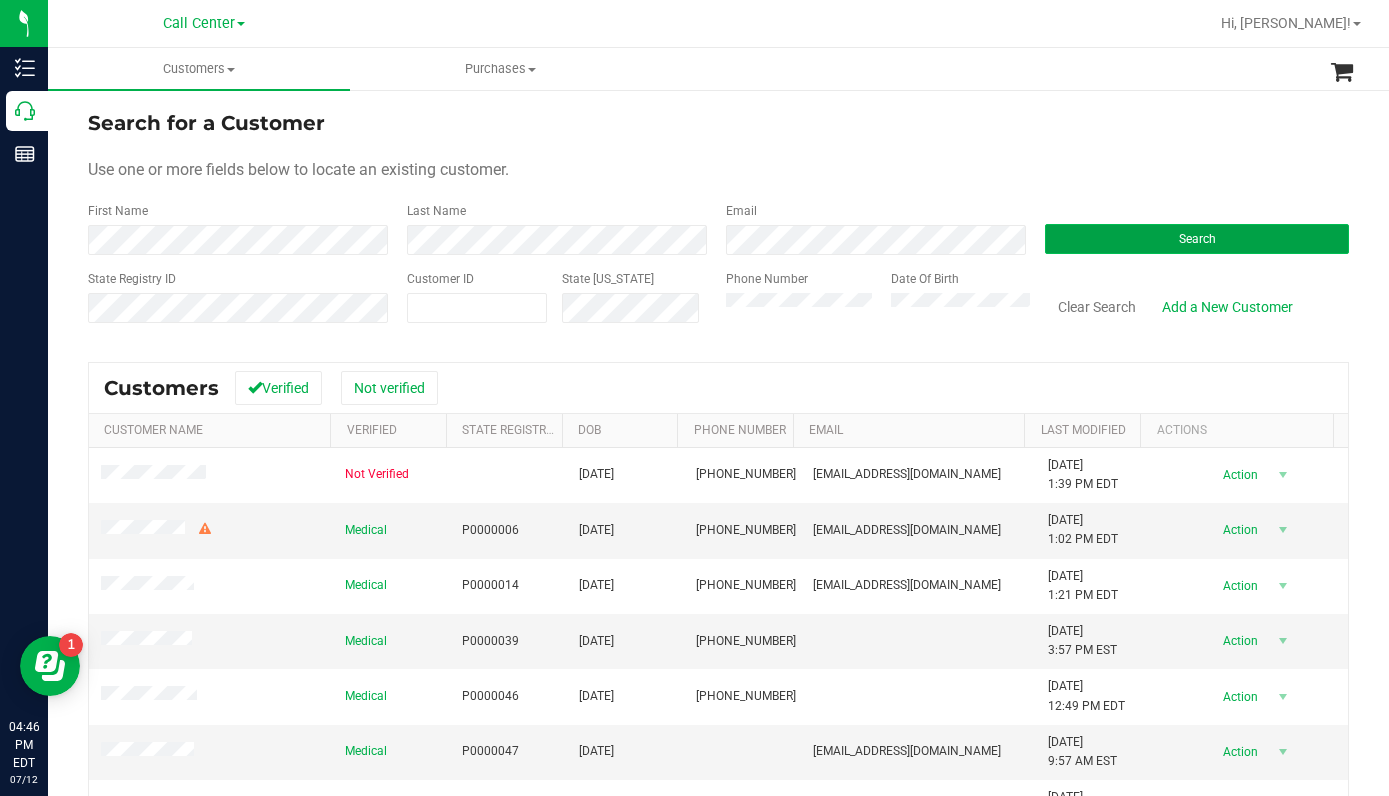 click on "Search" at bounding box center [1197, 239] 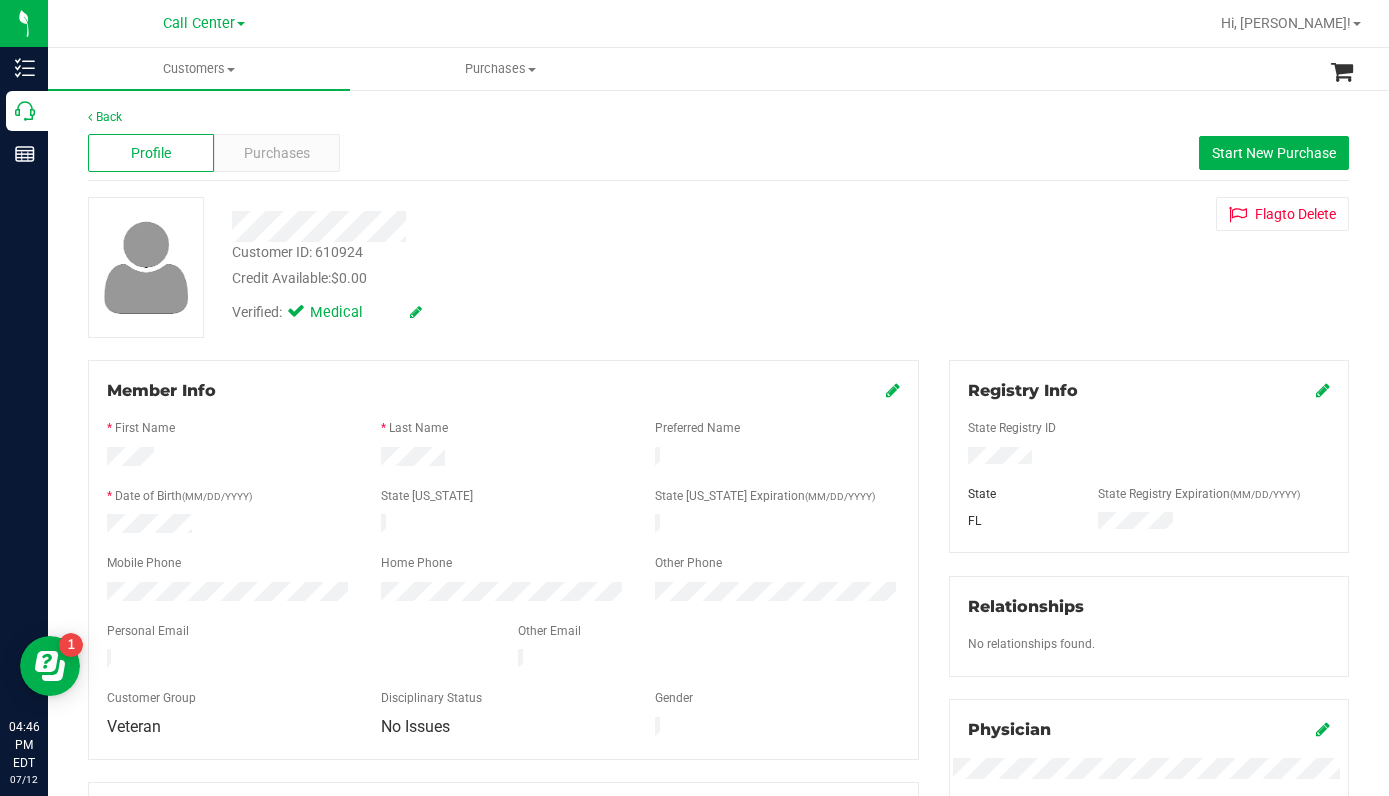 drag, startPoint x: 1125, startPoint y: 302, endPoint x: 1083, endPoint y: 369, distance: 79.07591 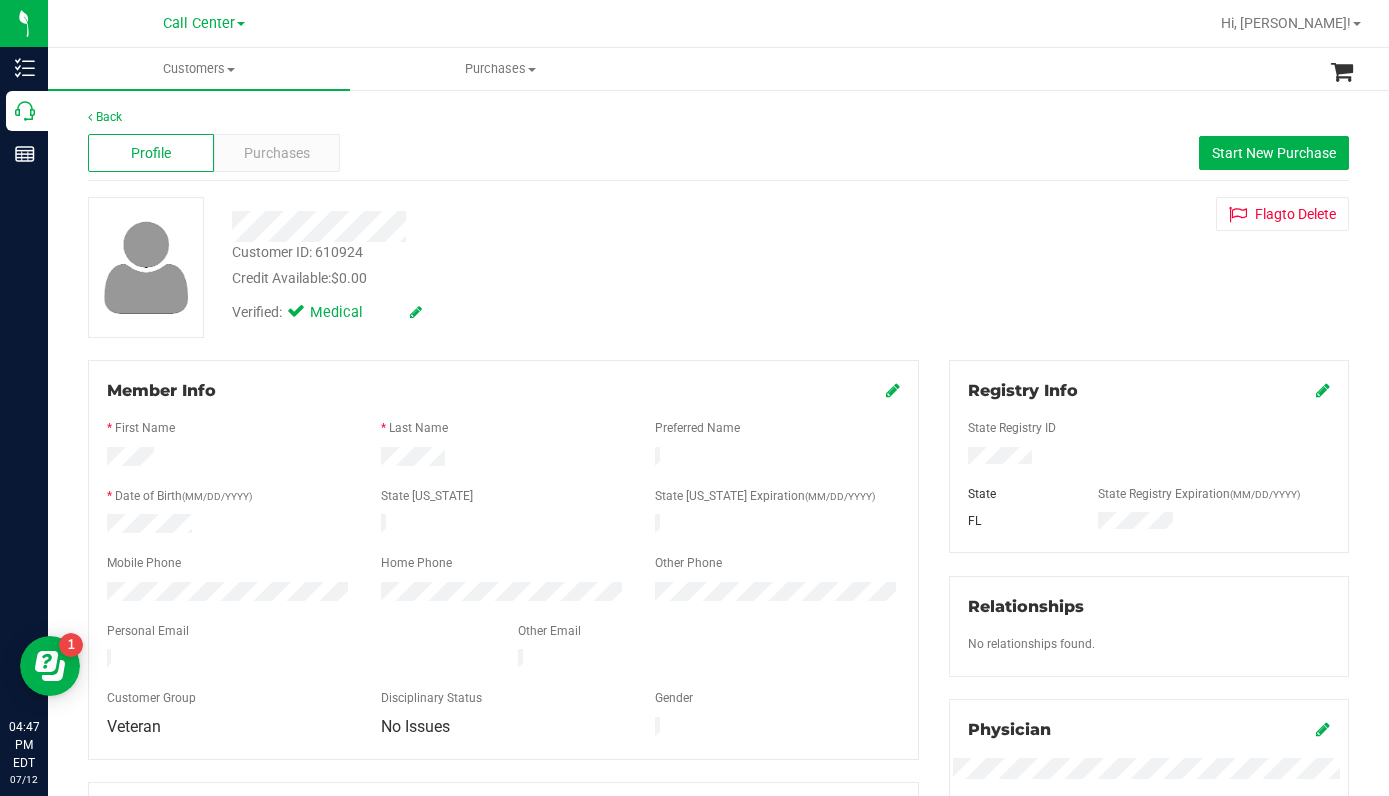 click on "Customer ID: 610924
Credit Available:
$0.00
Verified:
Medical
Flag  to [GEOGRAPHIC_DATA]" at bounding box center (718, 267) 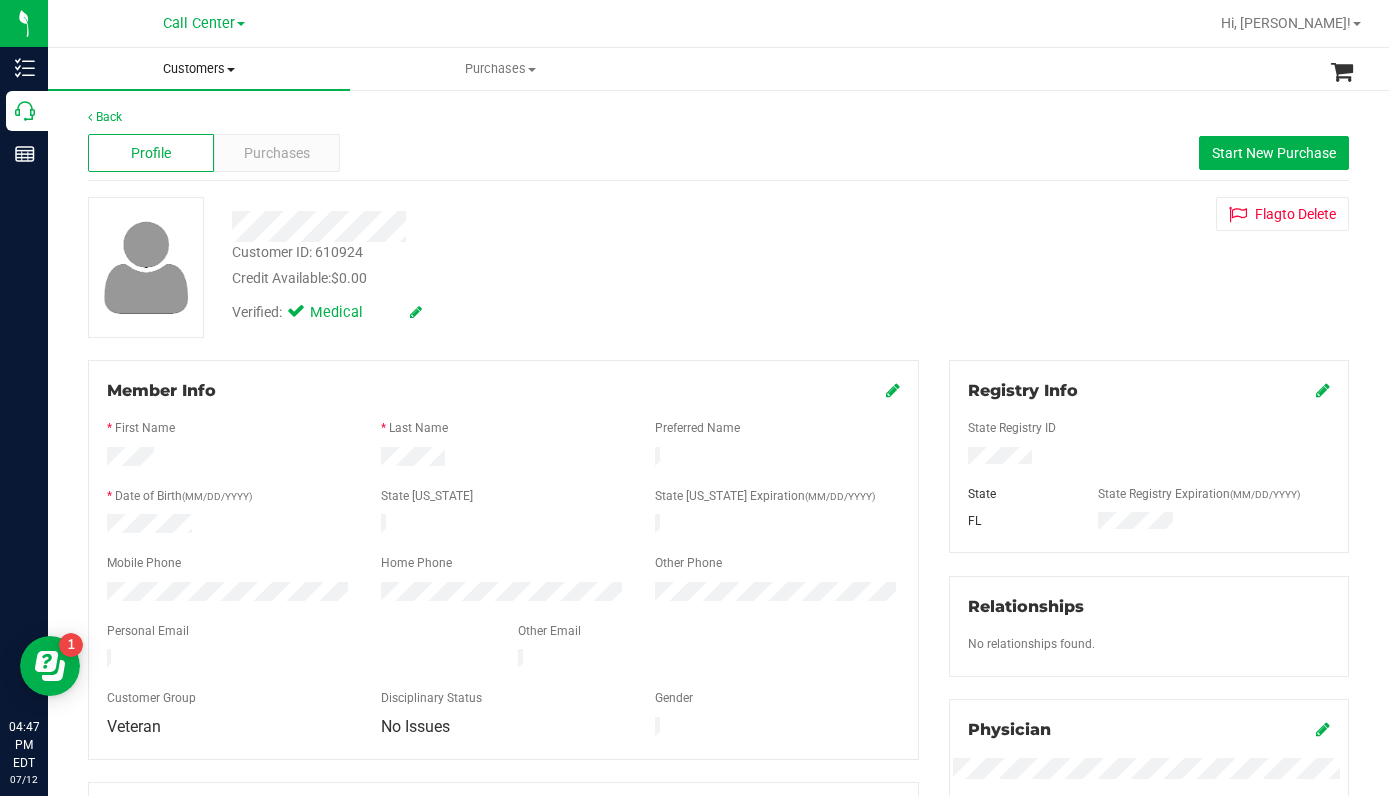 click at bounding box center (231, 70) 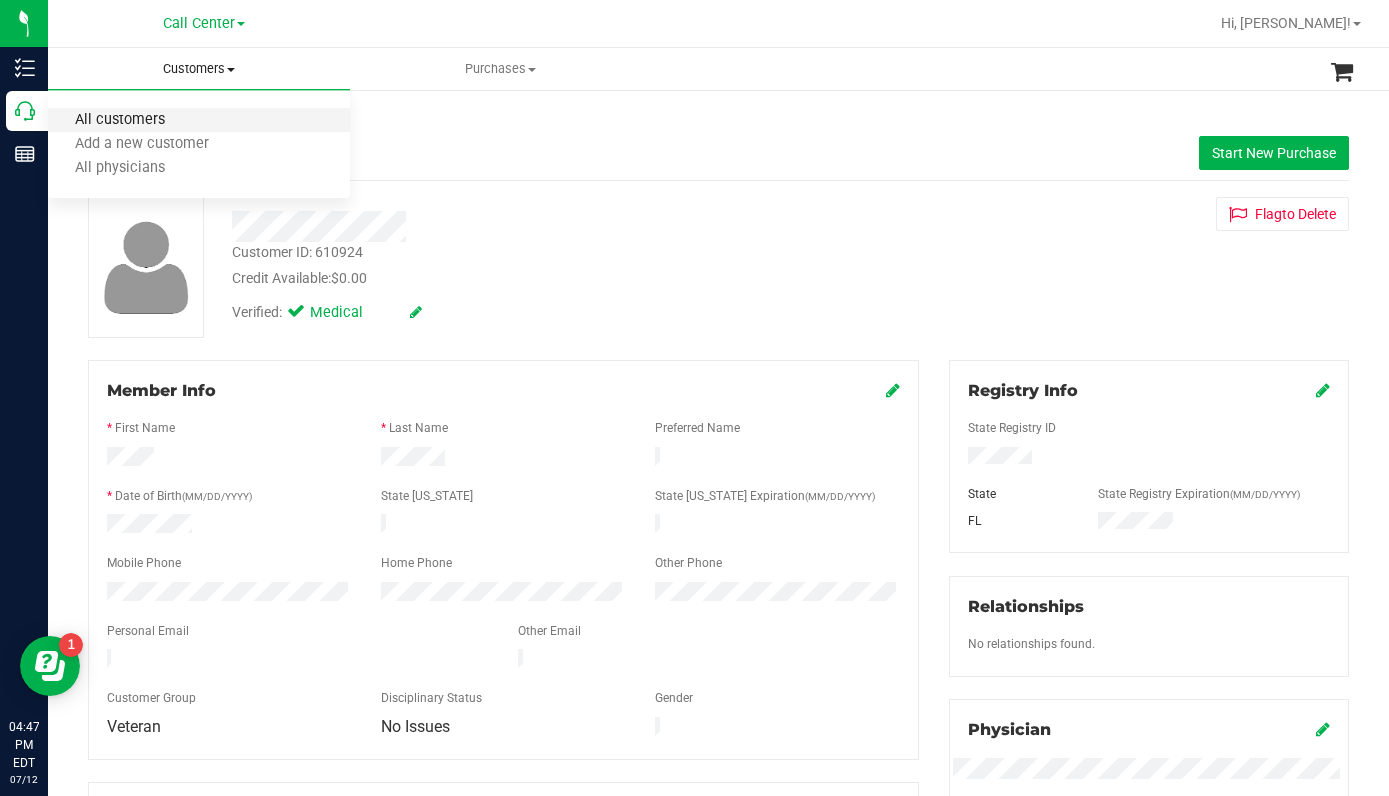 click on "All customers" at bounding box center [120, 120] 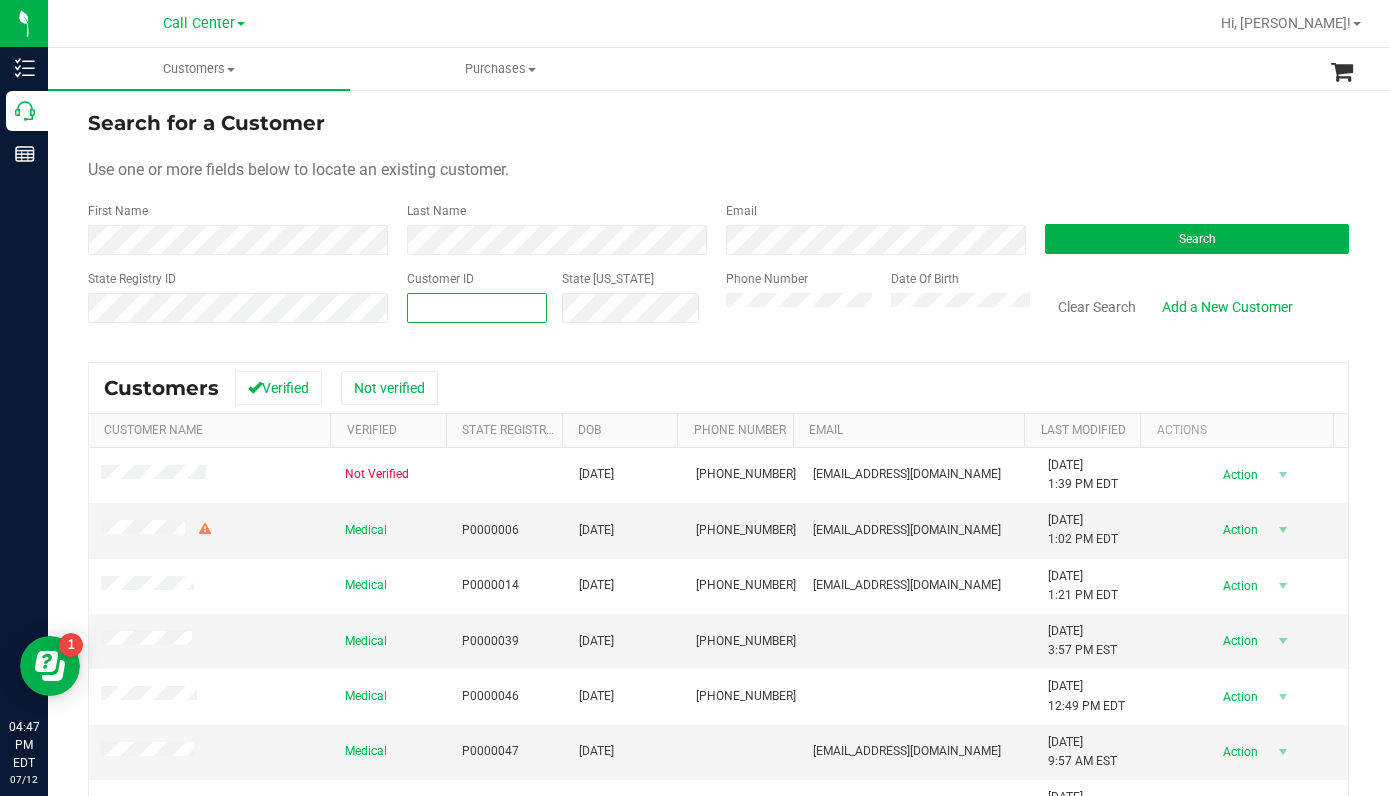 click at bounding box center (477, 308) 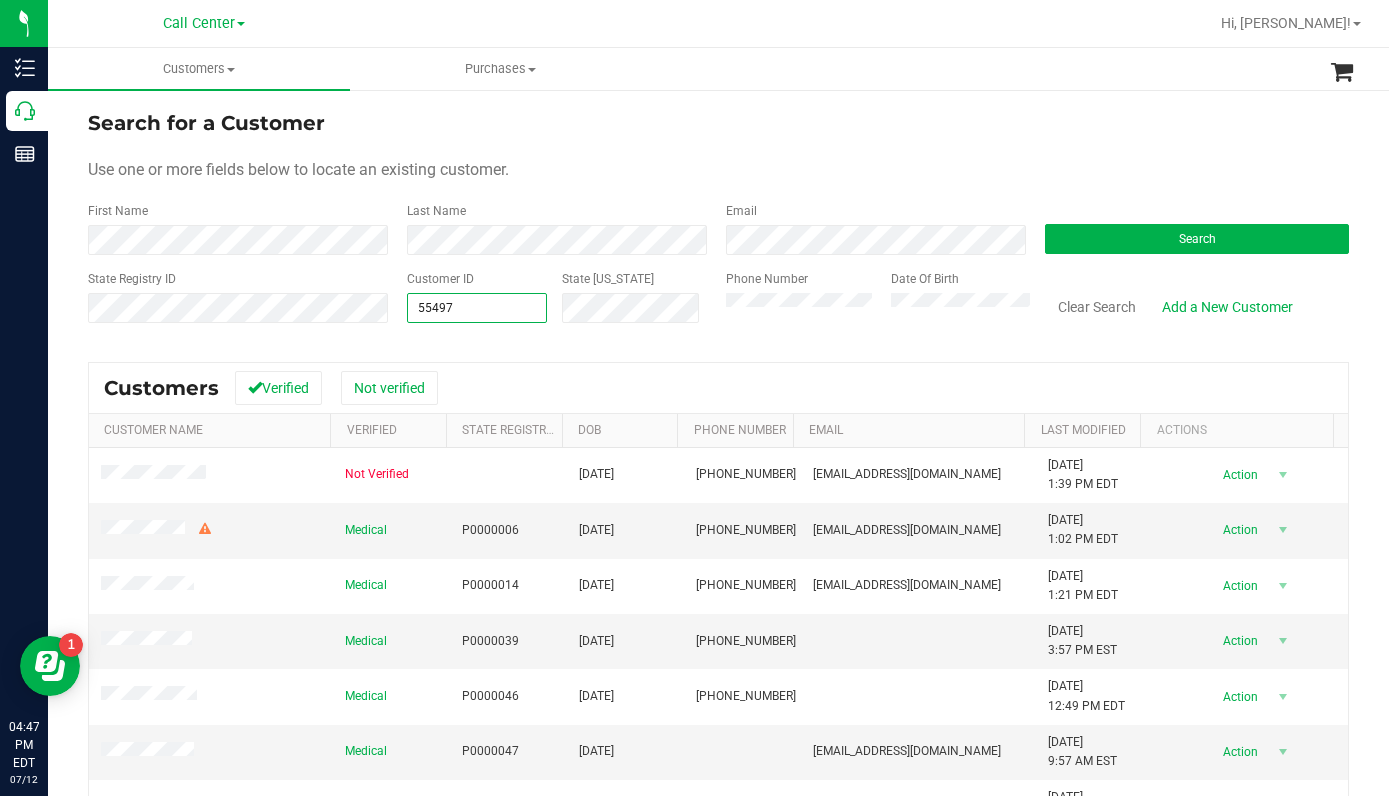 type on "554970" 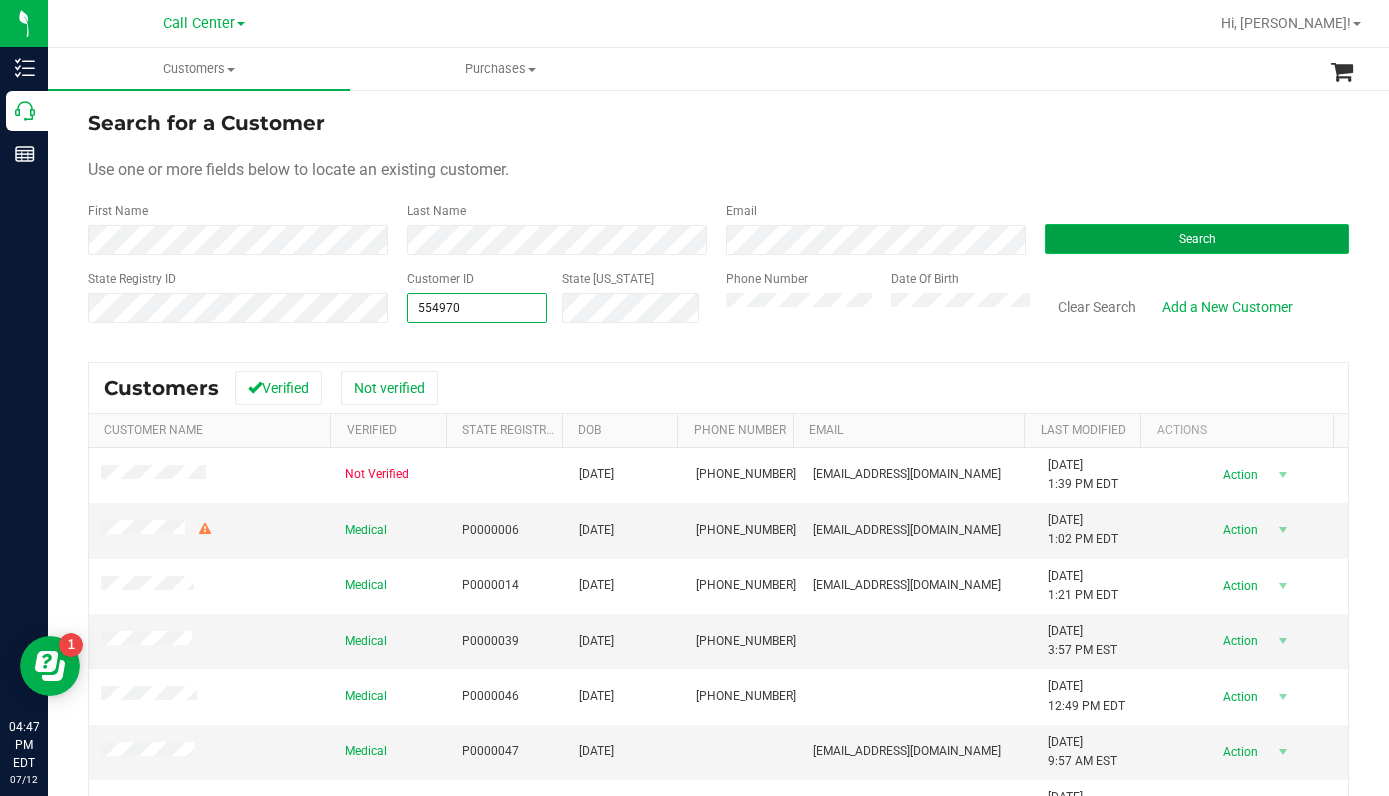 type on "554970" 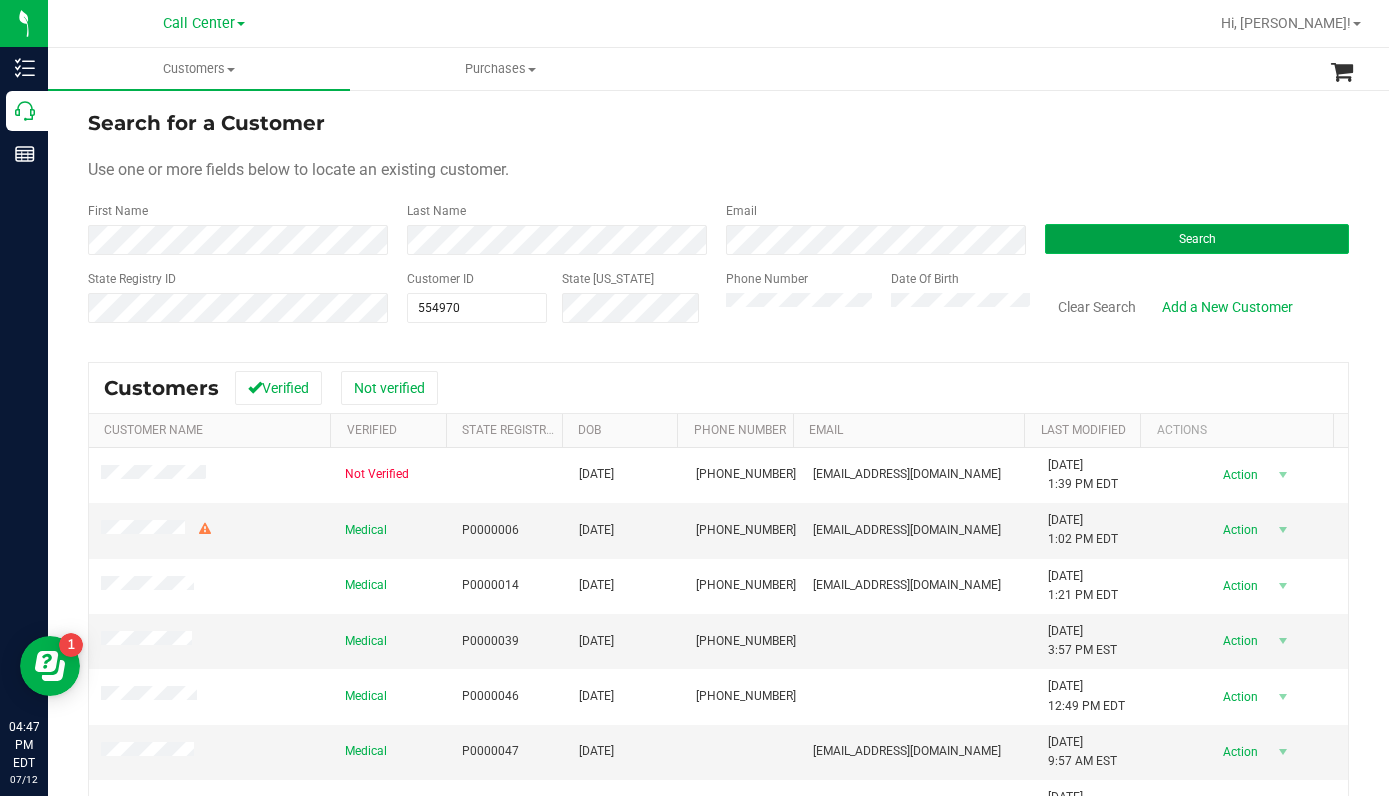 click on "Search" at bounding box center [1197, 239] 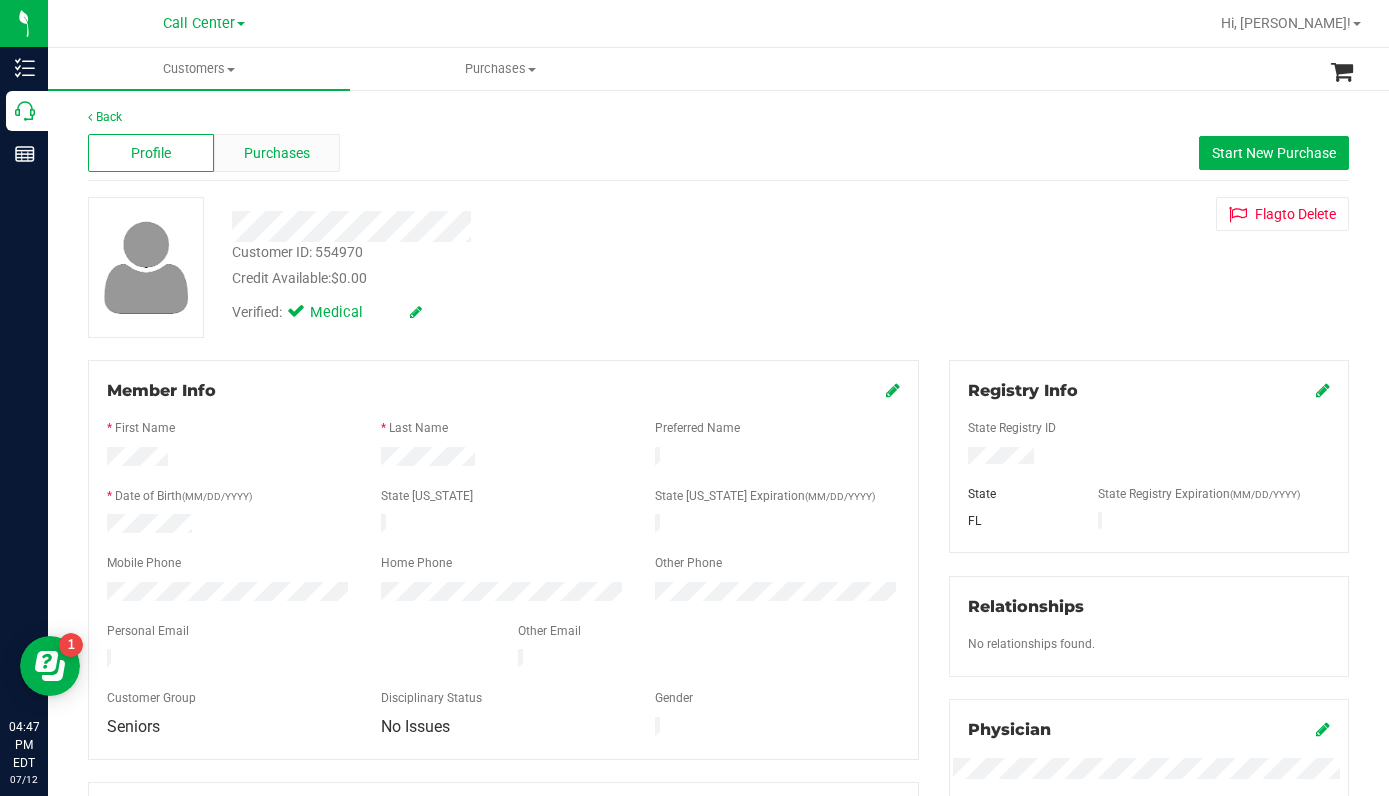 click on "Purchases" at bounding box center (277, 153) 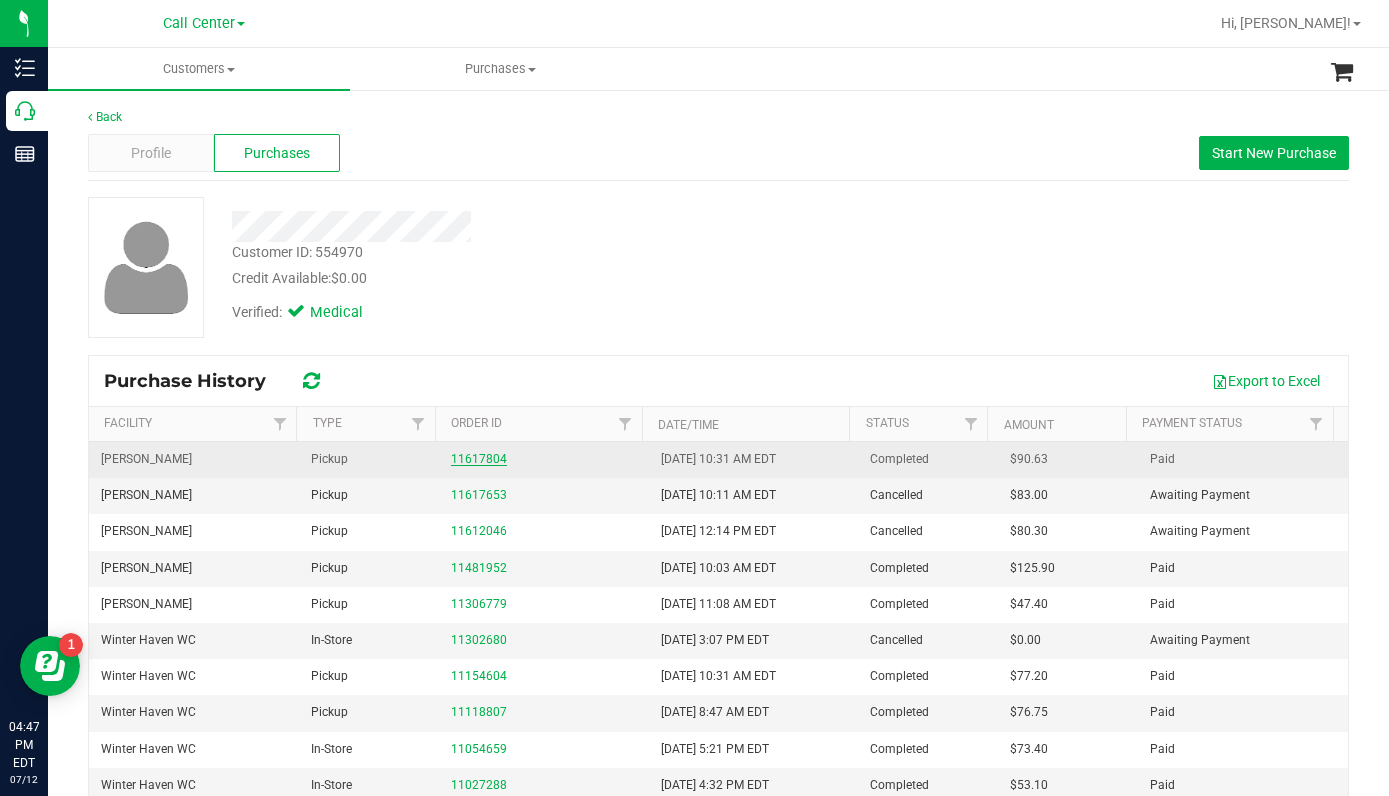 click on "11617804" at bounding box center (479, 459) 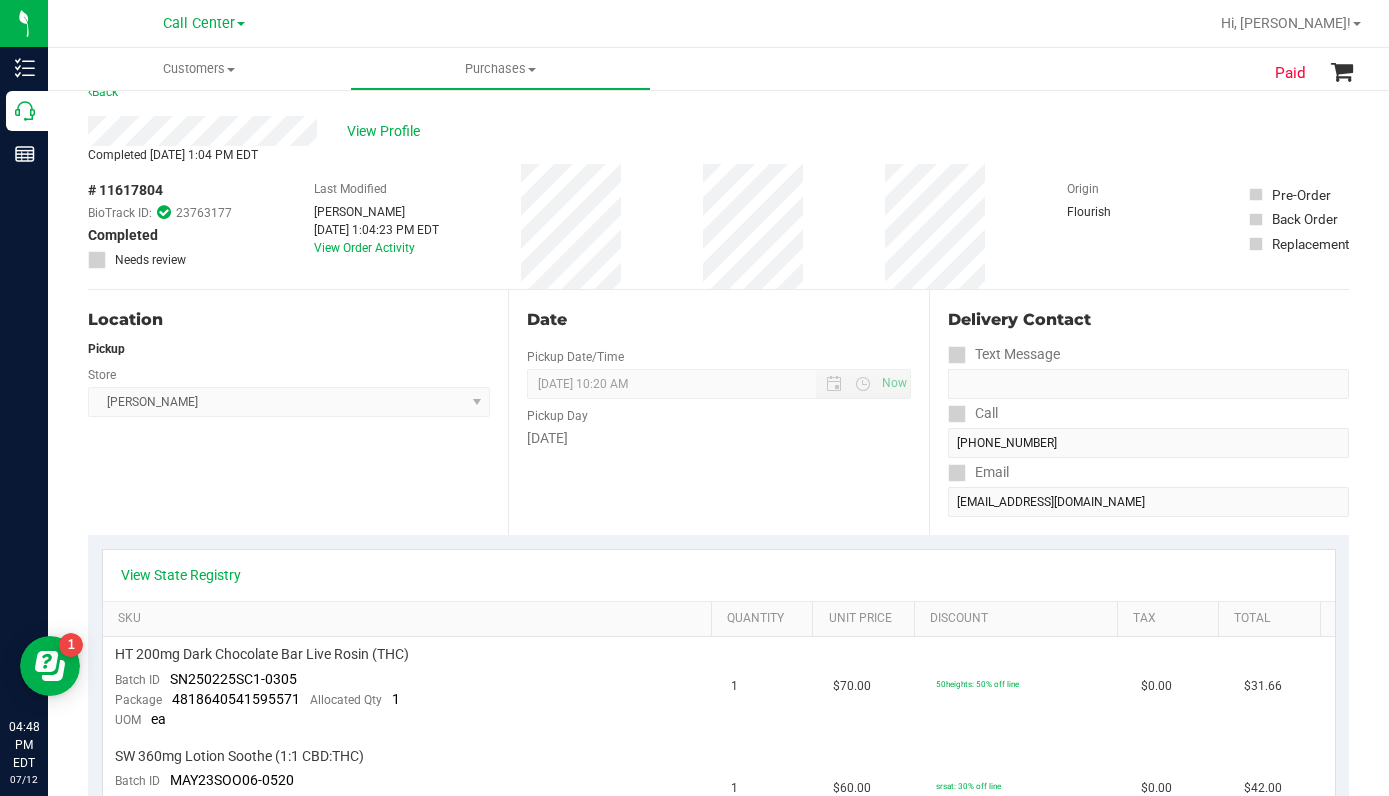 scroll, scrollTop: 0, scrollLeft: 0, axis: both 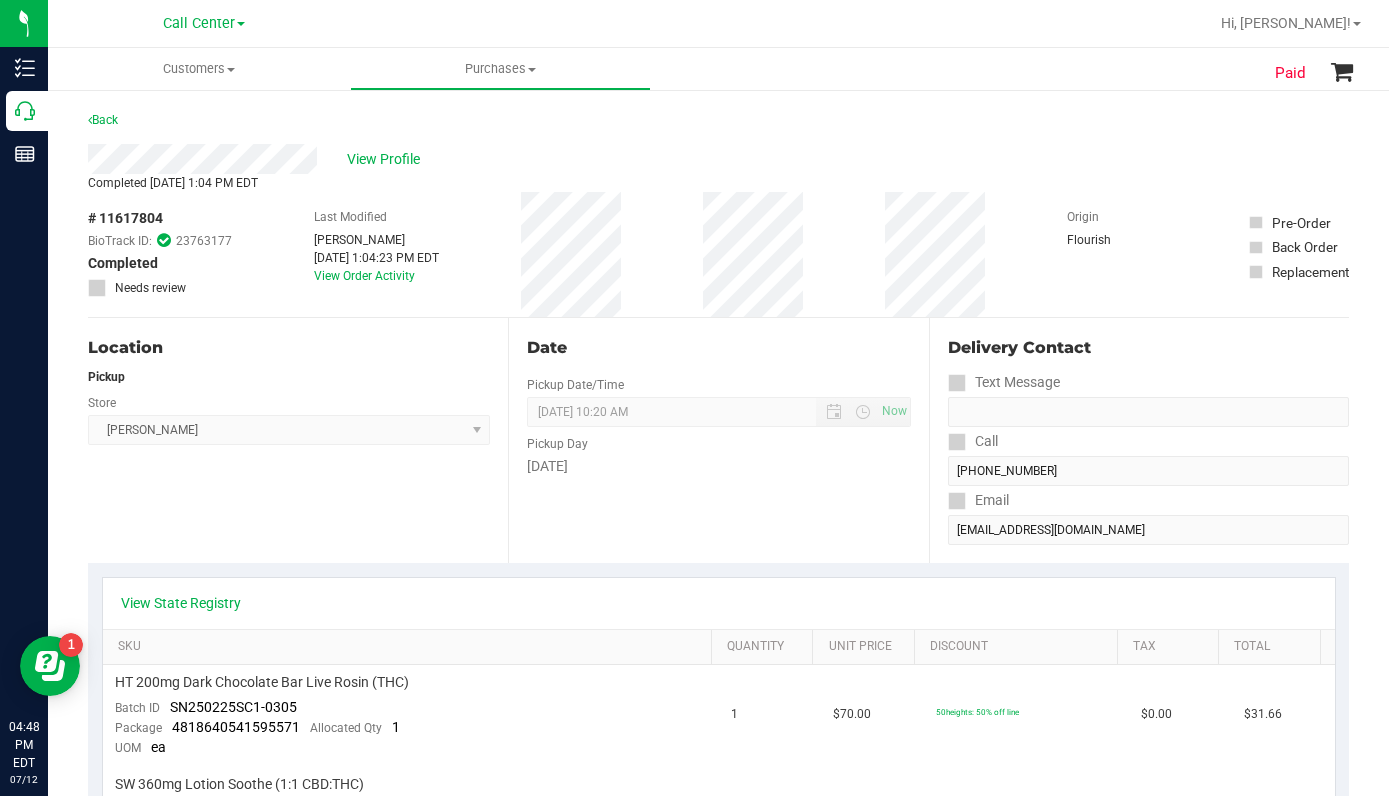 click on "Location
Pickup
Store
[PERSON_NAME] Select Store [PERSON_NAME][GEOGRAPHIC_DATA] [PERSON_NAME][GEOGRAPHIC_DATA] [GEOGRAPHIC_DATA] [GEOGRAPHIC_DATA] [PERSON_NAME][GEOGRAPHIC_DATA] WC [GEOGRAPHIC_DATA] WC Call Center [PERSON_NAME] [GEOGRAPHIC_DATA] WC [GEOGRAPHIC_DATA] WC [GEOGRAPHIC_DATA] WC [GEOGRAPHIC_DATA] WC [GEOGRAPHIC_DATA][PERSON_NAME] WC Ft. Lauderdale WC Ft. [PERSON_NAME] [GEOGRAPHIC_DATA] WC Jax Atlantic WC JAX [GEOGRAPHIC_DATA] REP Jax WC [GEOGRAPHIC_DATA][PERSON_NAME] WC [GEOGRAPHIC_DATA][PERSON_NAME][GEOGRAPHIC_DATA] [GEOGRAPHIC_DATA] REP [PERSON_NAME][GEOGRAPHIC_DATA] [GEOGRAPHIC_DATA] [GEOGRAPHIC_DATA] 72nd WC [GEOGRAPHIC_DATA] WC [GEOGRAPHIC_DATA] [GEOGRAPHIC_DATA] [GEOGRAPHIC_DATA] [GEOGRAPHIC_DATA] [GEOGRAPHIC_DATA] [GEOGRAPHIC_DATA] [GEOGRAPHIC_DATA][PERSON_NAME] [GEOGRAPHIC_DATA] WC [GEOGRAPHIC_DATA] Ocala WC [GEOGRAPHIC_DATA] [PERSON_NAME][GEOGRAPHIC_DATA] Colonial [PERSON_NAME][GEOGRAPHIC_DATA] [GEOGRAPHIC_DATA] REP [GEOGRAPHIC_DATA] [PERSON_NAME][GEOGRAPHIC_DATA] WC [GEOGRAPHIC_DATA] WC [GEOGRAPHIC_DATA] WC [GEOGRAPHIC_DATA] [GEOGRAPHIC_DATA] [GEOGRAPHIC_DATA] WC [GEOGRAPHIC_DATA] WC [GEOGRAPHIC_DATA][PERSON_NAME] [PERSON_NAME][GEOGRAPHIC_DATA] WC [GEOGRAPHIC_DATA] WC [GEOGRAPHIC_DATA][PERSON_NAME][GEOGRAPHIC_DATA] WC [GEOGRAPHIC_DATA] [GEOGRAPHIC_DATA] REP [GEOGRAPHIC_DATA] WC [GEOGRAPHIC_DATA] [GEOGRAPHIC_DATA] Testing [GEOGRAPHIC_DATA] Warehouse [GEOGRAPHIC_DATA] [GEOGRAPHIC_DATA] [GEOGRAPHIC_DATA] [GEOGRAPHIC_DATA] [GEOGRAPHIC_DATA] [GEOGRAPHIC_DATA] Plano Retail [GEOGRAPHIC_DATA] WC" at bounding box center [298, 440] 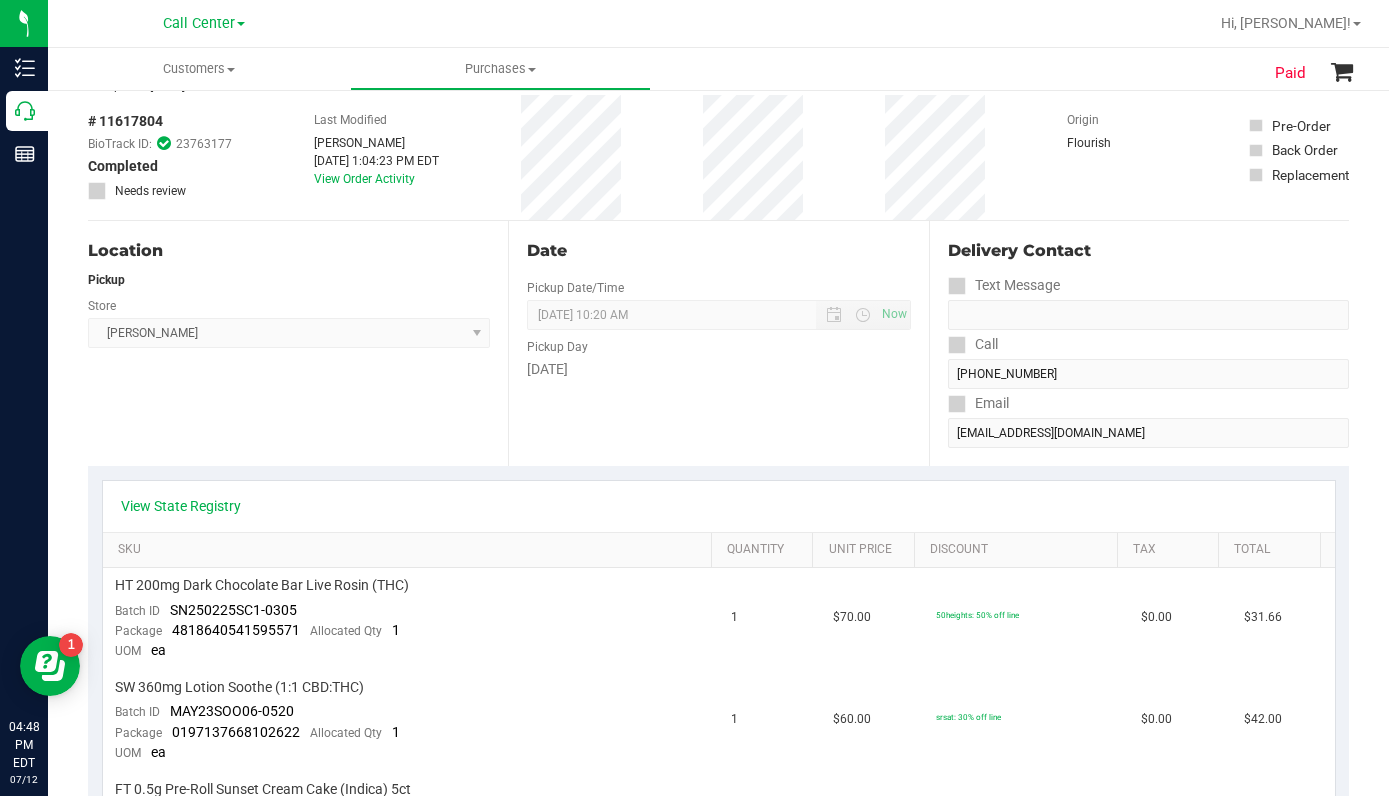 scroll, scrollTop: 0, scrollLeft: 0, axis: both 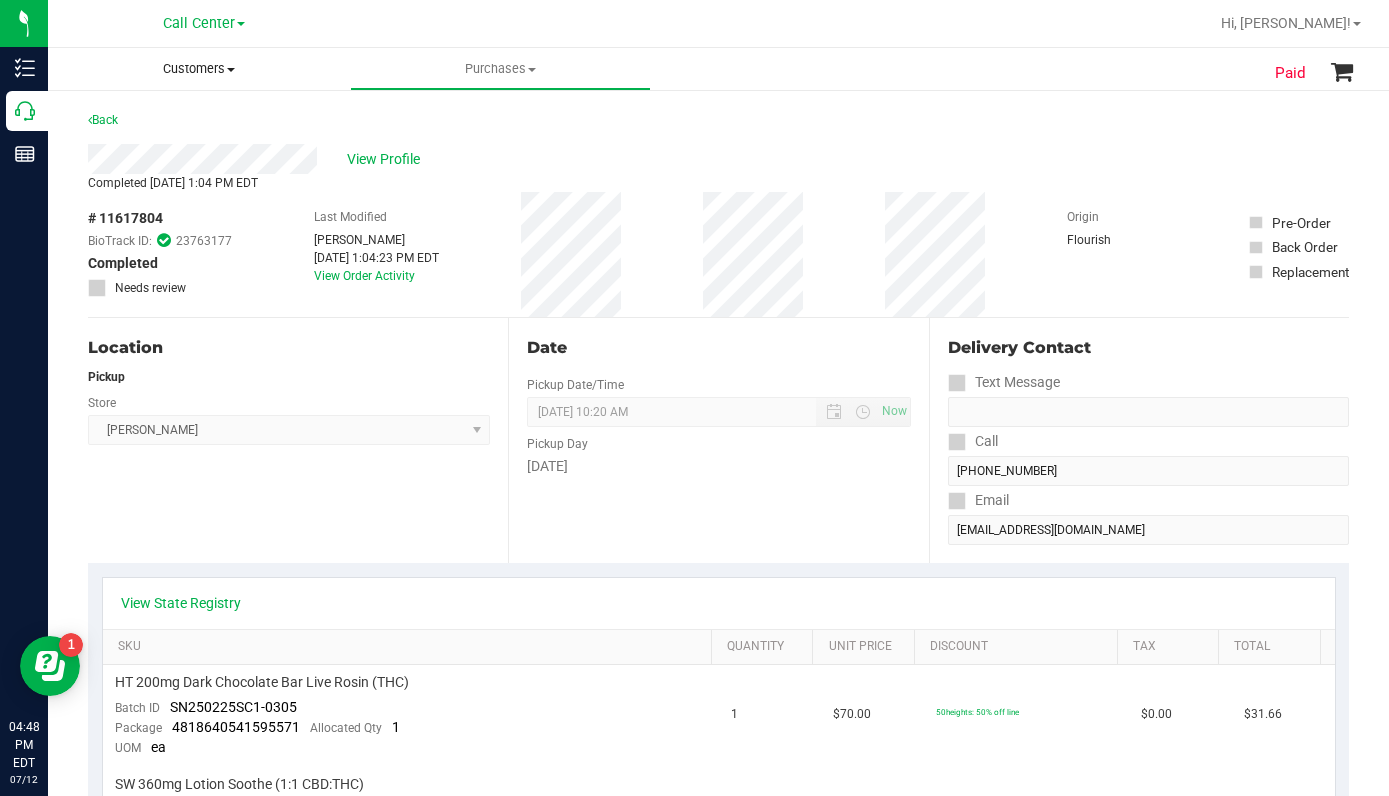 click on "Customers" at bounding box center [199, 69] 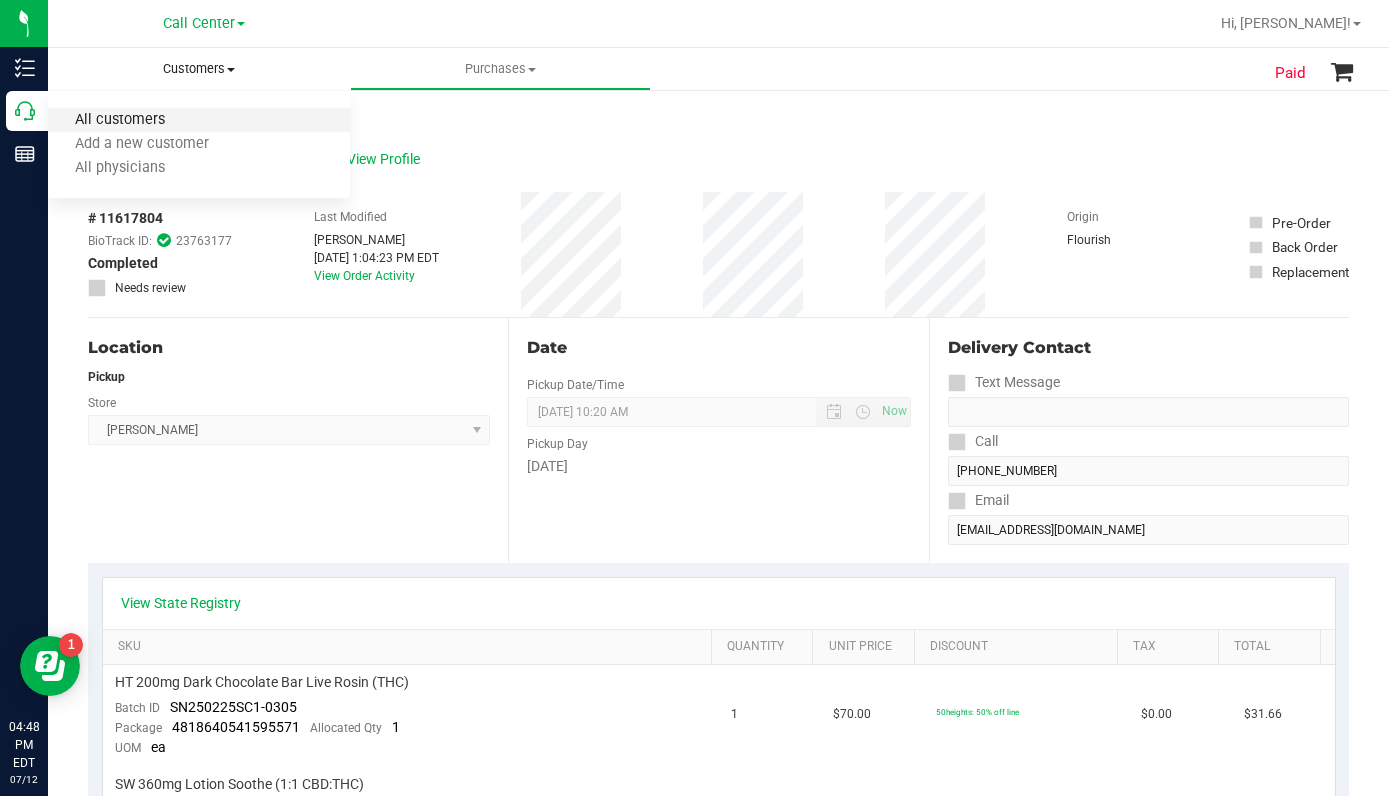 click on "All customers" at bounding box center (120, 120) 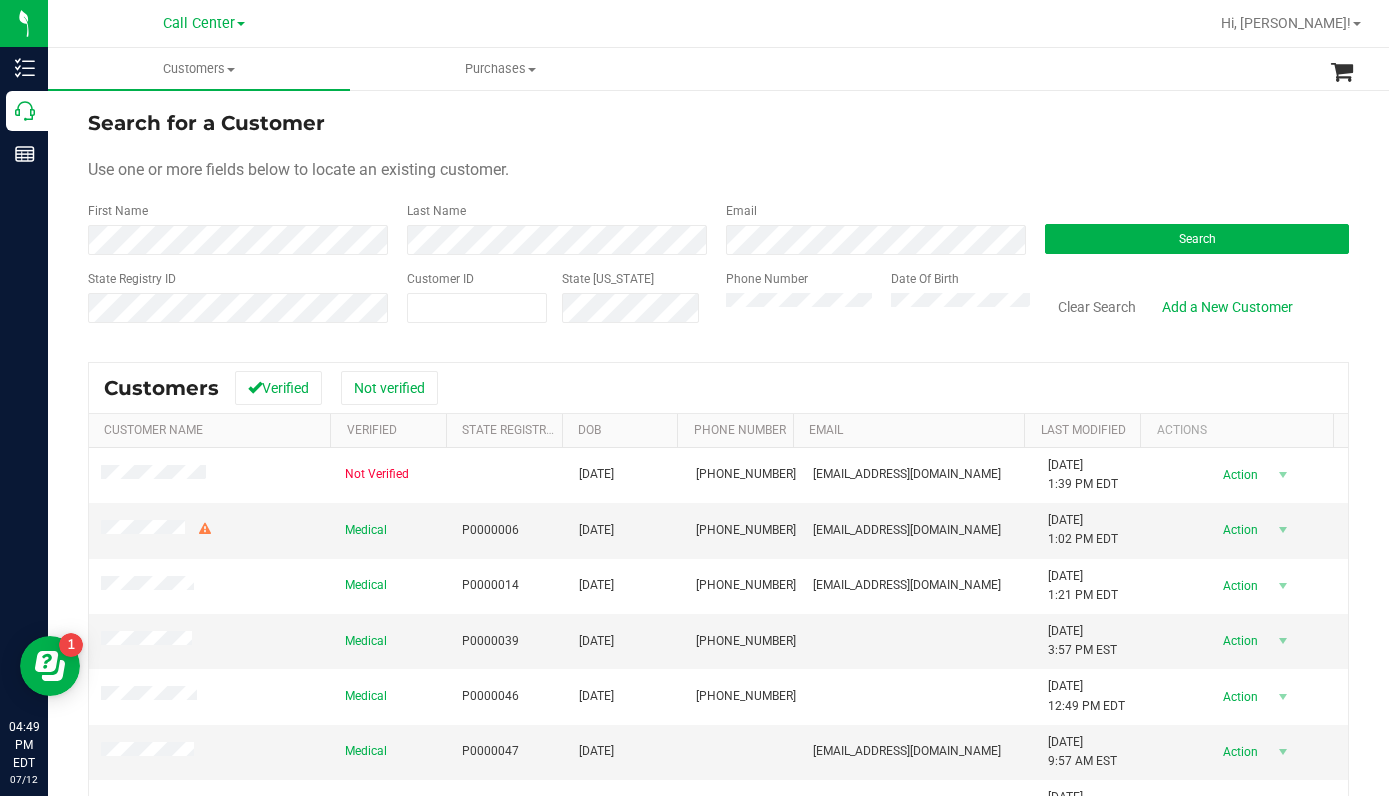 click on "Use one or more fields below to locate an existing customer." at bounding box center [718, 170] 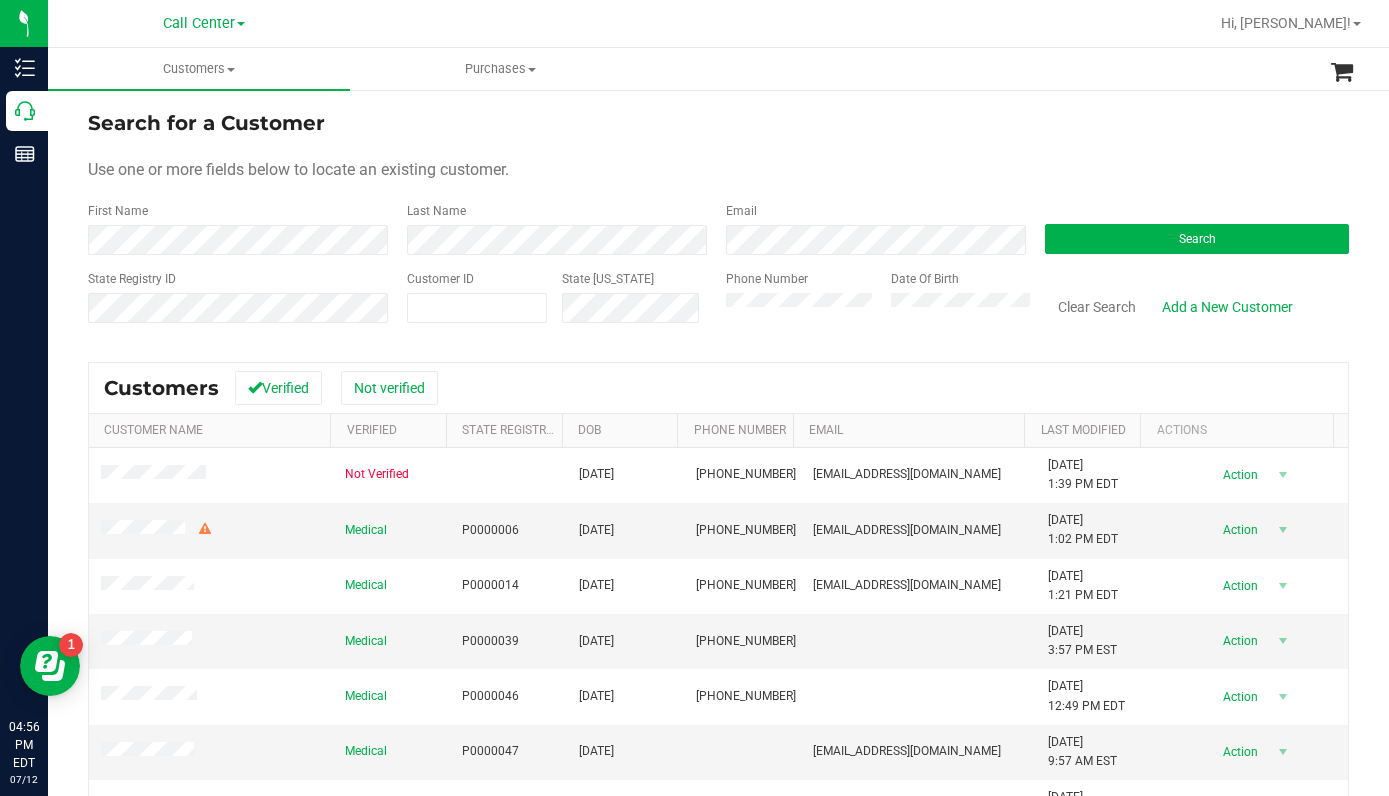 click on "Search for a Customer
Use one or more fields below to locate an existing customer.
First Name
Last Name
Email
Search
State Registry ID
Customer ID
State [US_STATE]
Phone Number
Date Of Birth" at bounding box center [718, 224] 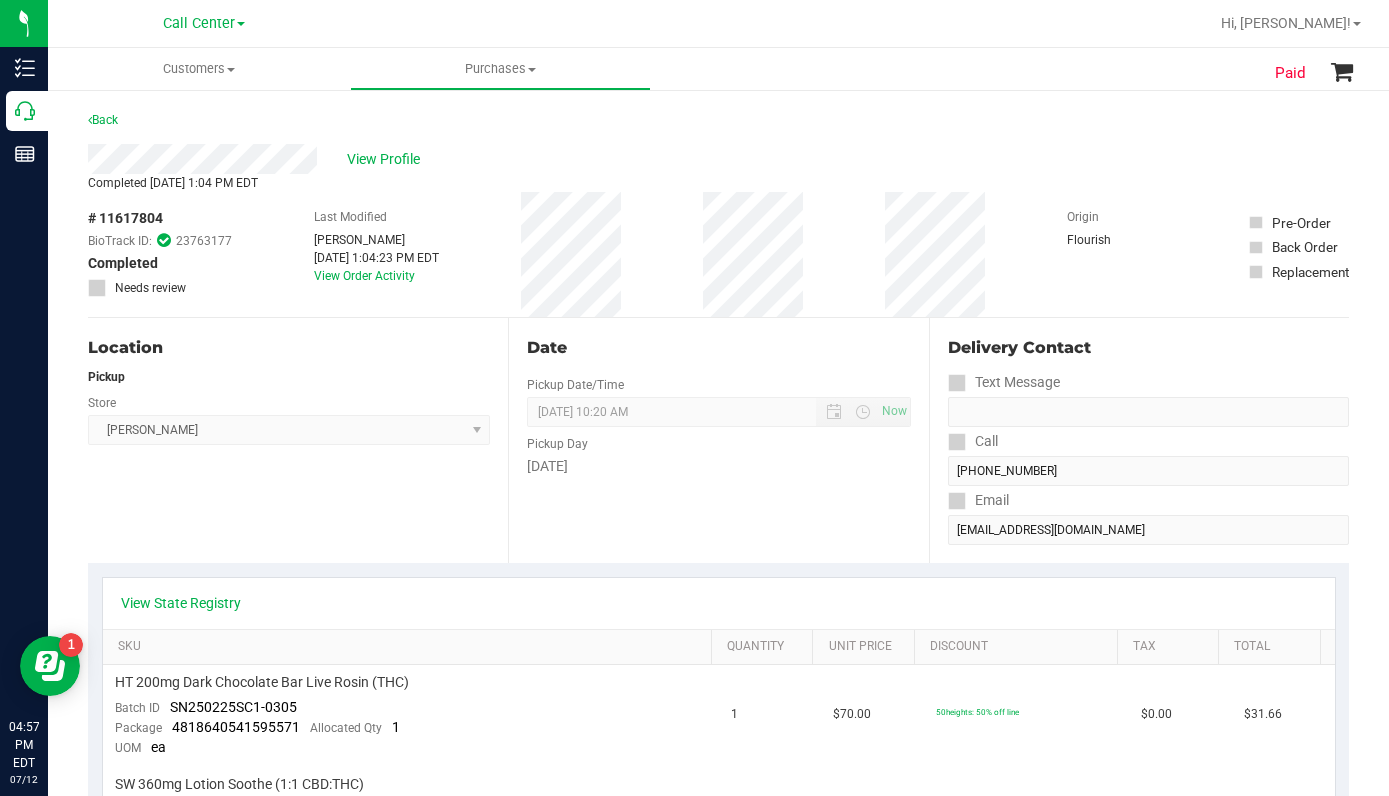 click on "Completed [DATE] 1:04 PM EDT" at bounding box center [718, 183] 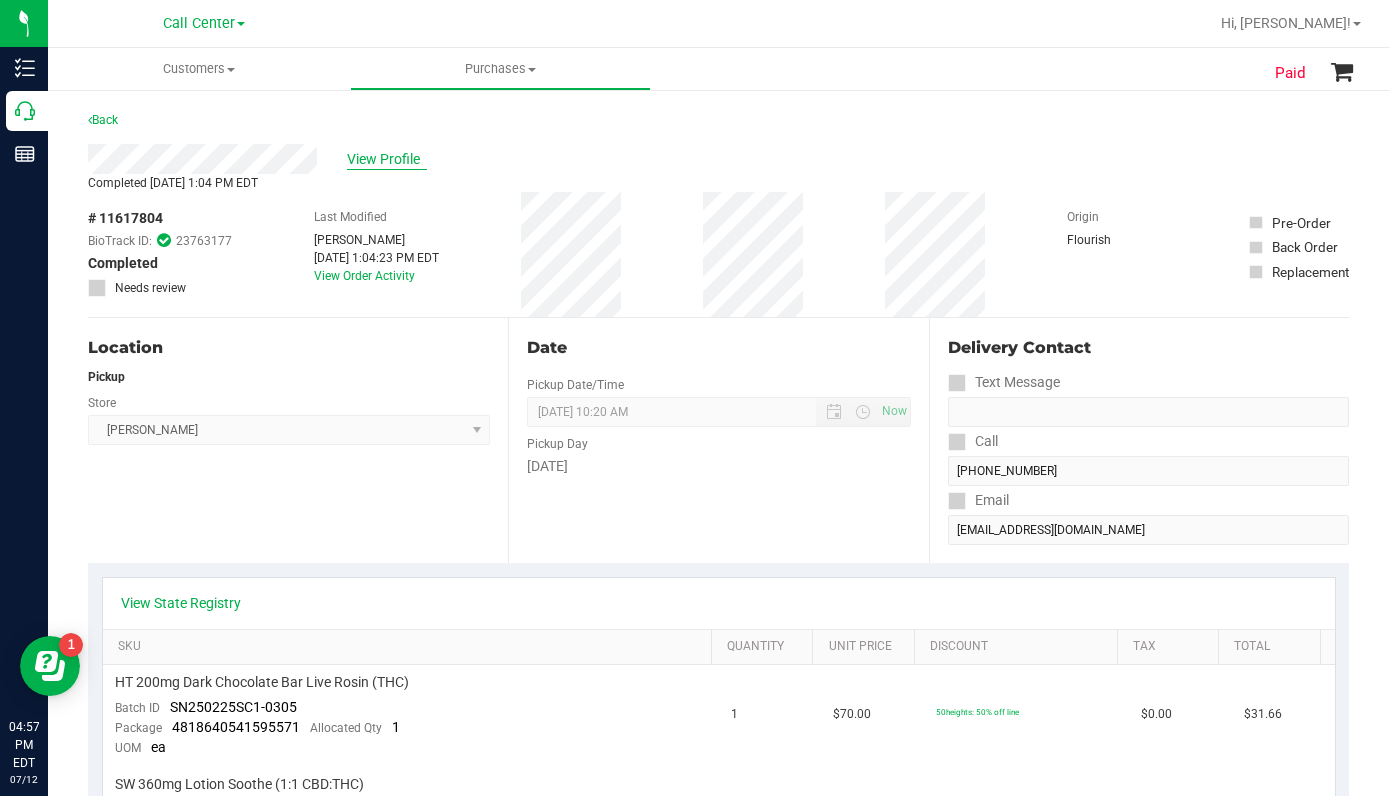 click on "View Profile" at bounding box center (387, 159) 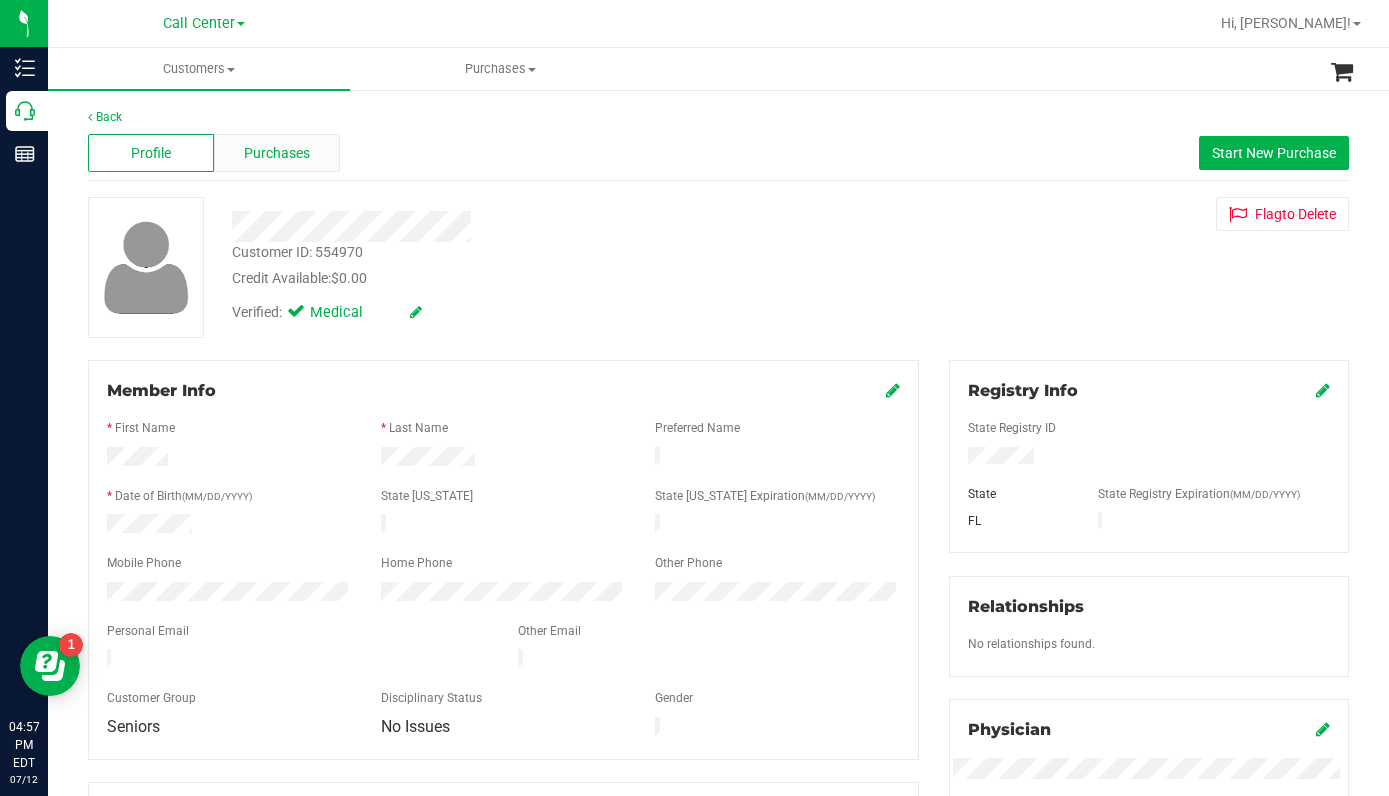 click on "Purchases" at bounding box center (277, 153) 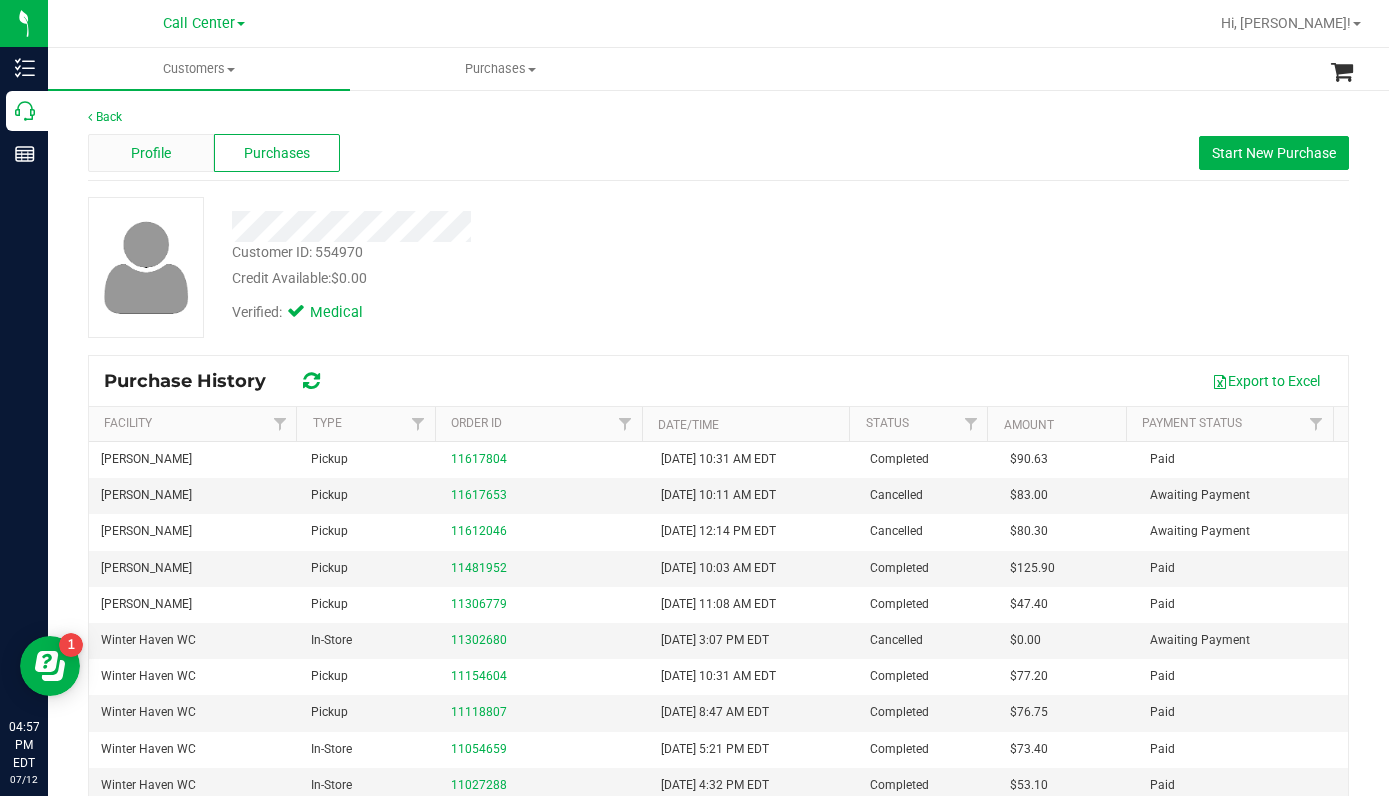 click on "Profile" at bounding box center [151, 153] 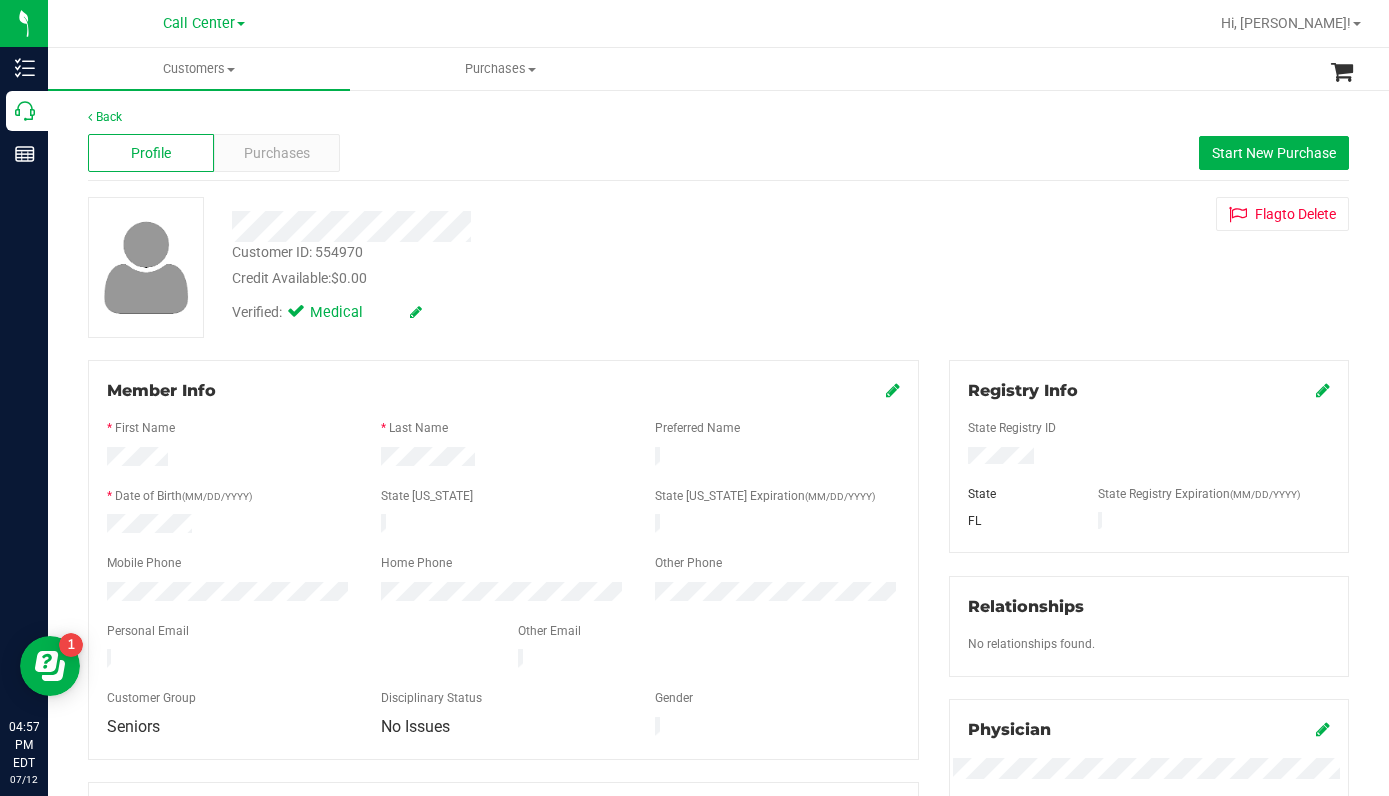 click on "Customer ID: 554970
Credit Available:
$0.00
Verified:
Medical
Flag  to [GEOGRAPHIC_DATA]" at bounding box center [718, 267] 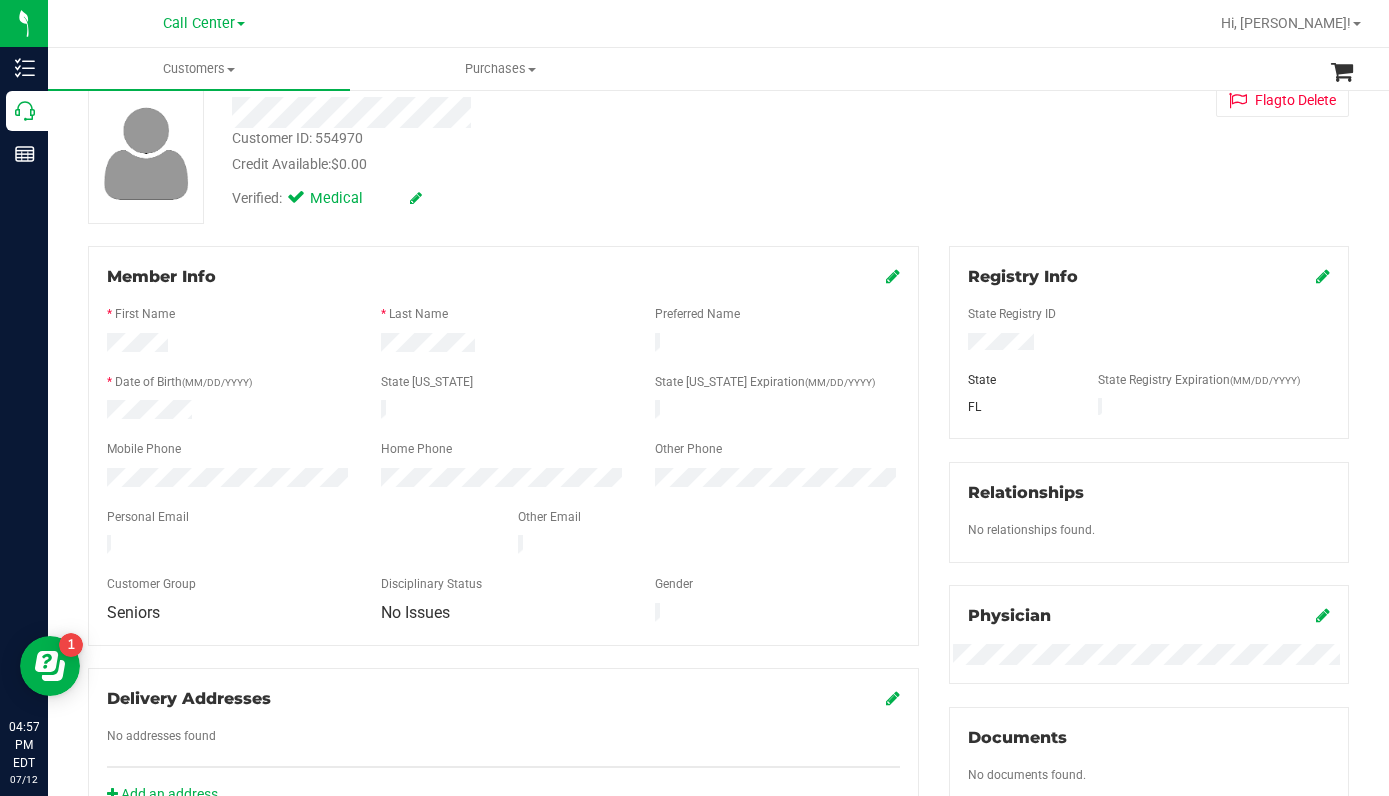 scroll, scrollTop: 0, scrollLeft: 0, axis: both 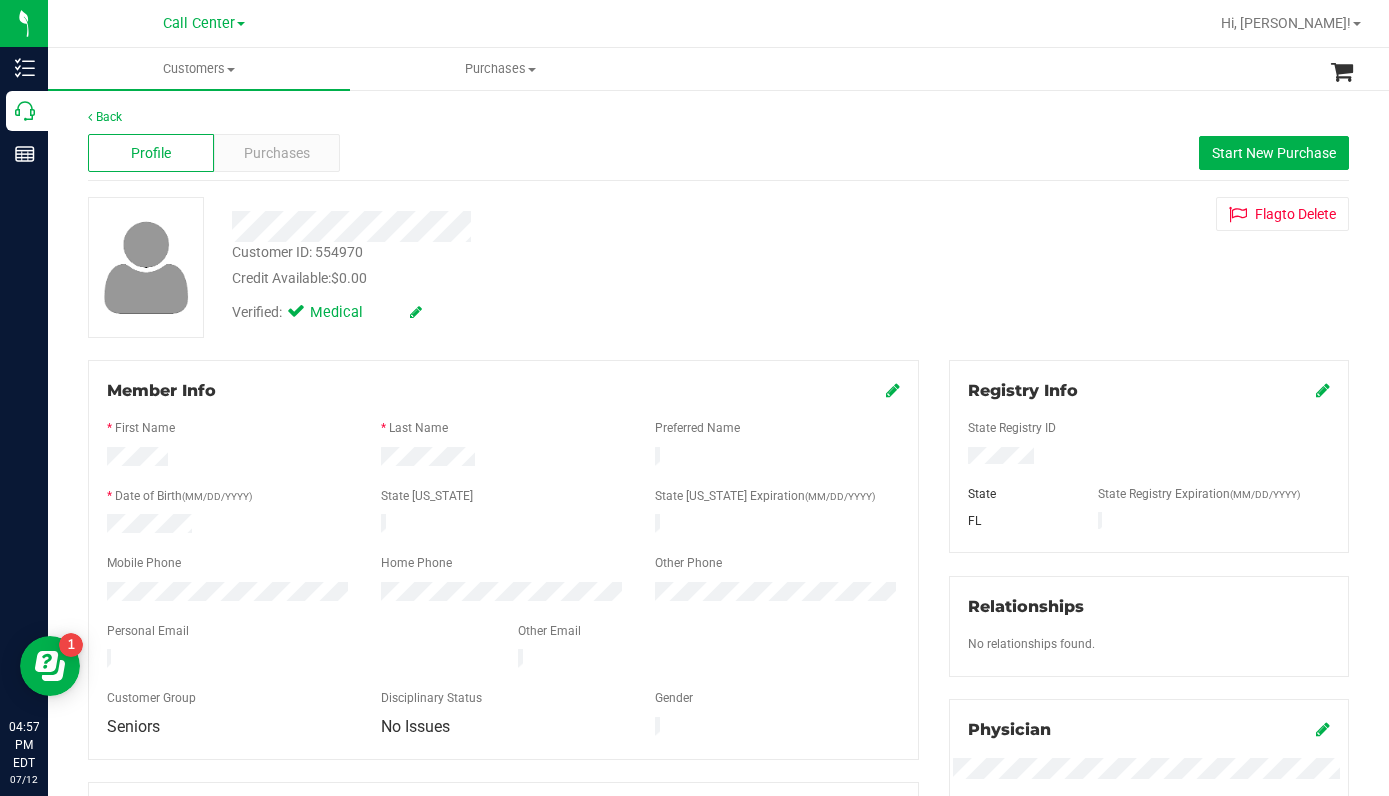 click on "Customer ID: 554970
Credit Available:
$0.00
Verified:
Medical
Flag  to [GEOGRAPHIC_DATA]" at bounding box center (718, 267) 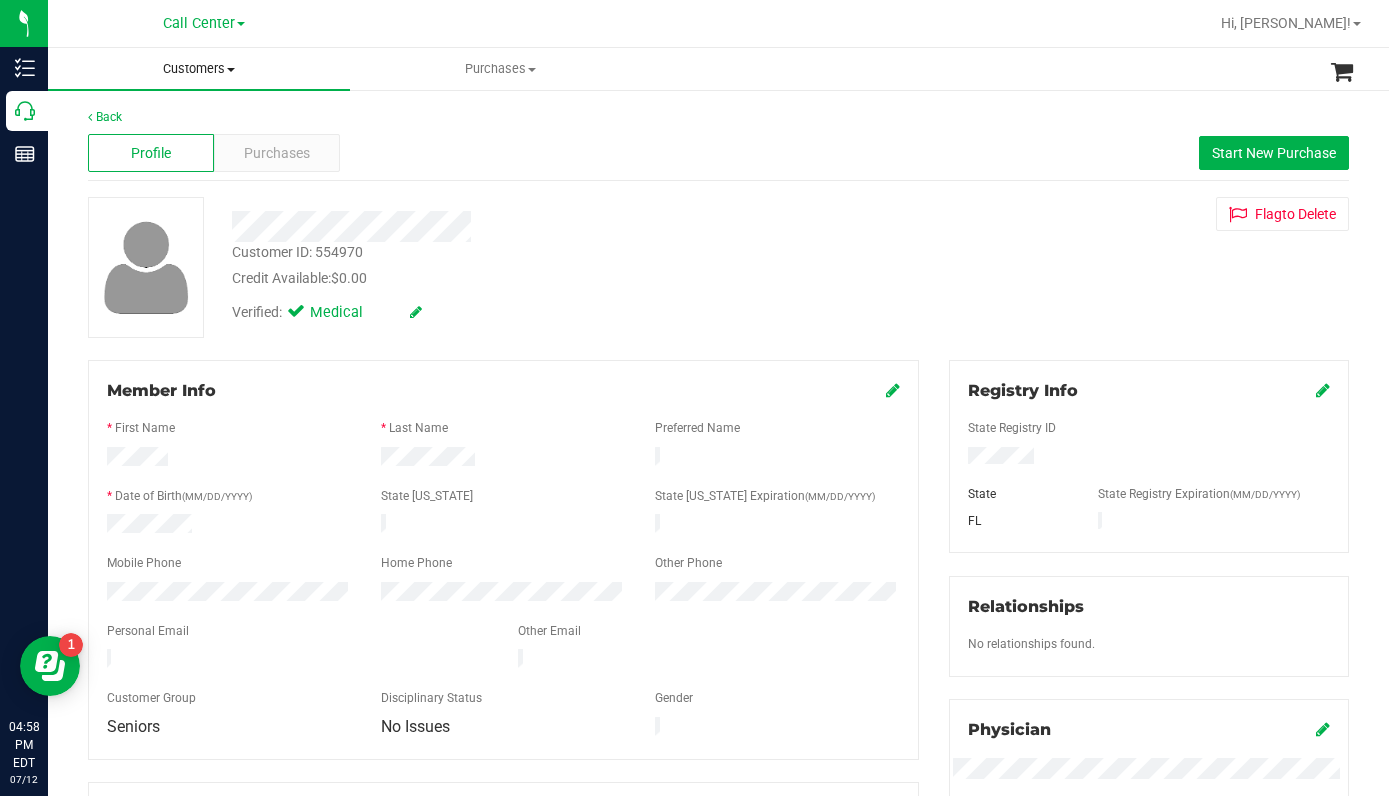 click at bounding box center (231, 70) 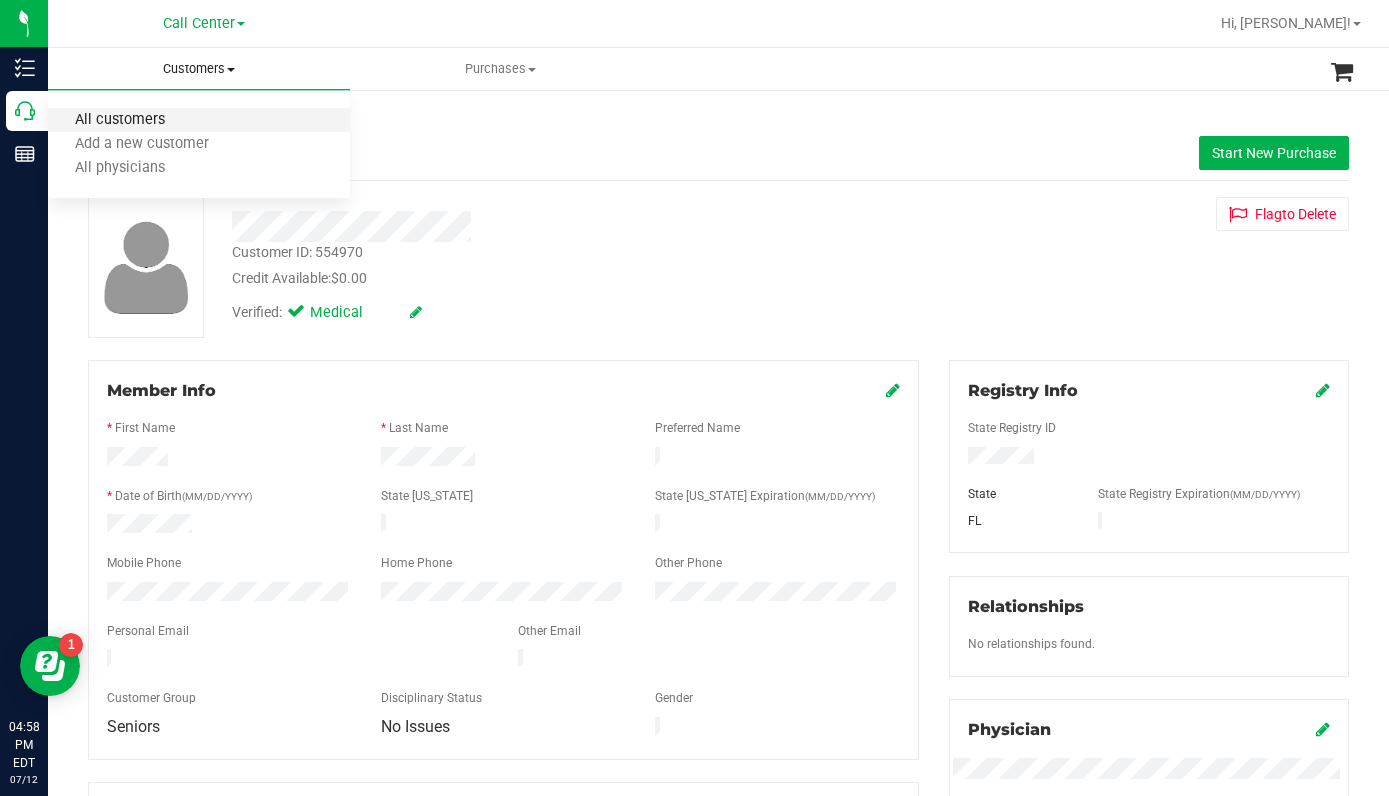 click on "All customers" at bounding box center (120, 120) 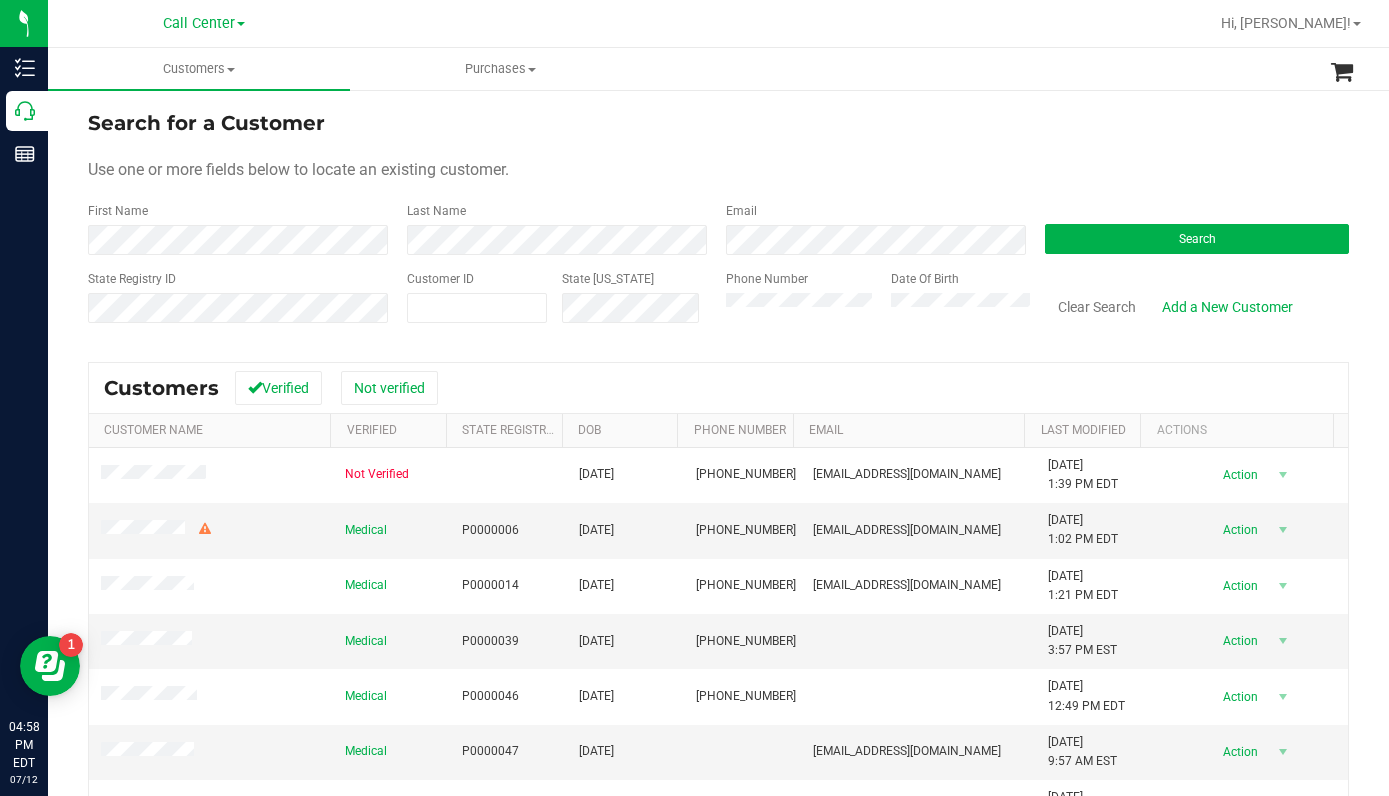 click on "Use one or more fields below to locate an existing customer." at bounding box center (718, 170) 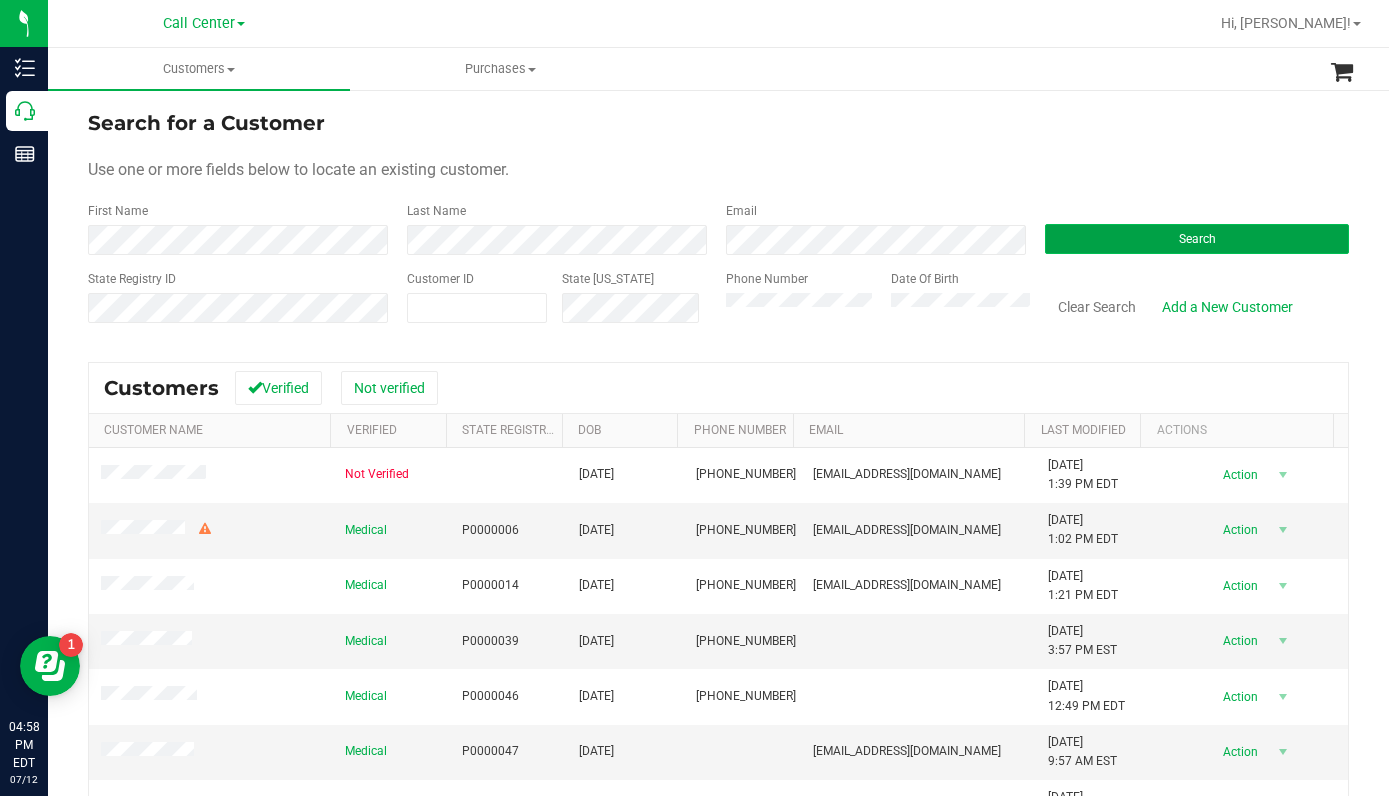 click on "Search" at bounding box center [1197, 239] 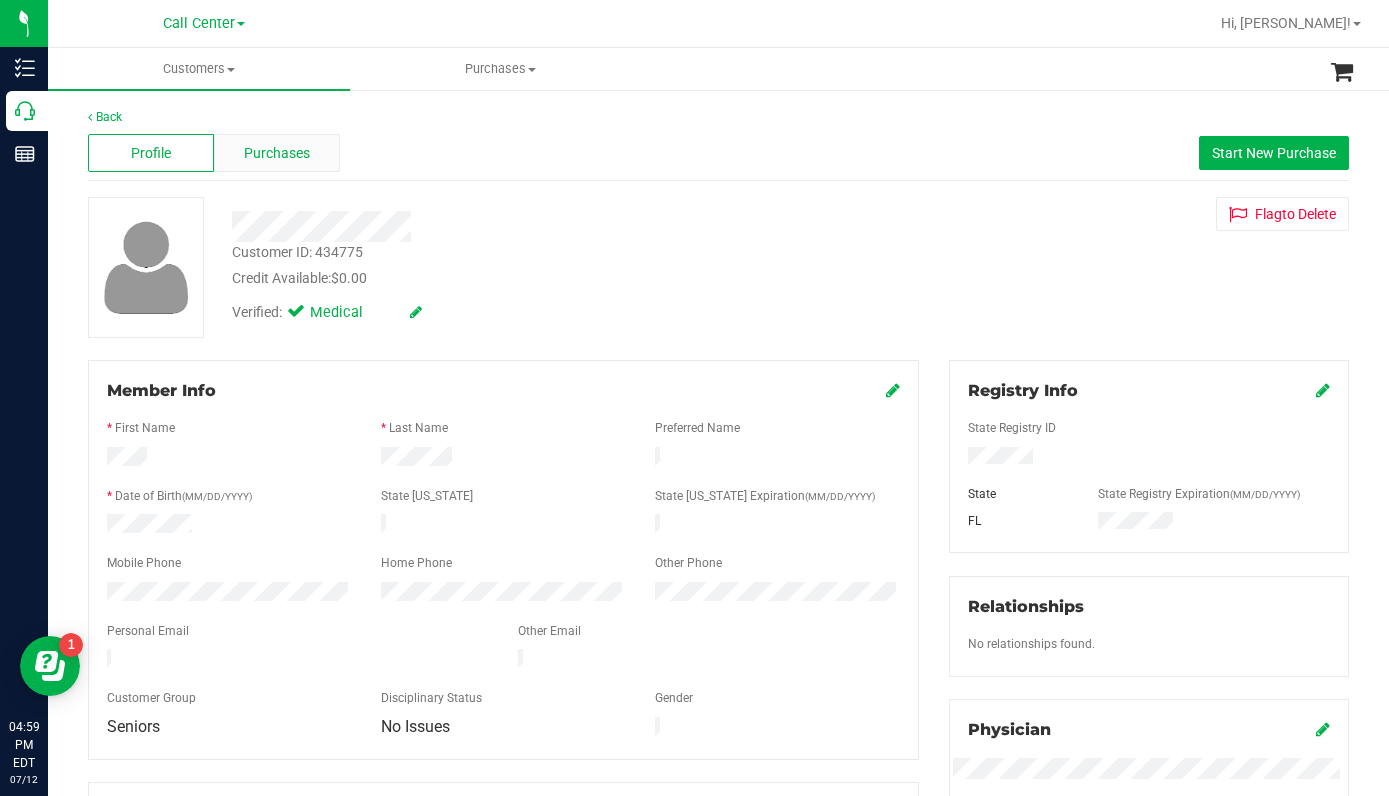 click on "Purchases" at bounding box center (277, 153) 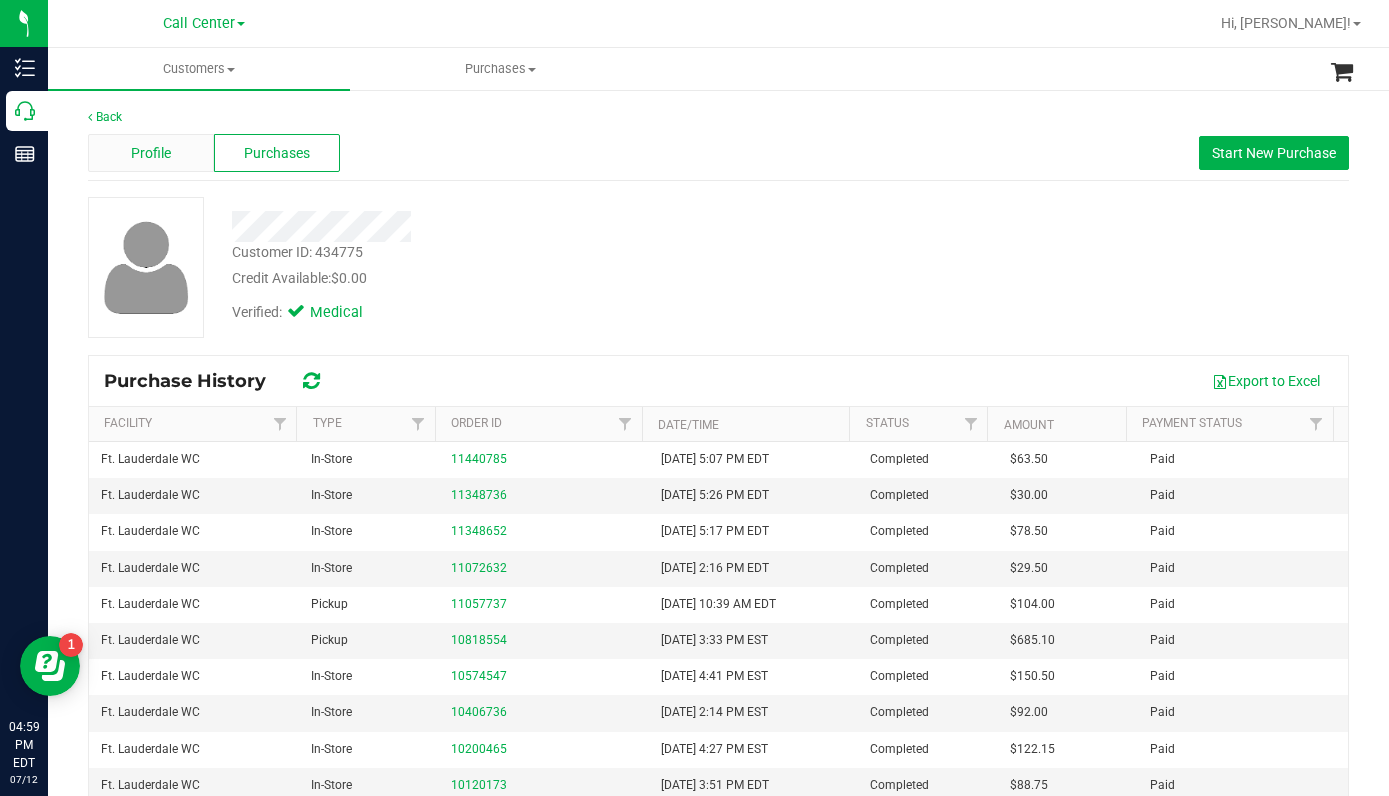 click on "Profile" at bounding box center [151, 153] 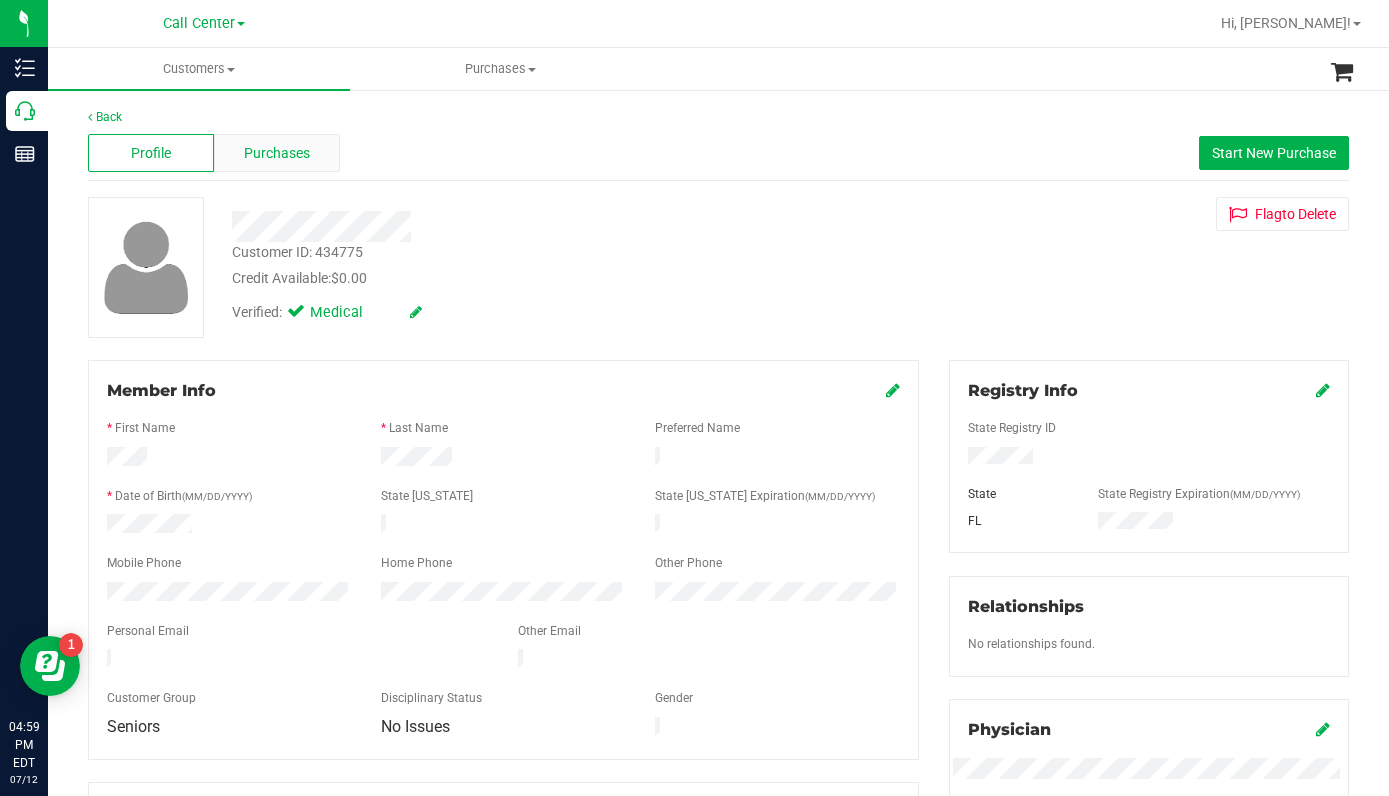 click on "Purchases" at bounding box center [277, 153] 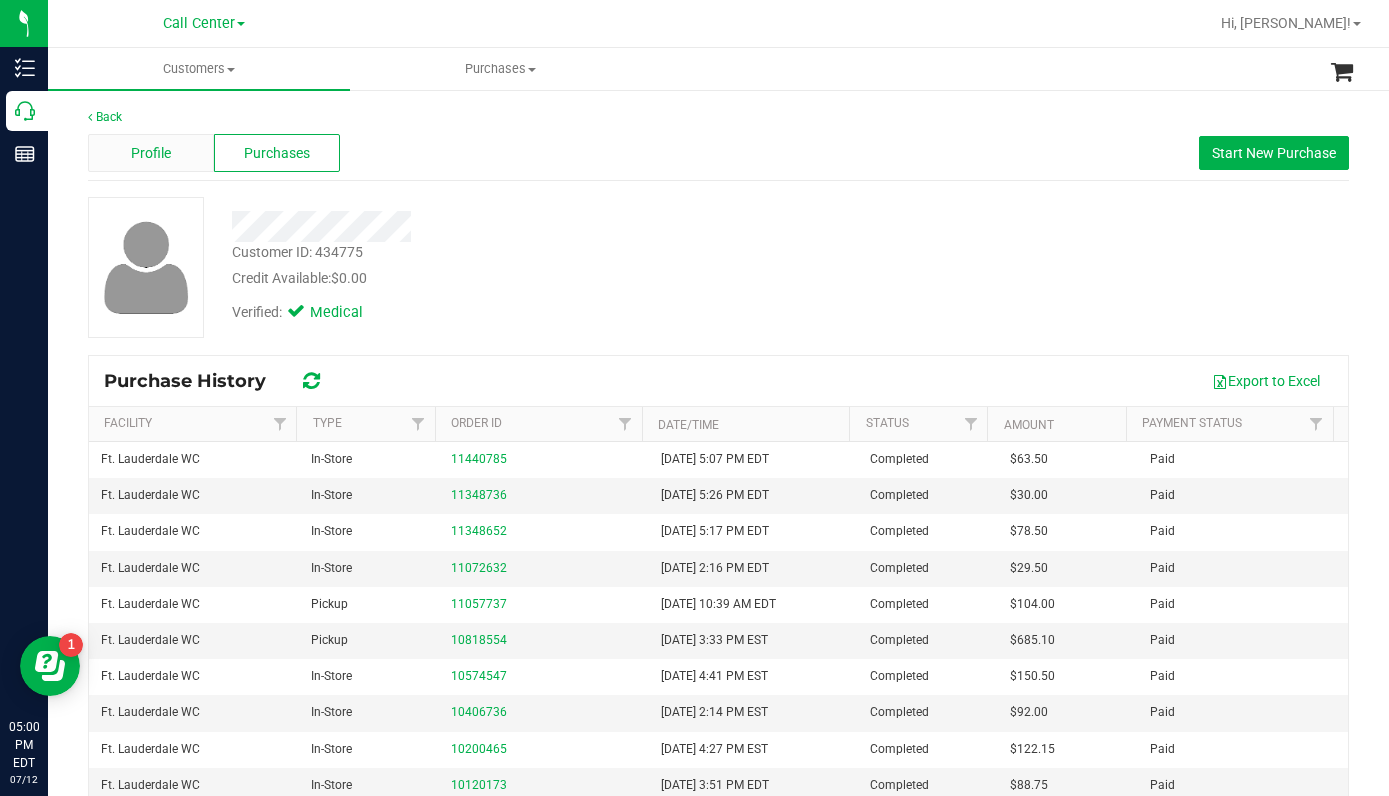 click on "Profile" at bounding box center (151, 153) 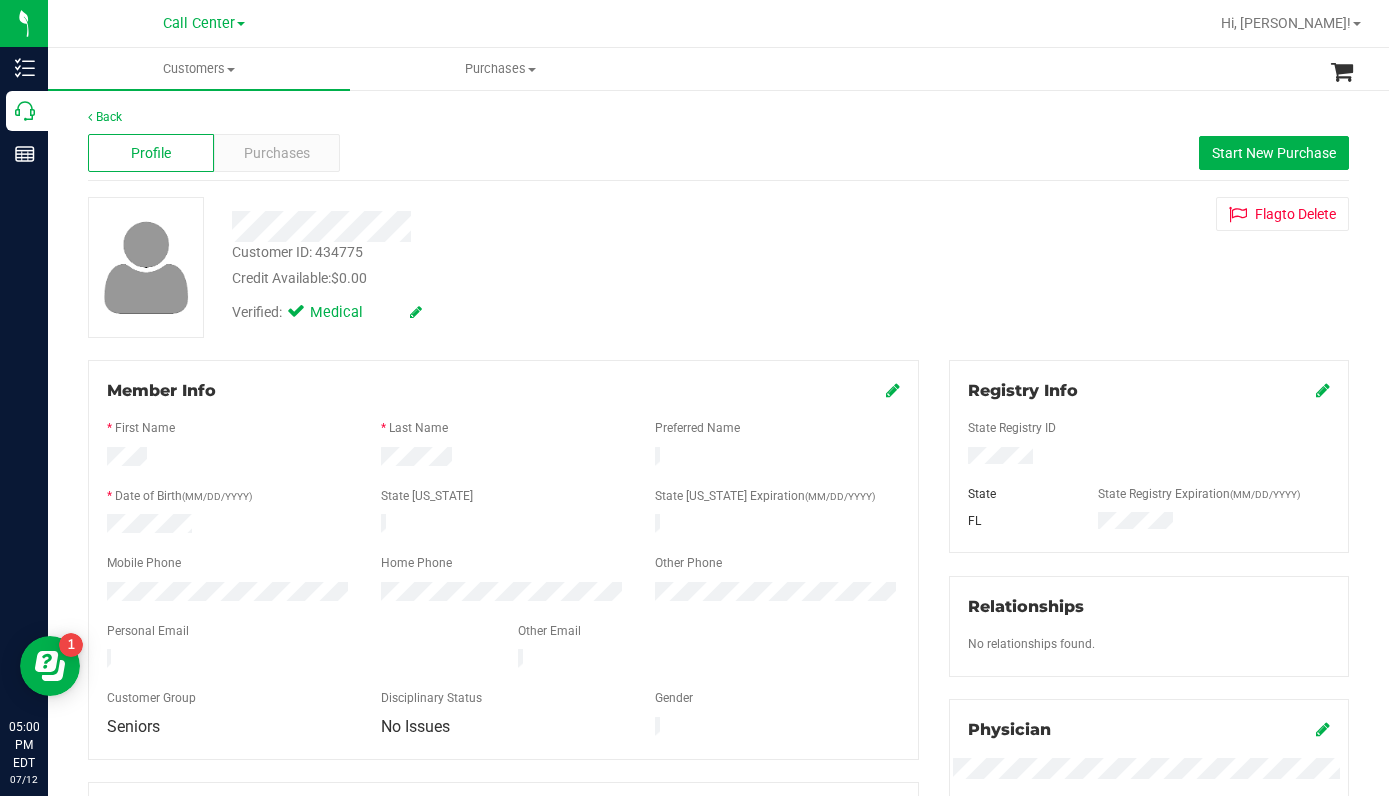 click on "Verified:
Medical" at bounding box center (540, 311) 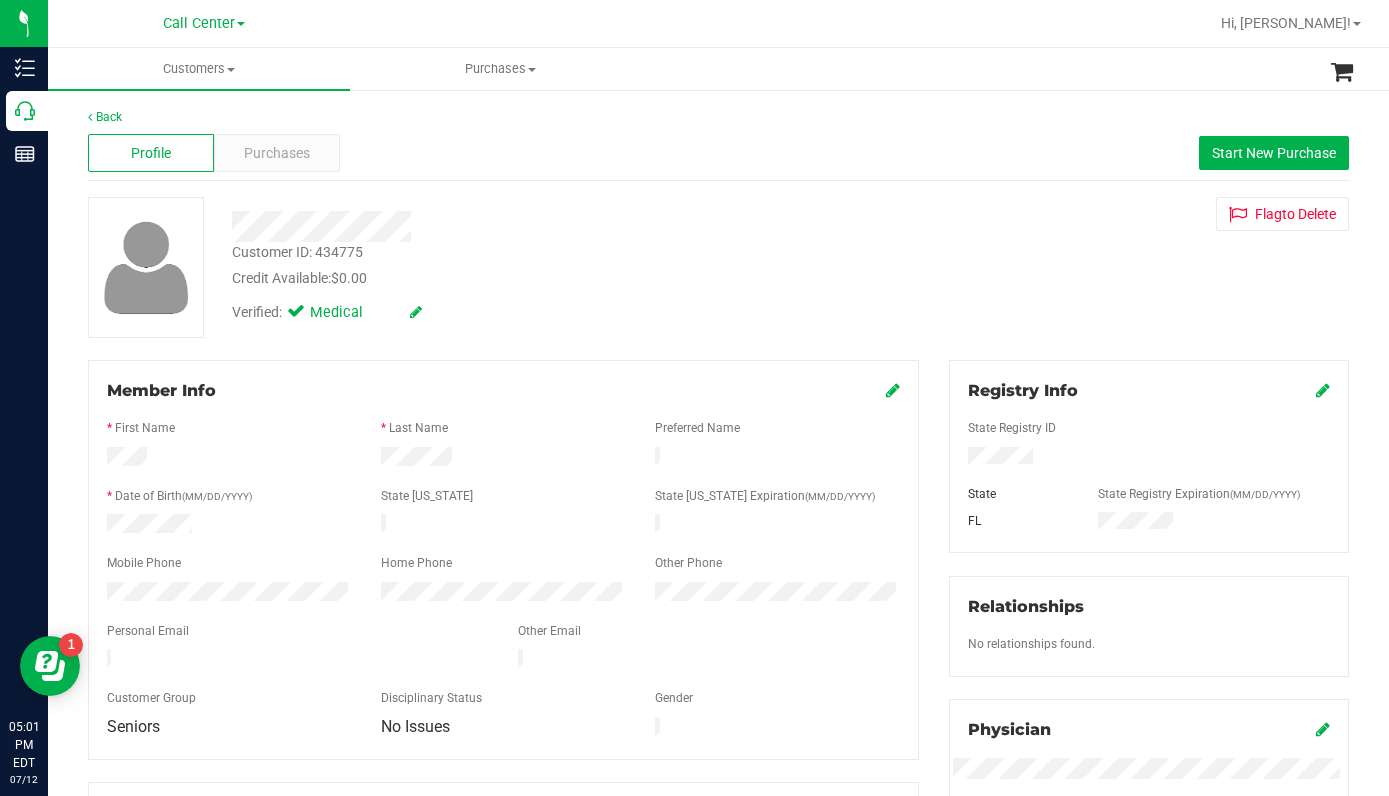click on "Customer ID: 434775
Credit Available:
$0.00
Verified:
Medical
Flag  to [GEOGRAPHIC_DATA]" at bounding box center (718, 267) 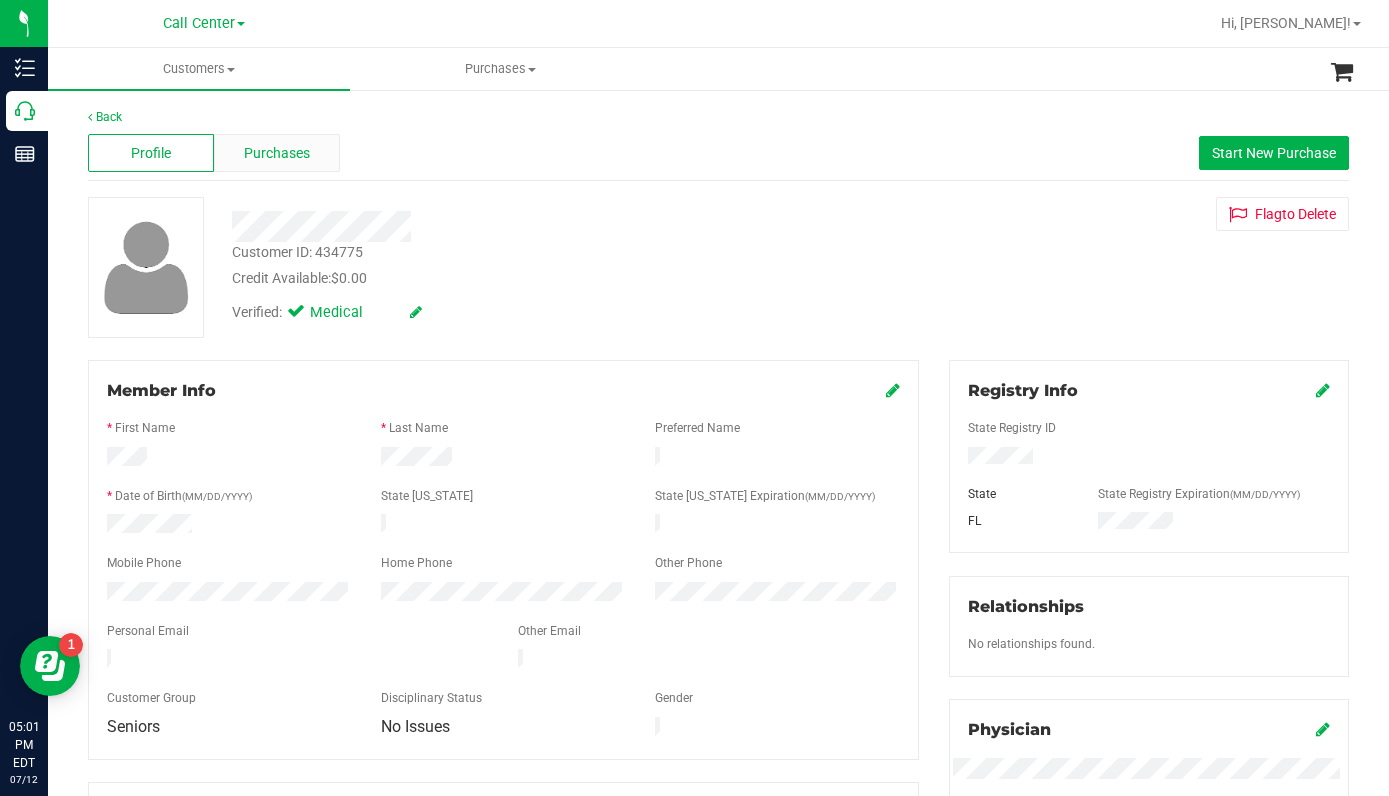 click on "Purchases" at bounding box center [277, 153] 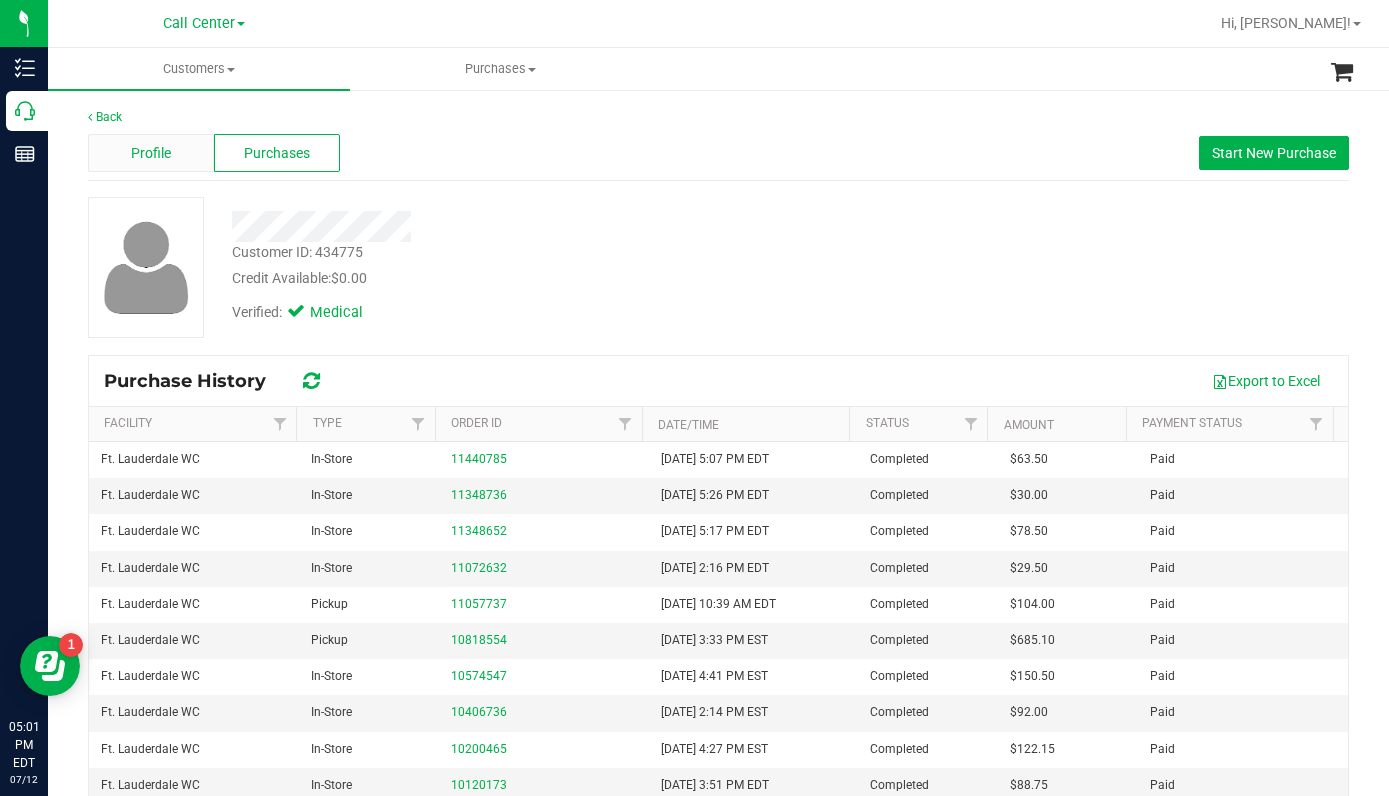 click on "Profile" at bounding box center (151, 153) 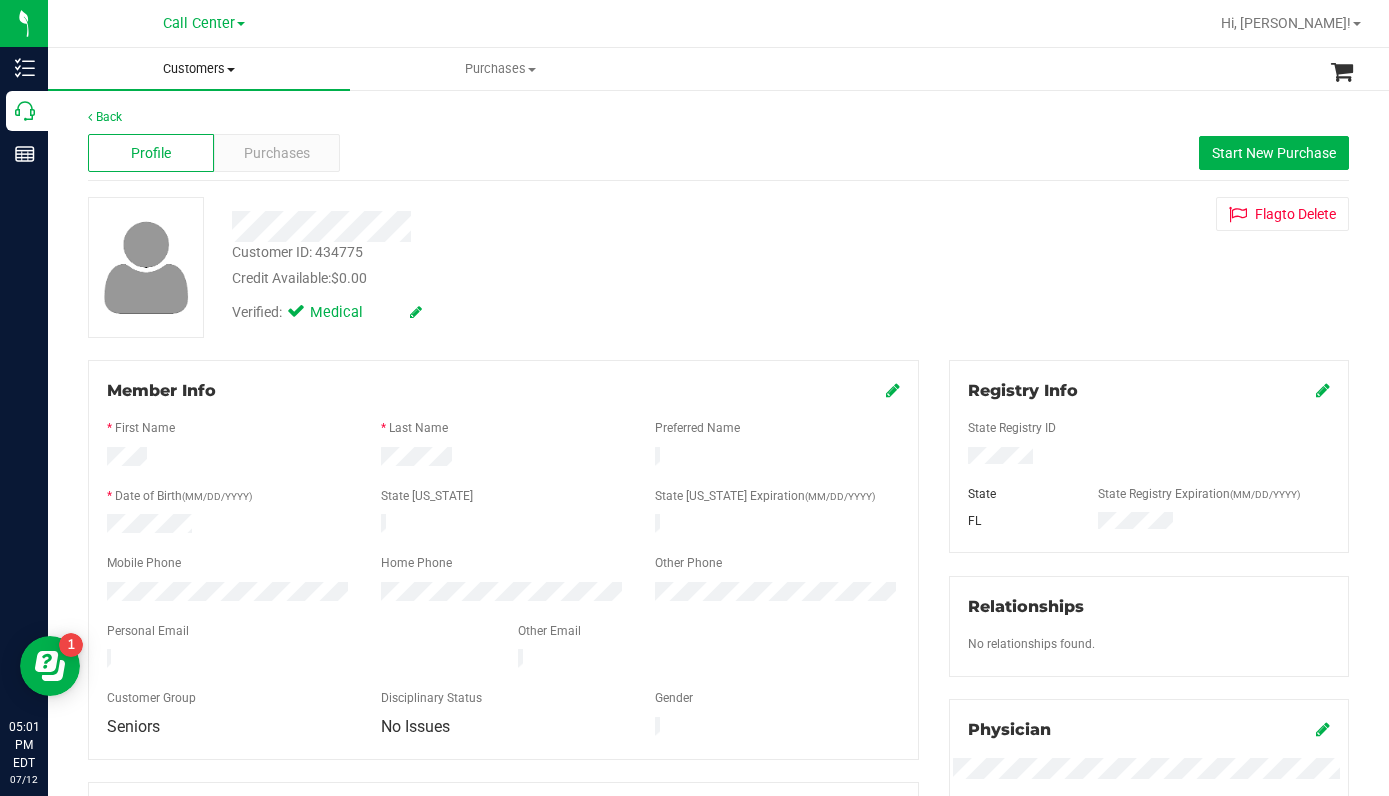 drag, startPoint x: 236, startPoint y: 69, endPoint x: 194, endPoint y: 91, distance: 47.41308 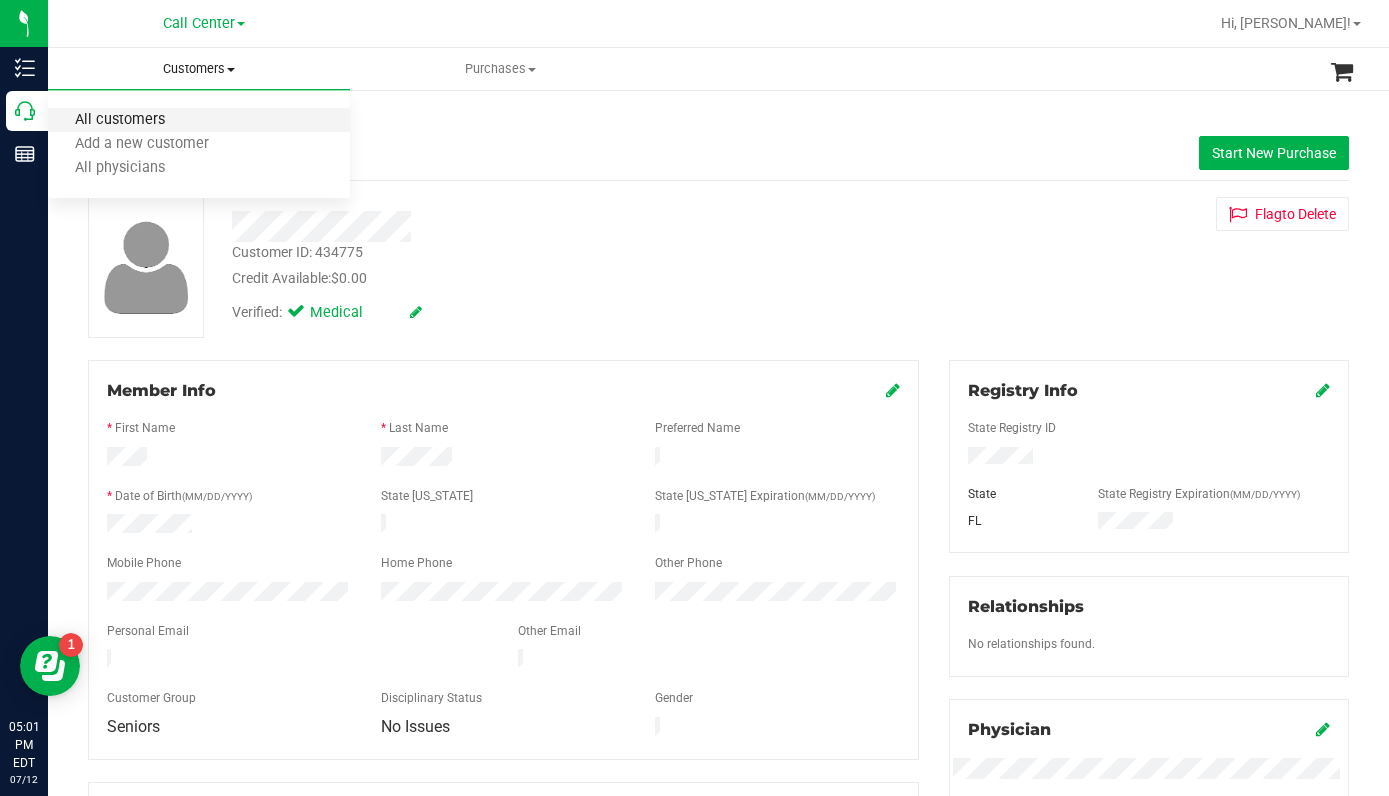 click on "All customers" at bounding box center (120, 120) 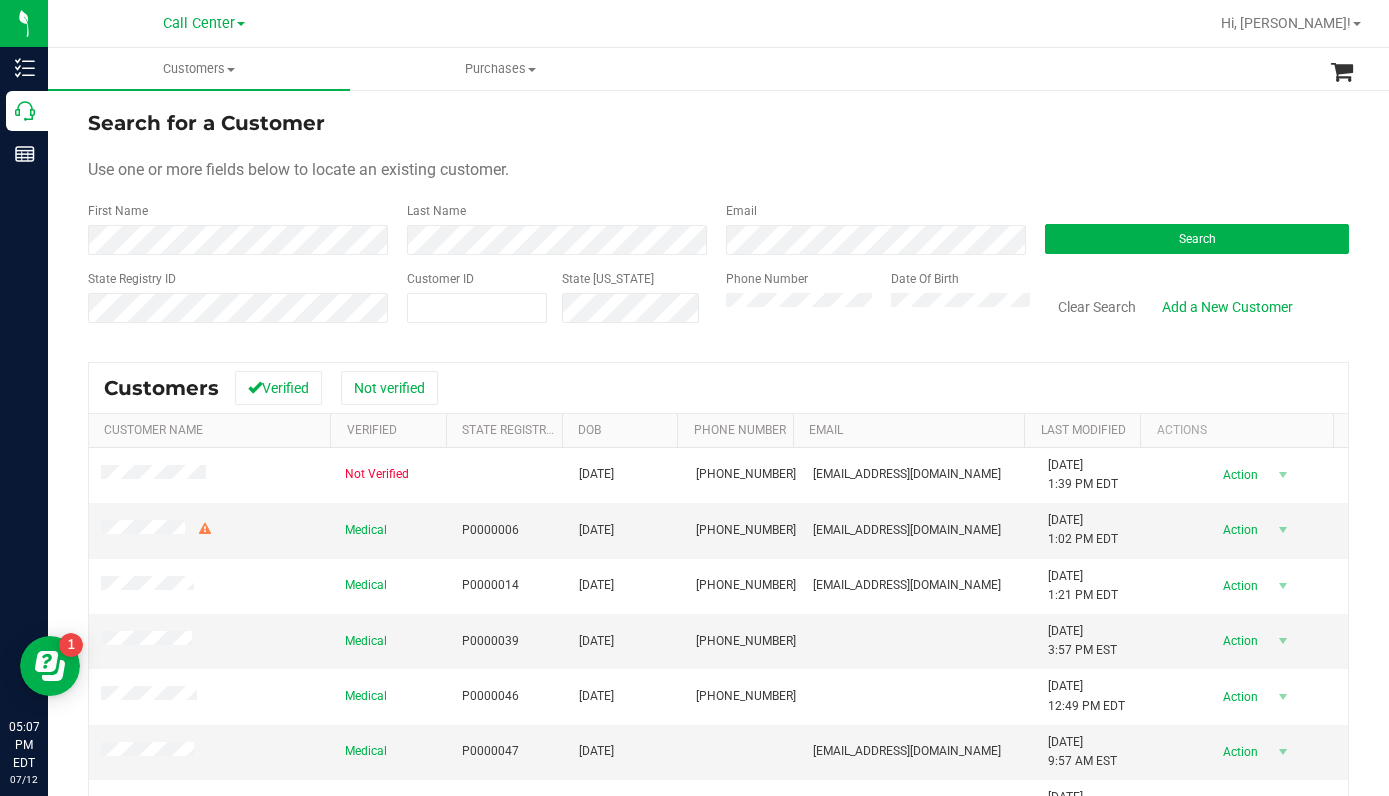 click on "Use one or more fields below to locate an existing customer." at bounding box center [718, 170] 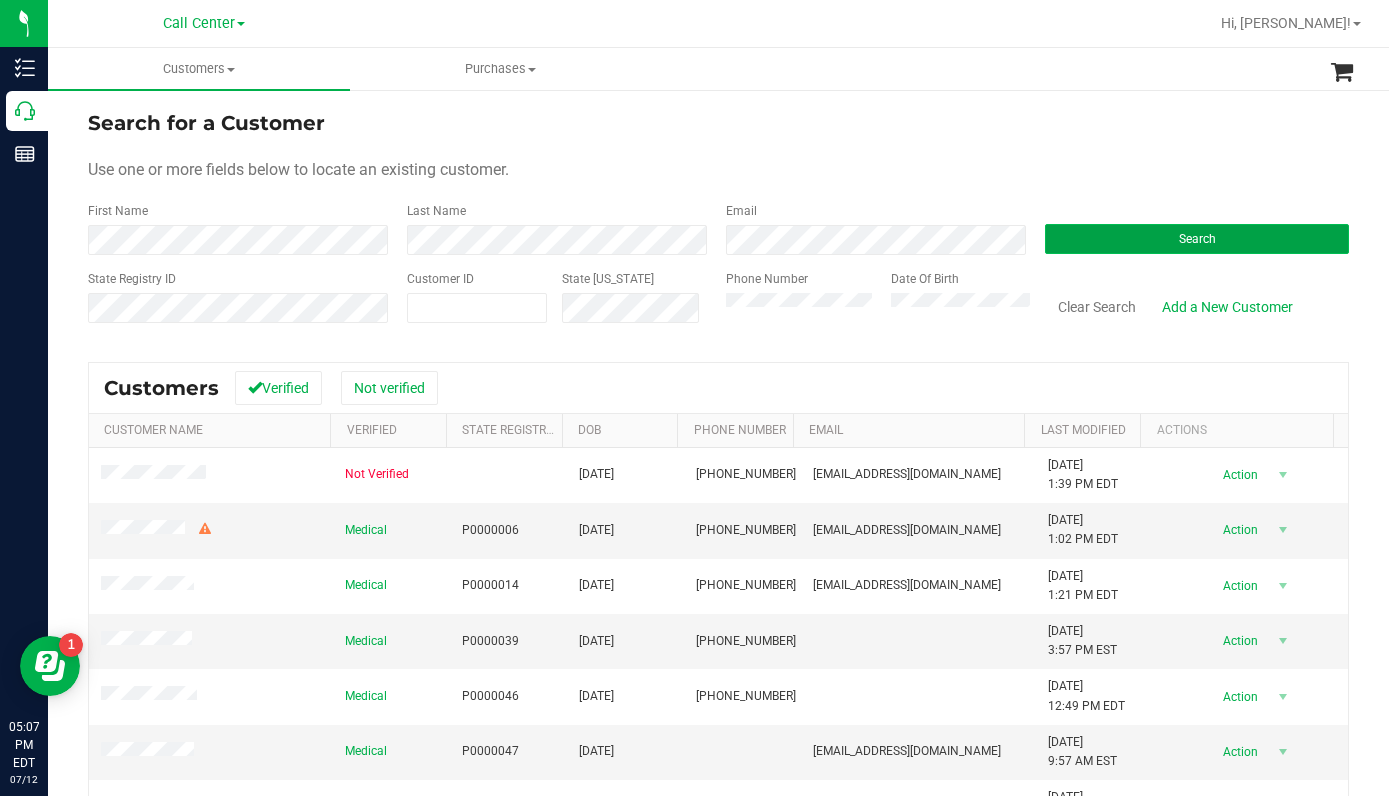 click on "Search" at bounding box center [1197, 239] 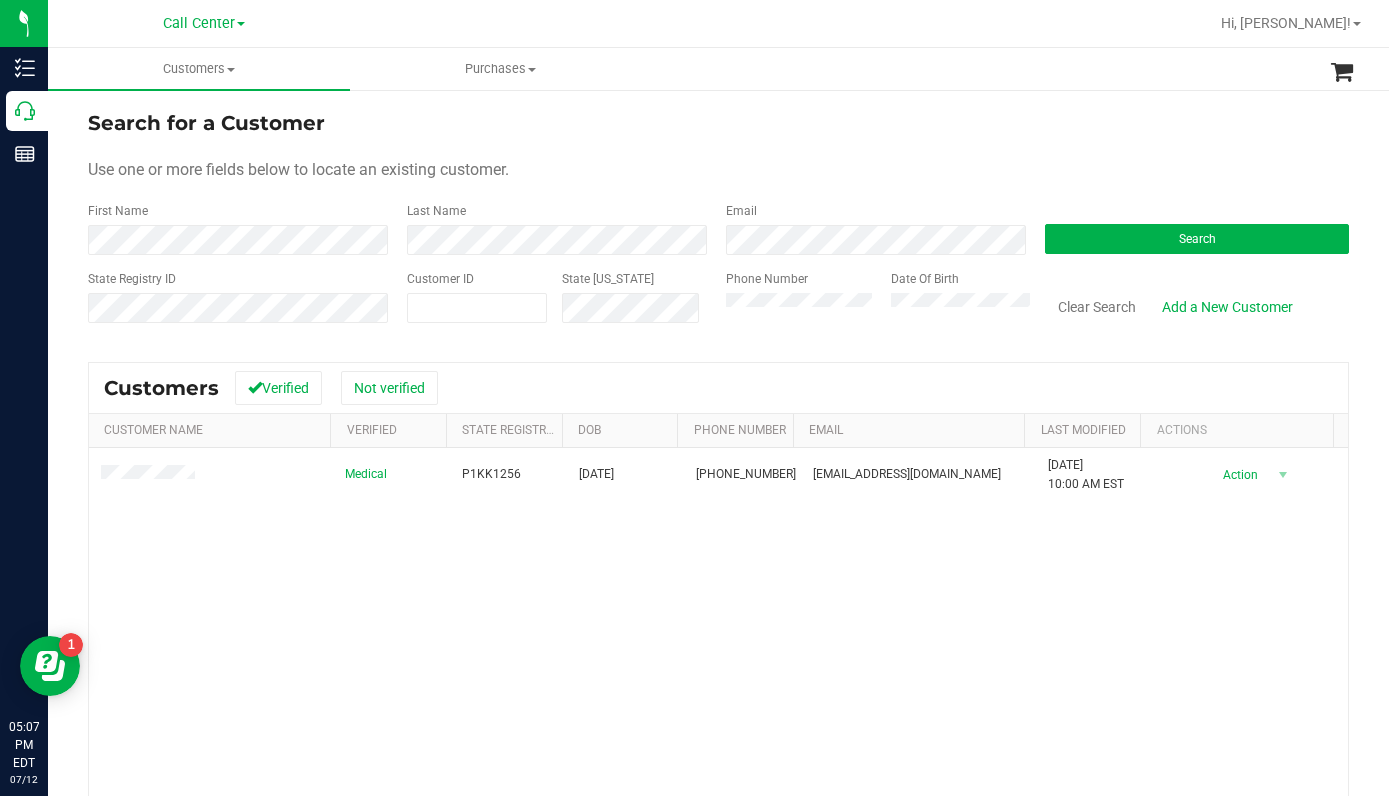 click on "Use one or more fields below to locate an existing customer." at bounding box center [718, 170] 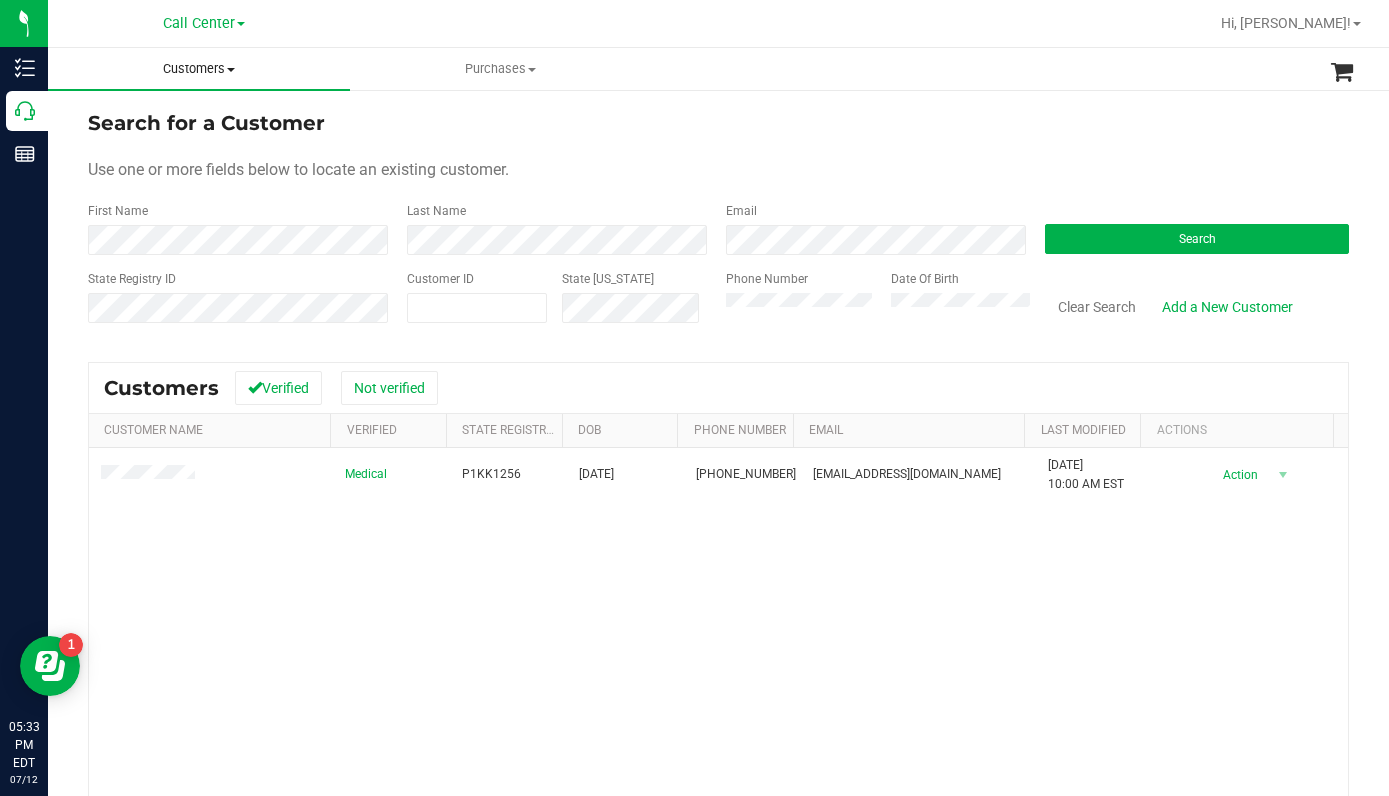 click at bounding box center (231, 70) 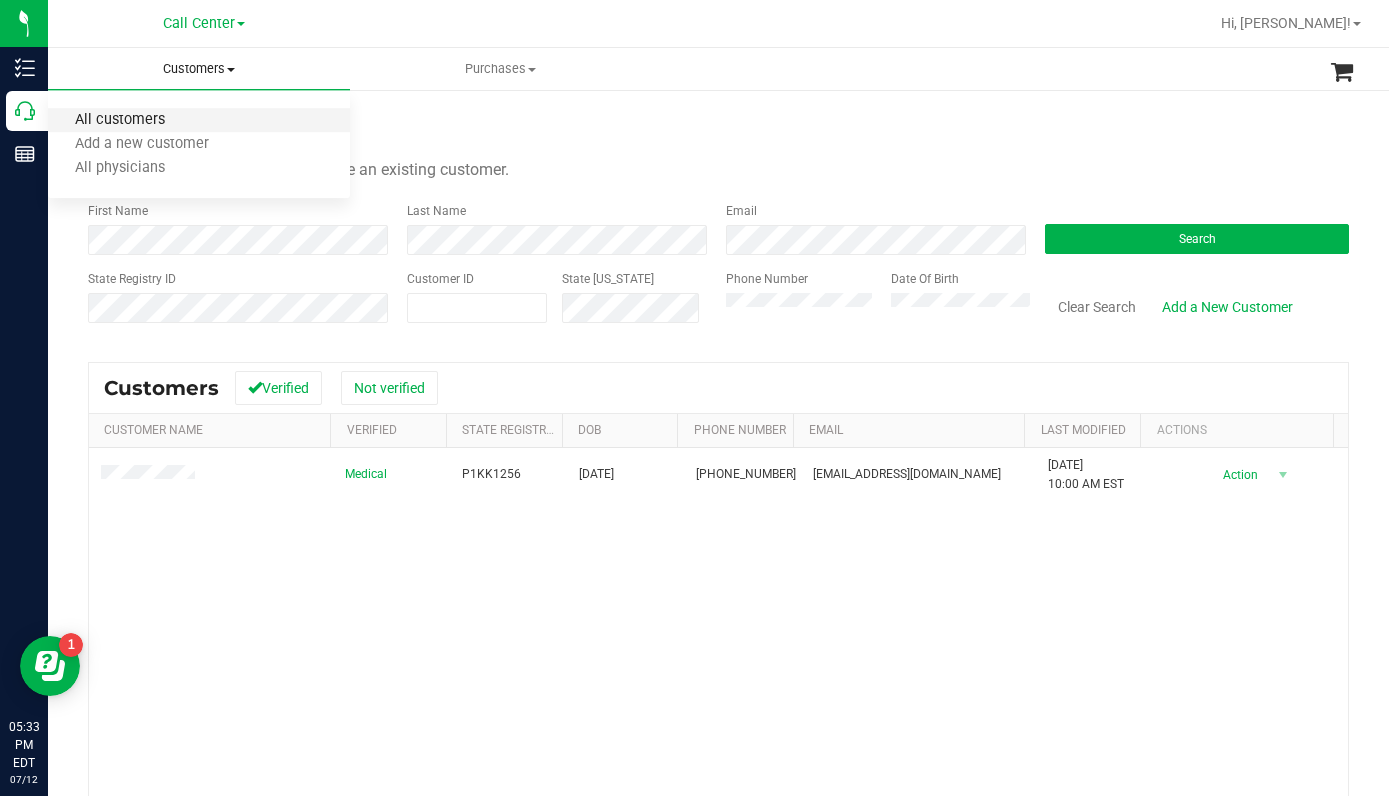 click on "All customers" at bounding box center [120, 120] 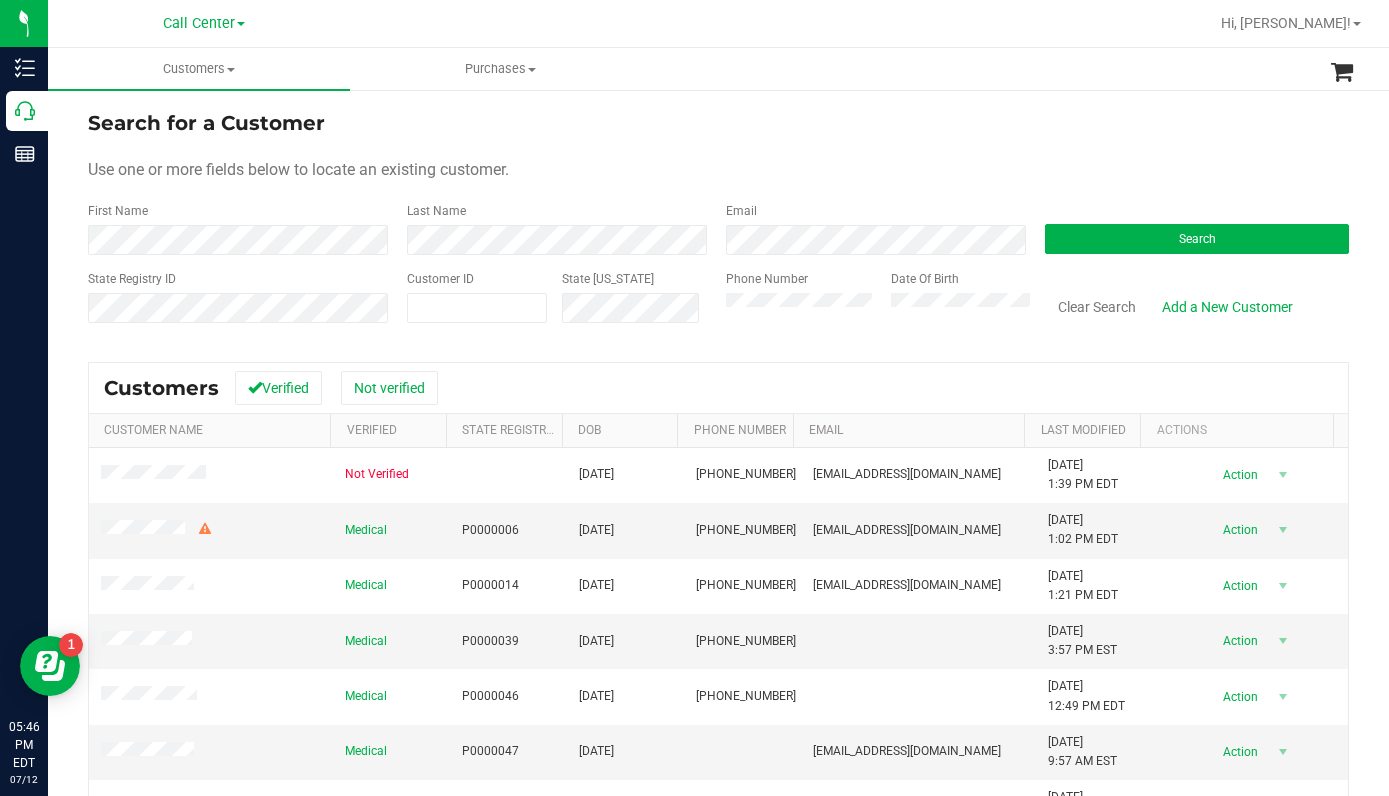 click on "Use one or more fields below to locate an existing customer." at bounding box center [718, 170] 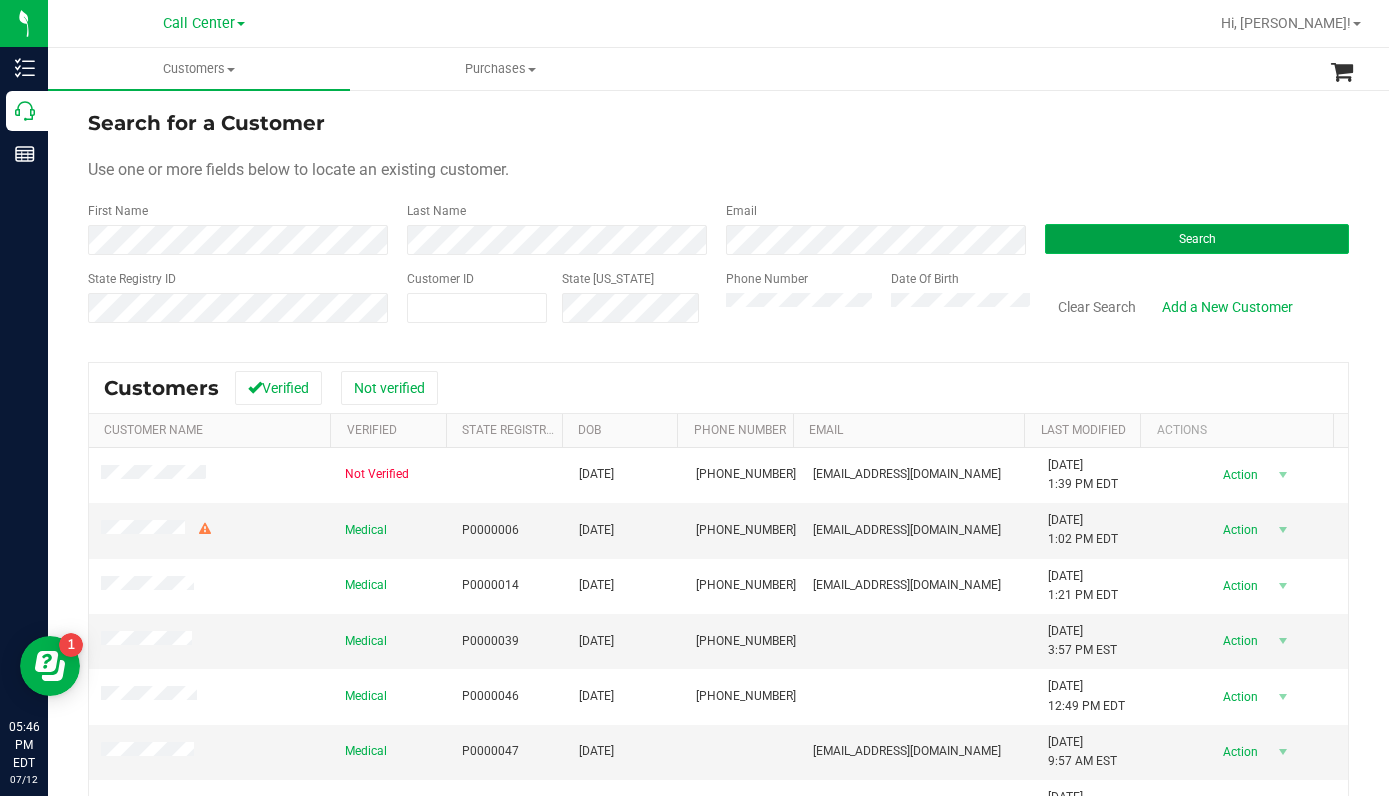 click on "Search" at bounding box center (1197, 239) 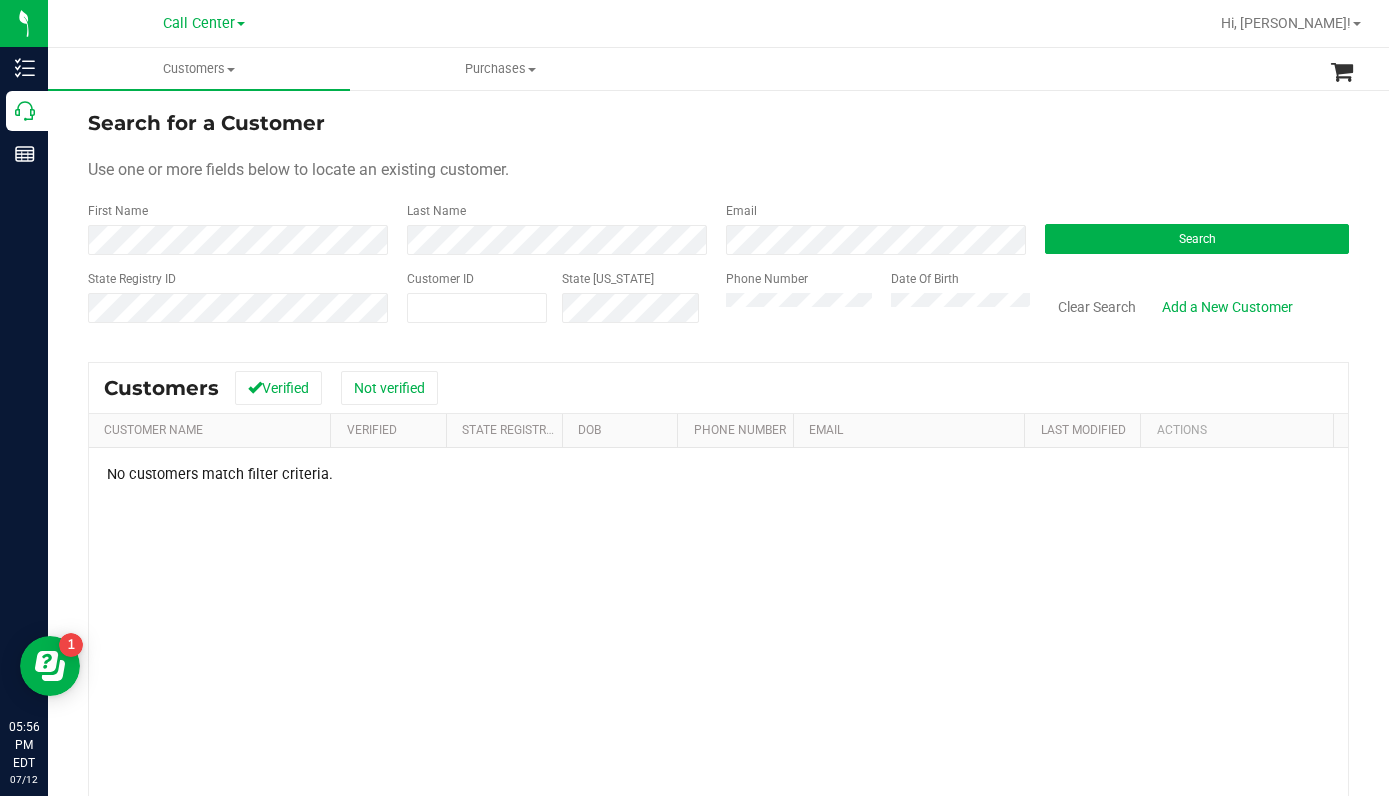 click on "Use one or more fields below to locate an existing customer." at bounding box center (718, 170) 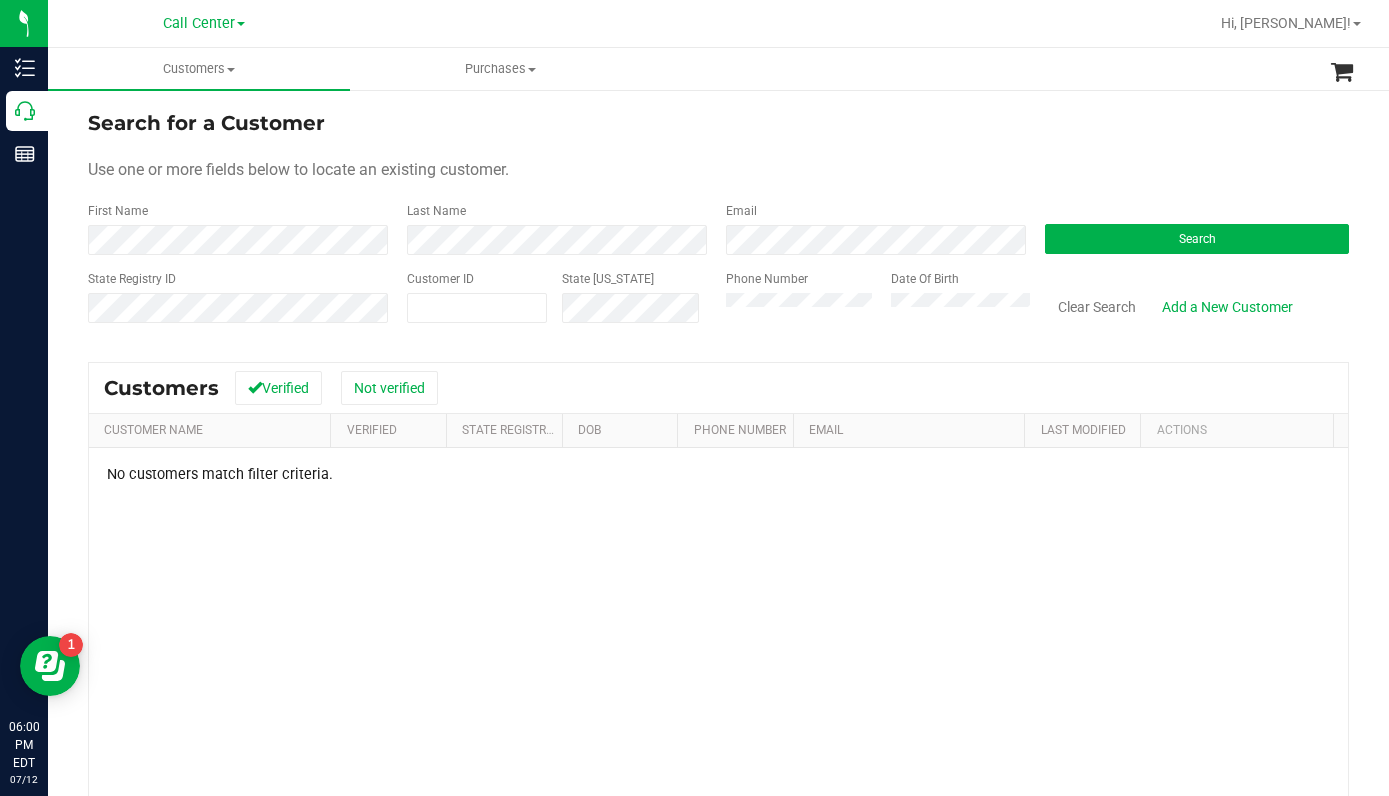 click on "Search for a Customer
Use one or more fields below to locate an existing customer.
First Name
Last Name
Email
Search
State Registry ID
Customer ID
State [US_STATE]
Phone Number
Date Of Birth" at bounding box center [718, 224] 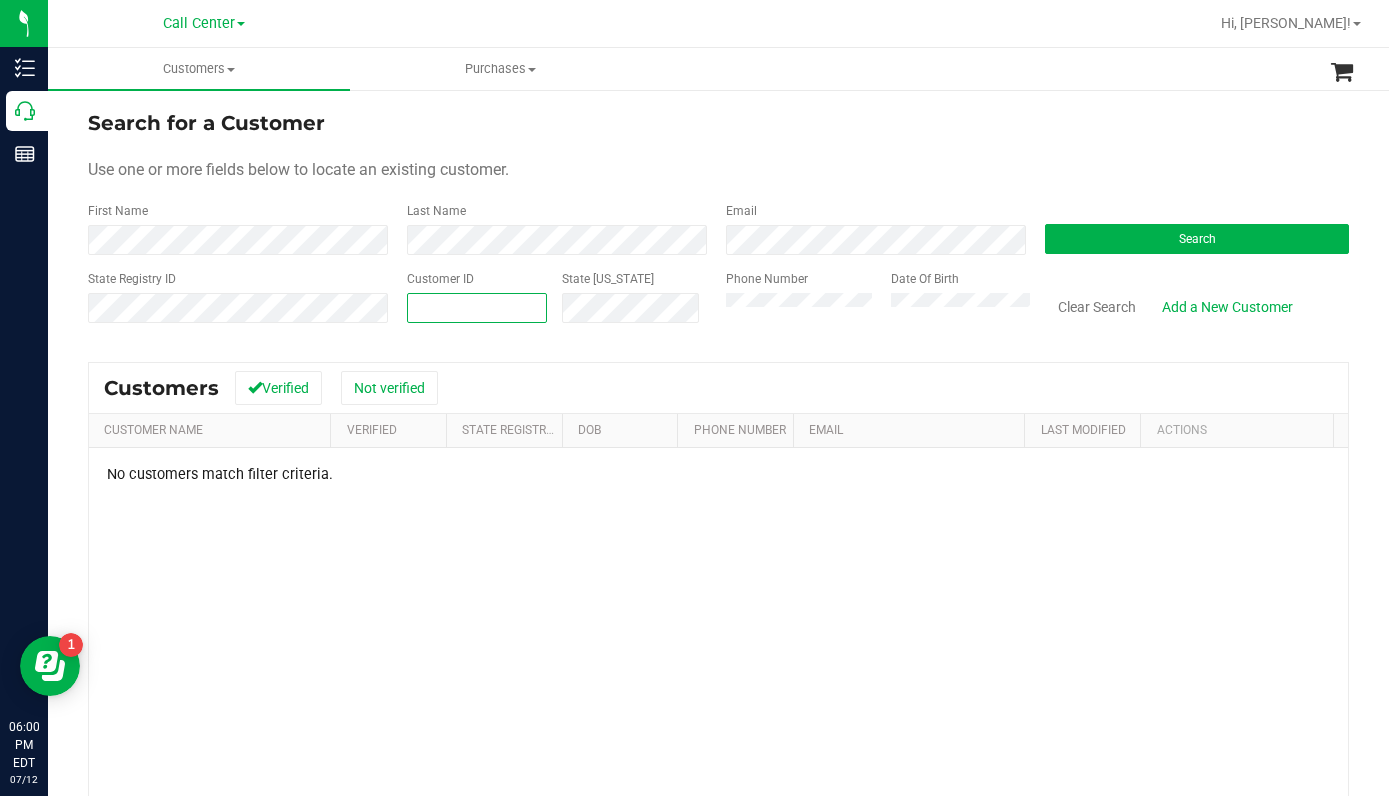 click at bounding box center (477, 308) 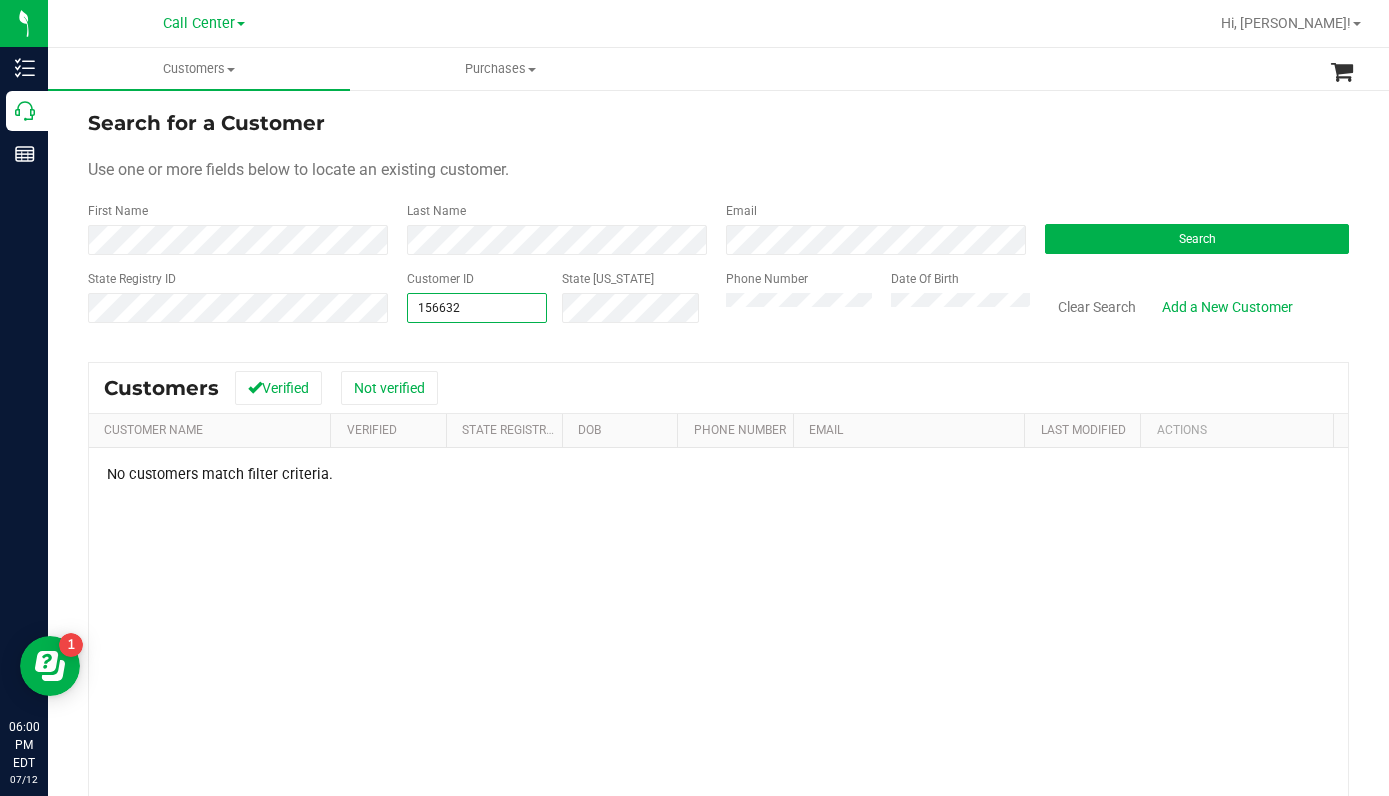 type on "1566320" 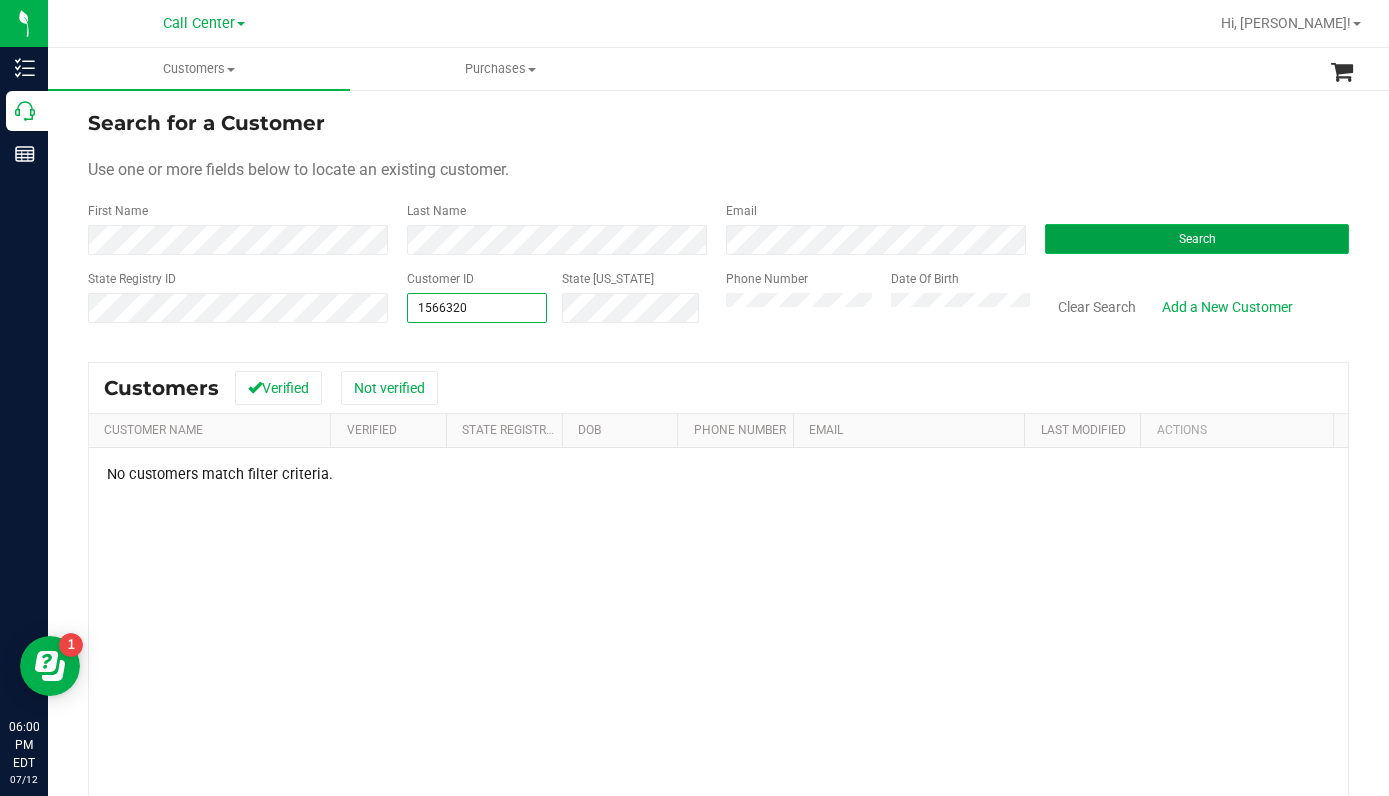 type on "1566320" 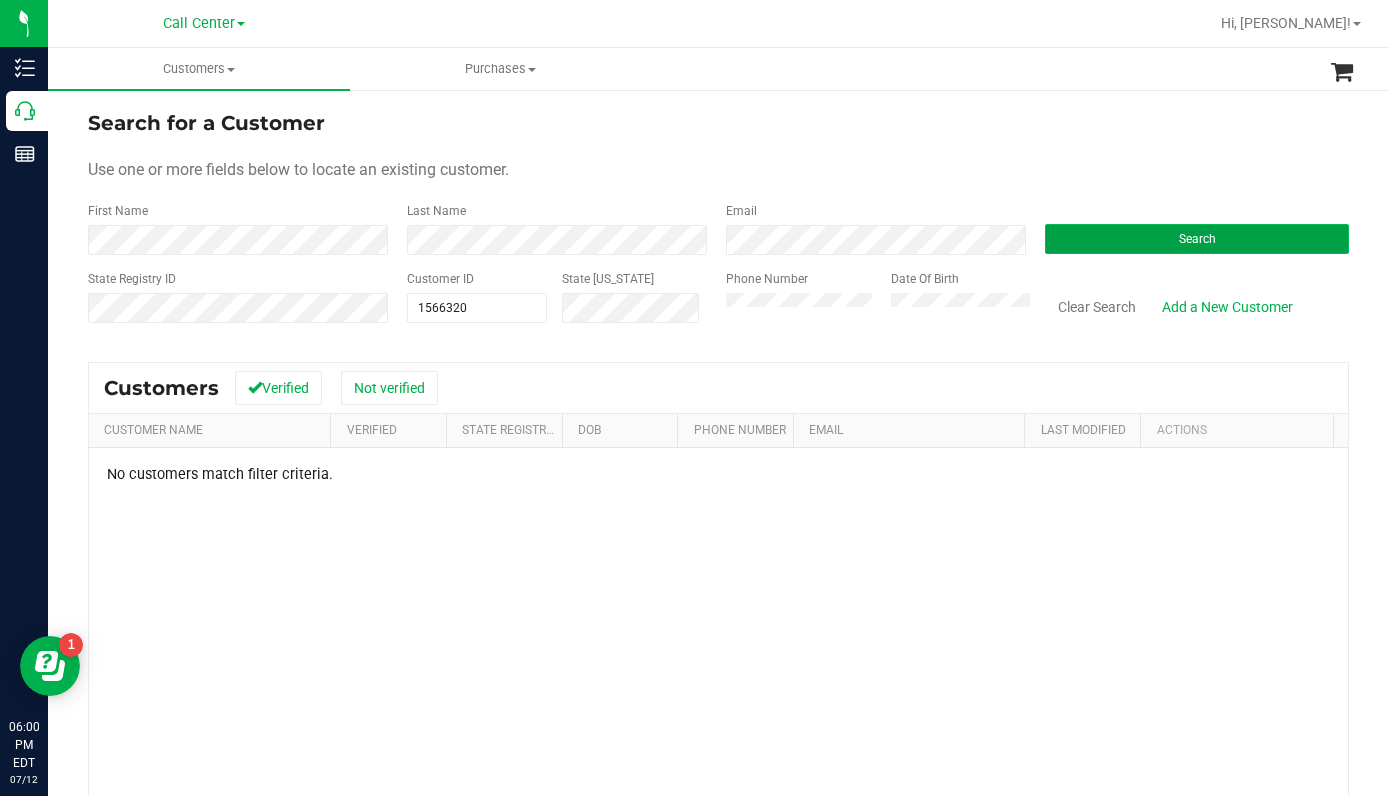 click on "Search" at bounding box center [1197, 239] 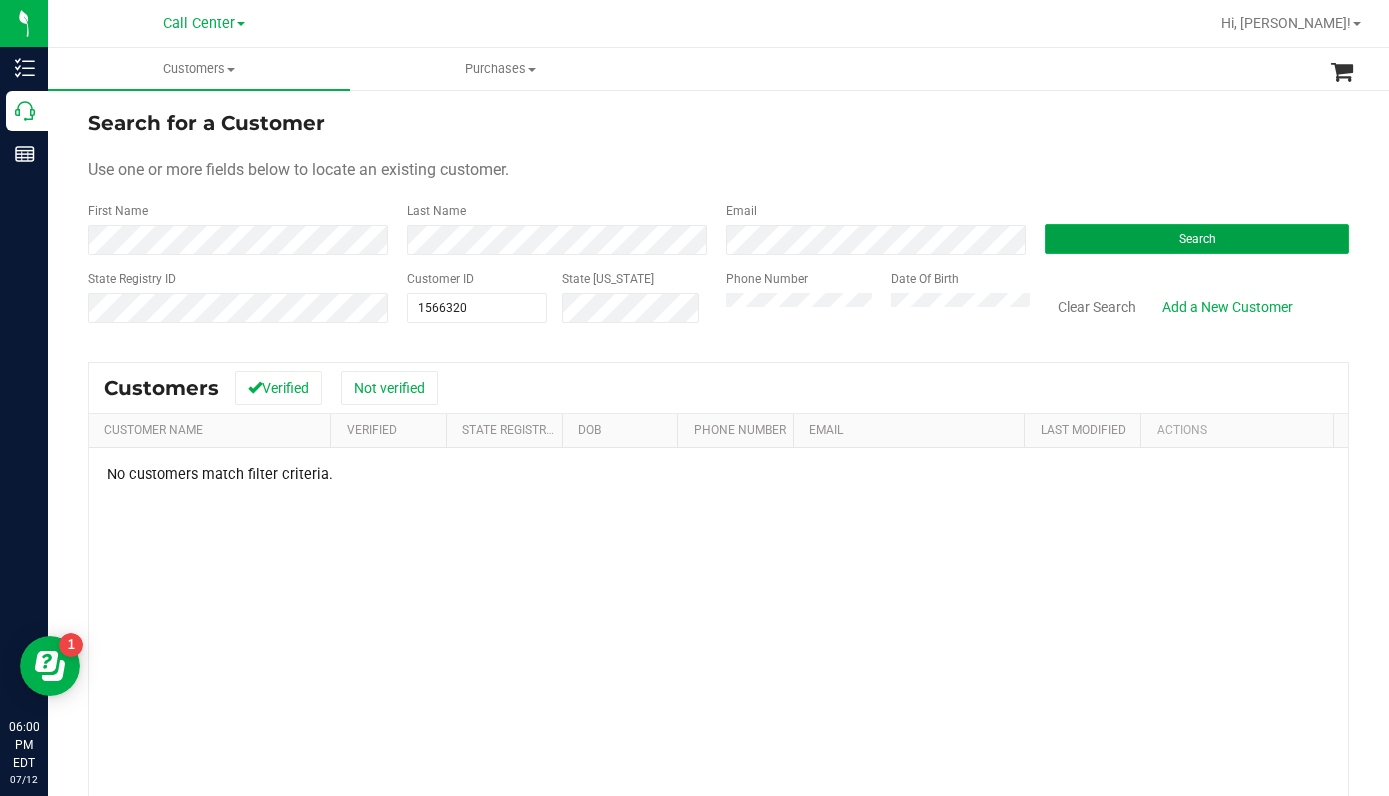 click on "Search" at bounding box center [1197, 239] 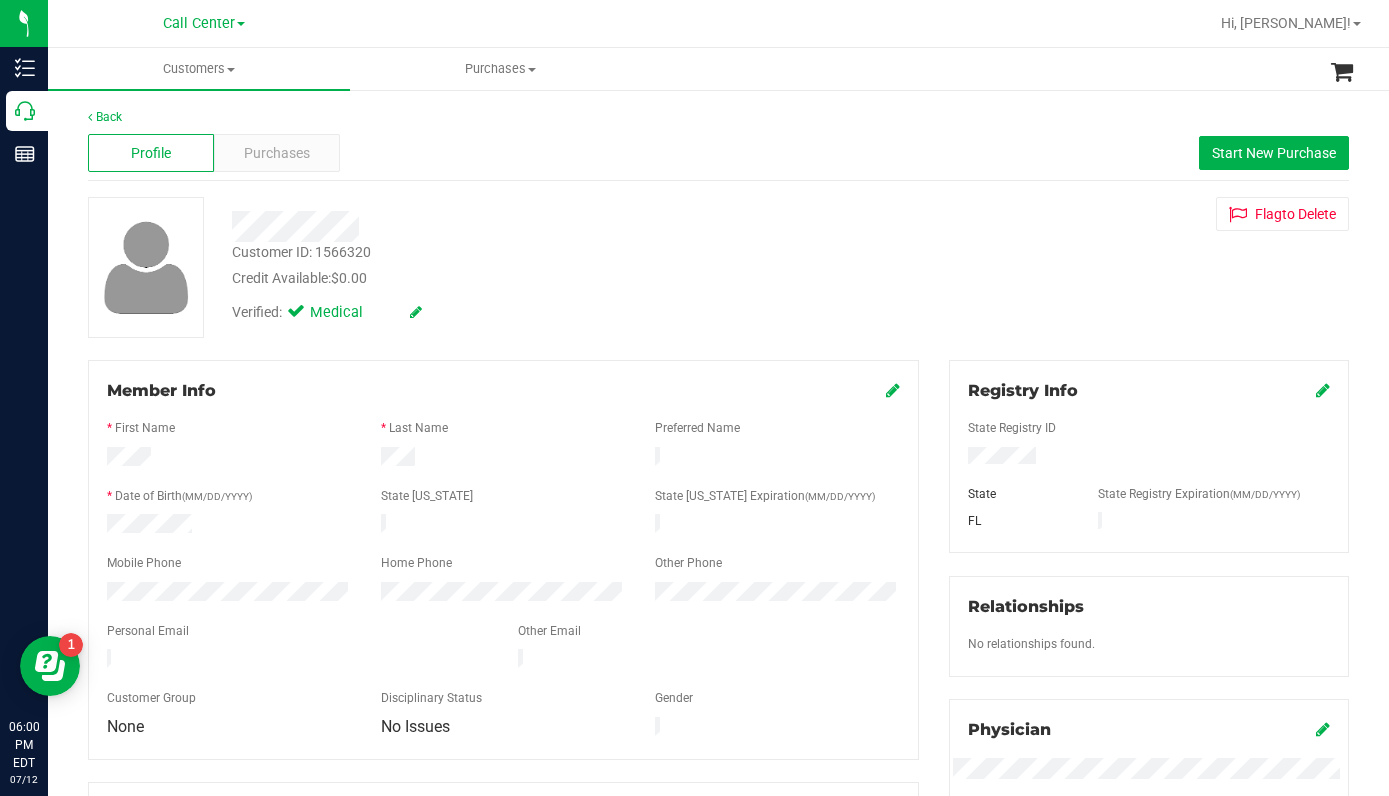 click on "Registry Info" at bounding box center [1149, 391] 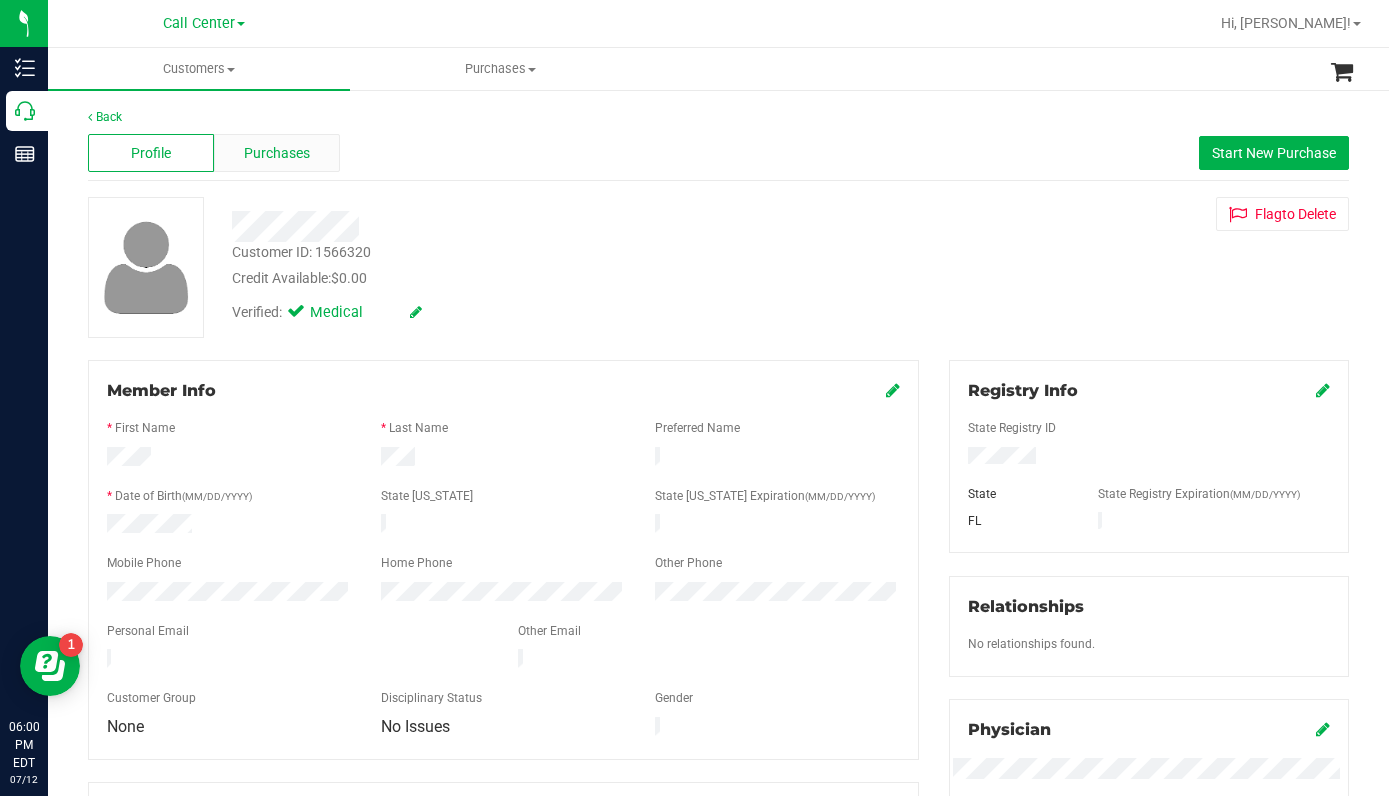 click on "Purchases" at bounding box center [277, 153] 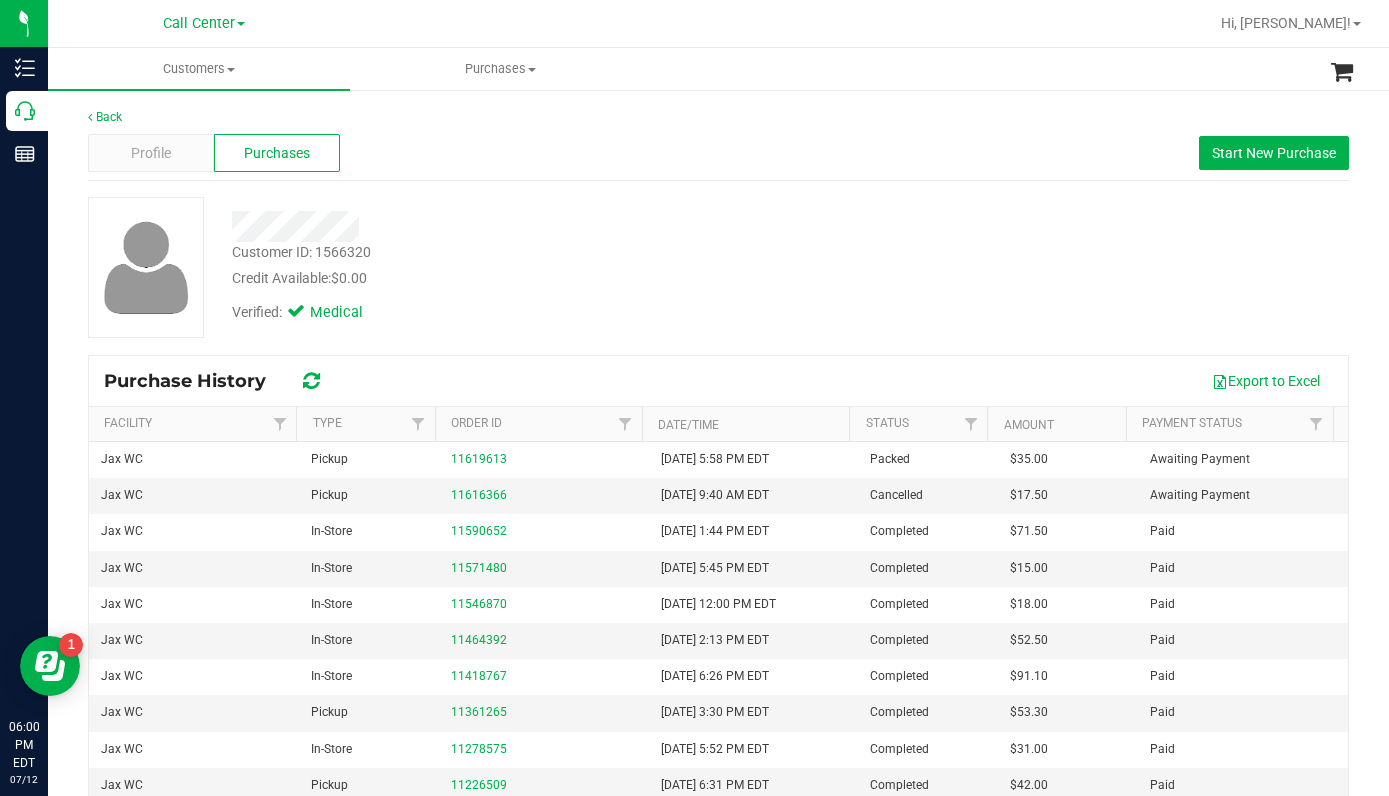 click on "Customer ID: 1566320
Credit Available:
$0.00
Verified:
Medical" at bounding box center [718, 267] 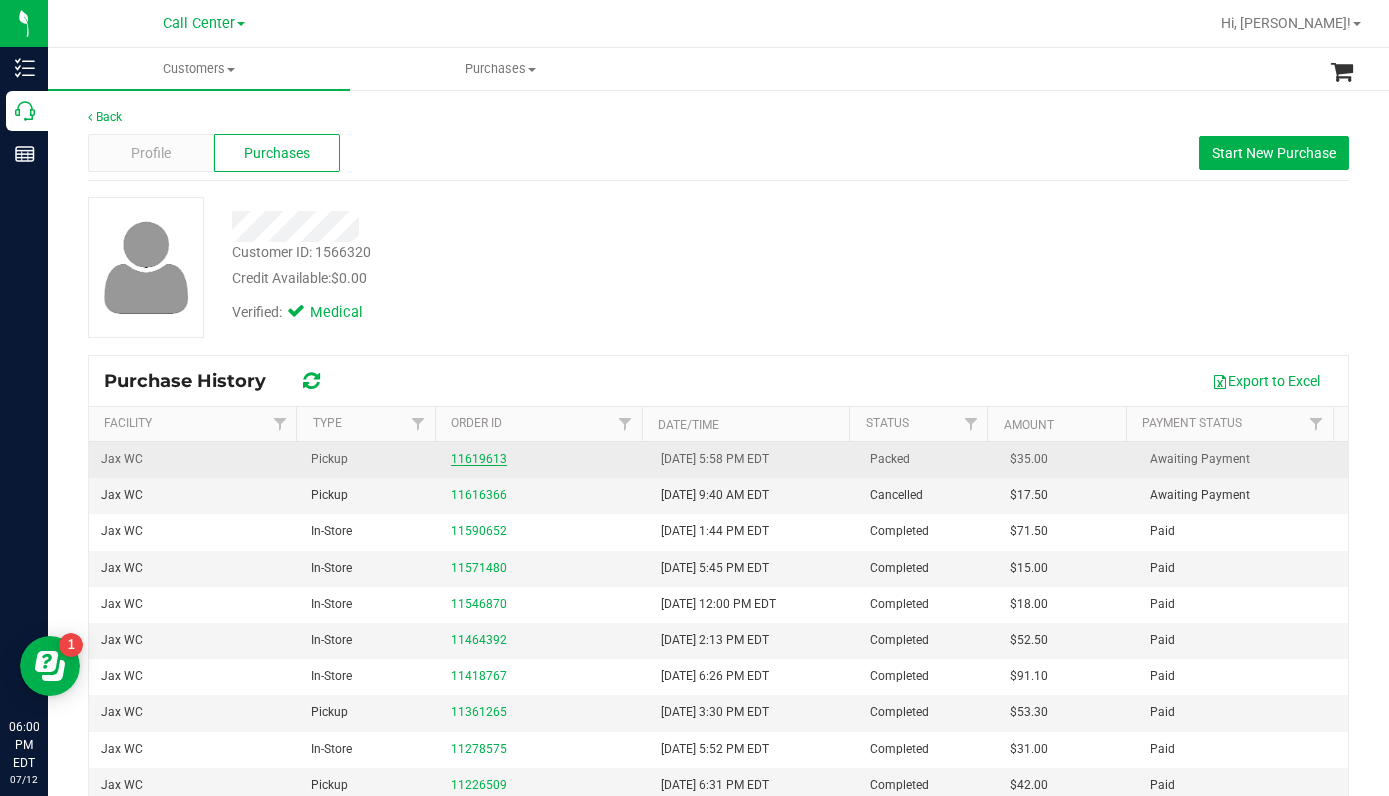 click on "11619613" at bounding box center [479, 459] 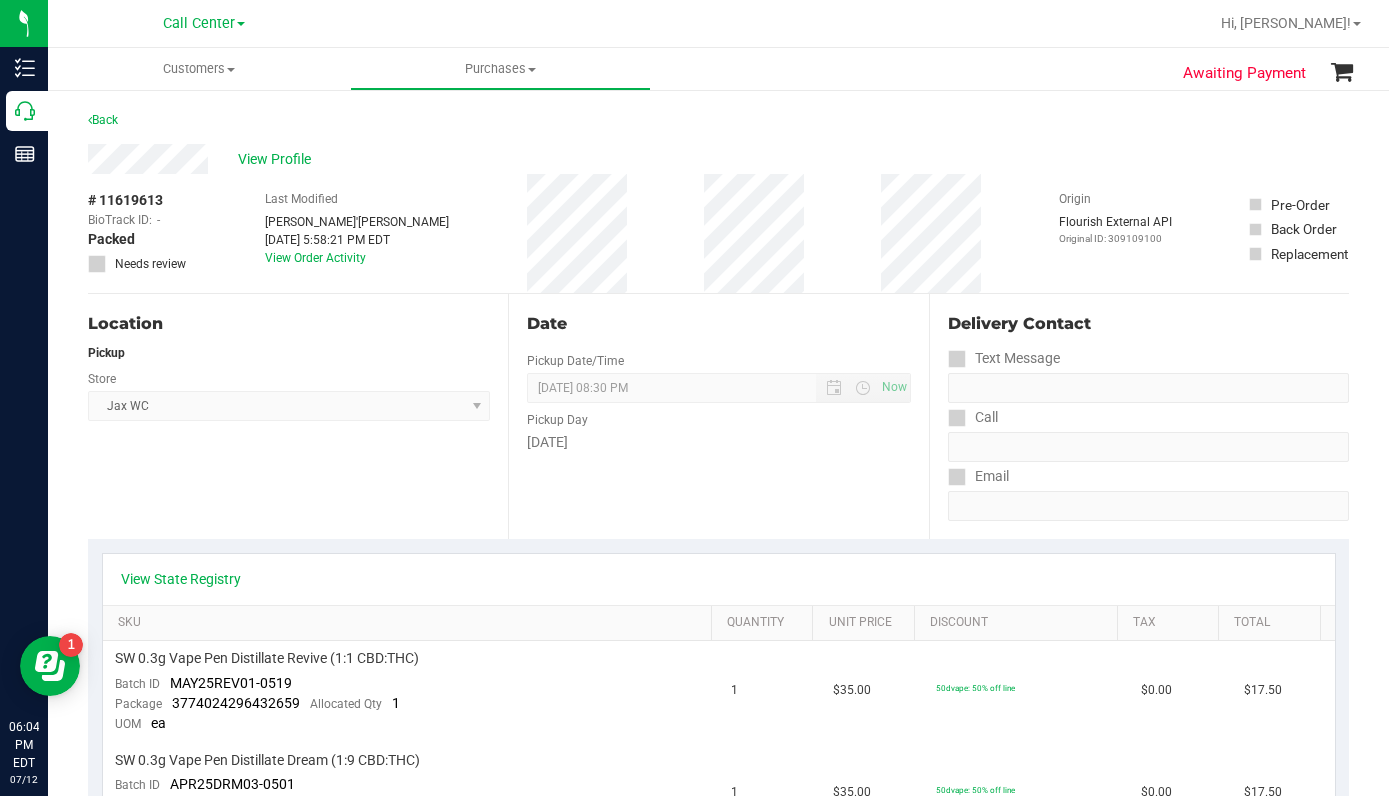 click on "View Profile" at bounding box center (718, 159) 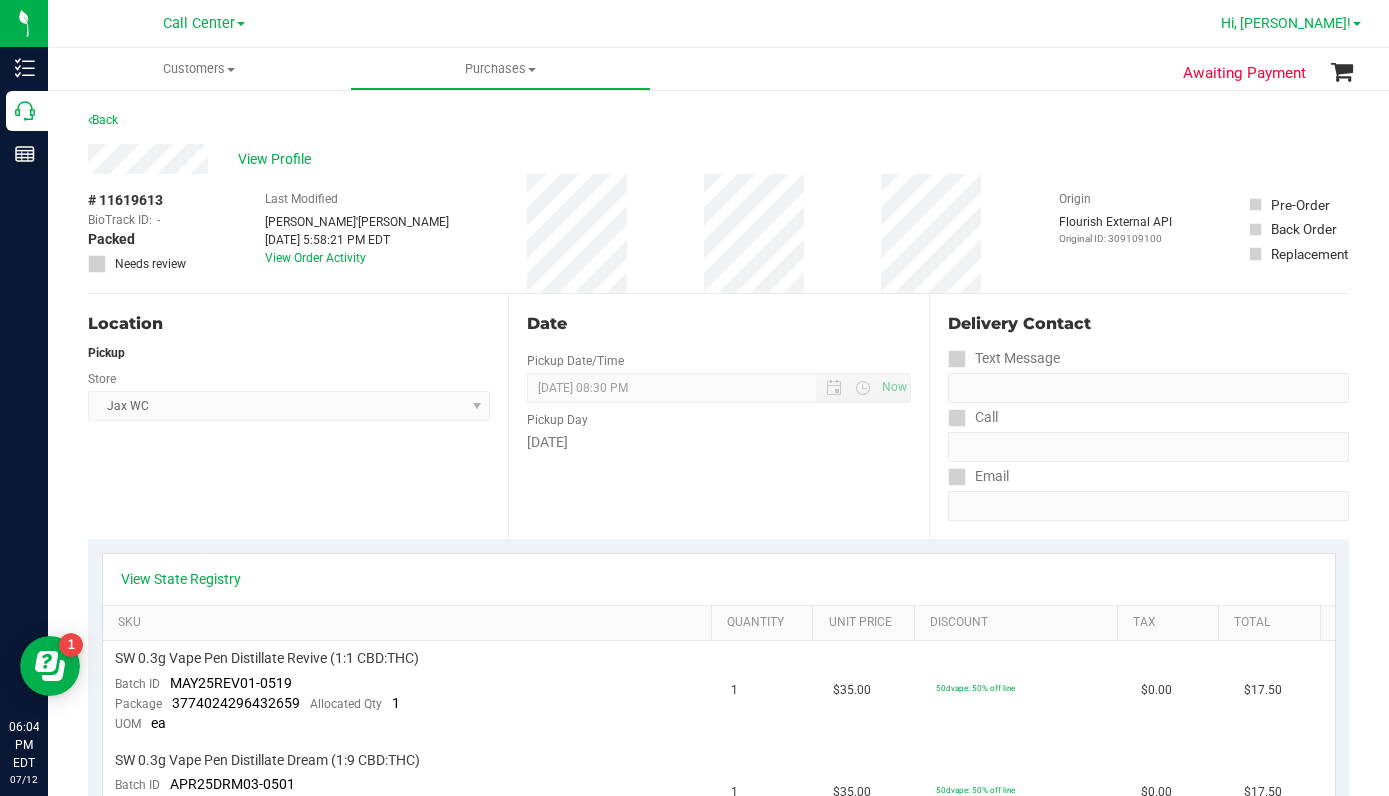 click on "Hi, [PERSON_NAME]!" at bounding box center (1291, 23) 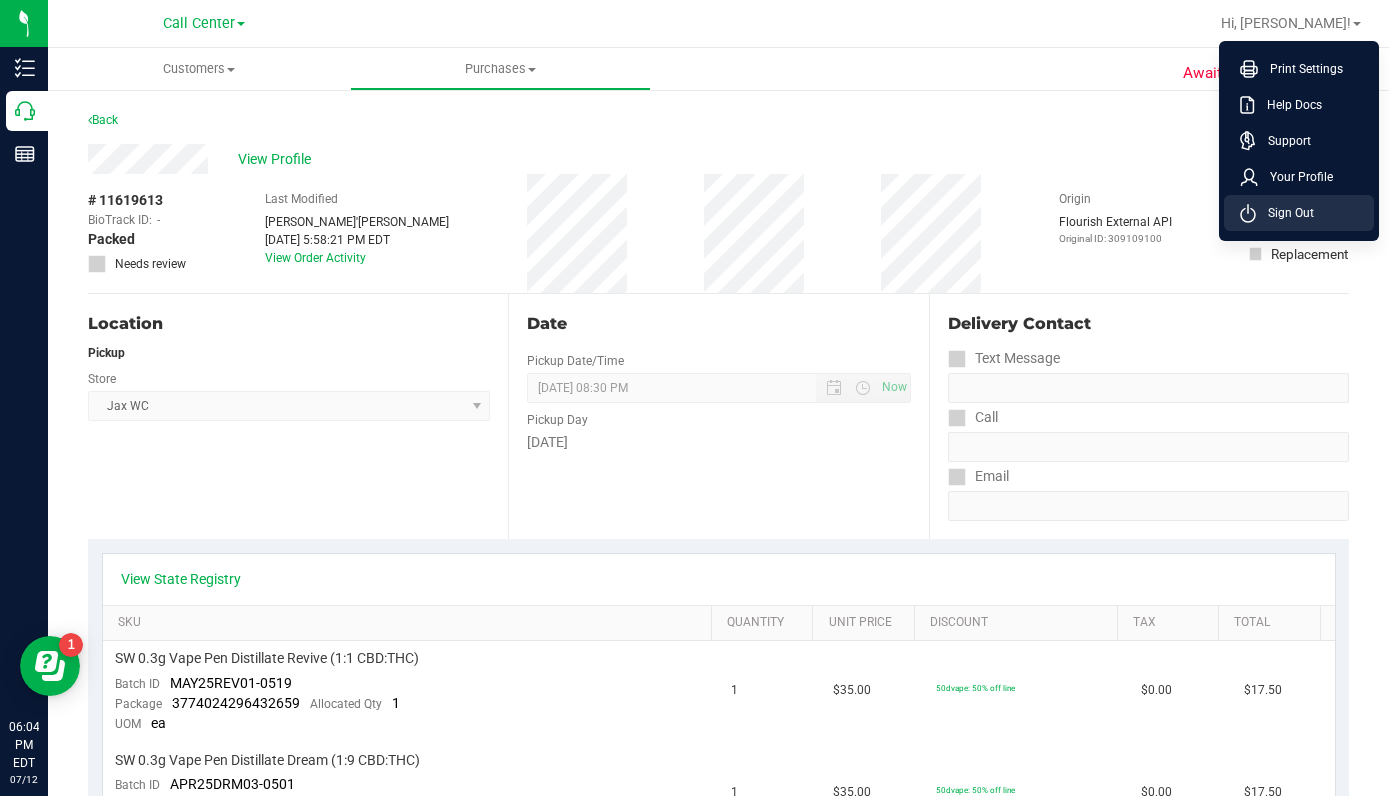 click on "Sign Out" at bounding box center [1285, 213] 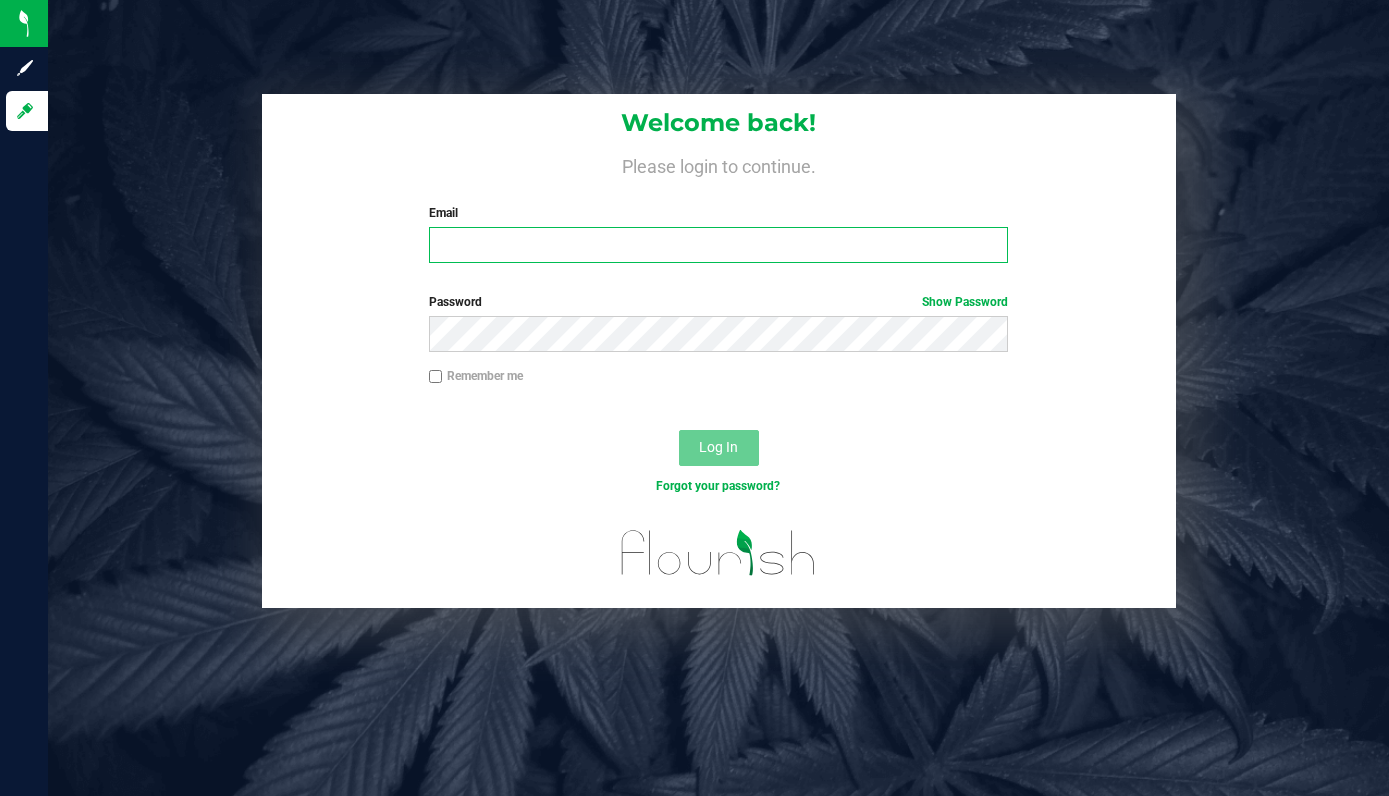 type on "[EMAIL_ADDRESS][DOMAIN_NAME]" 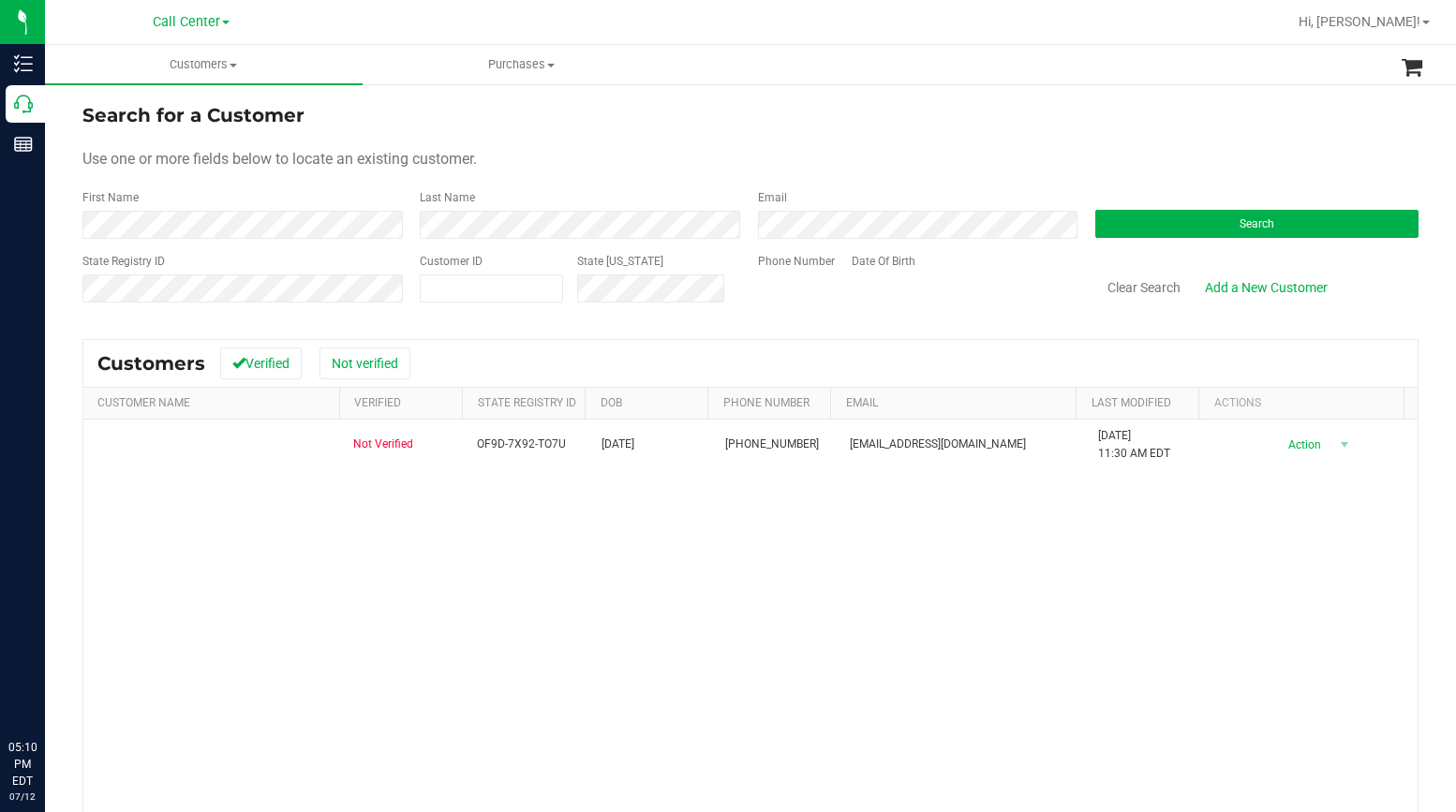 scroll, scrollTop: 0, scrollLeft: 0, axis: both 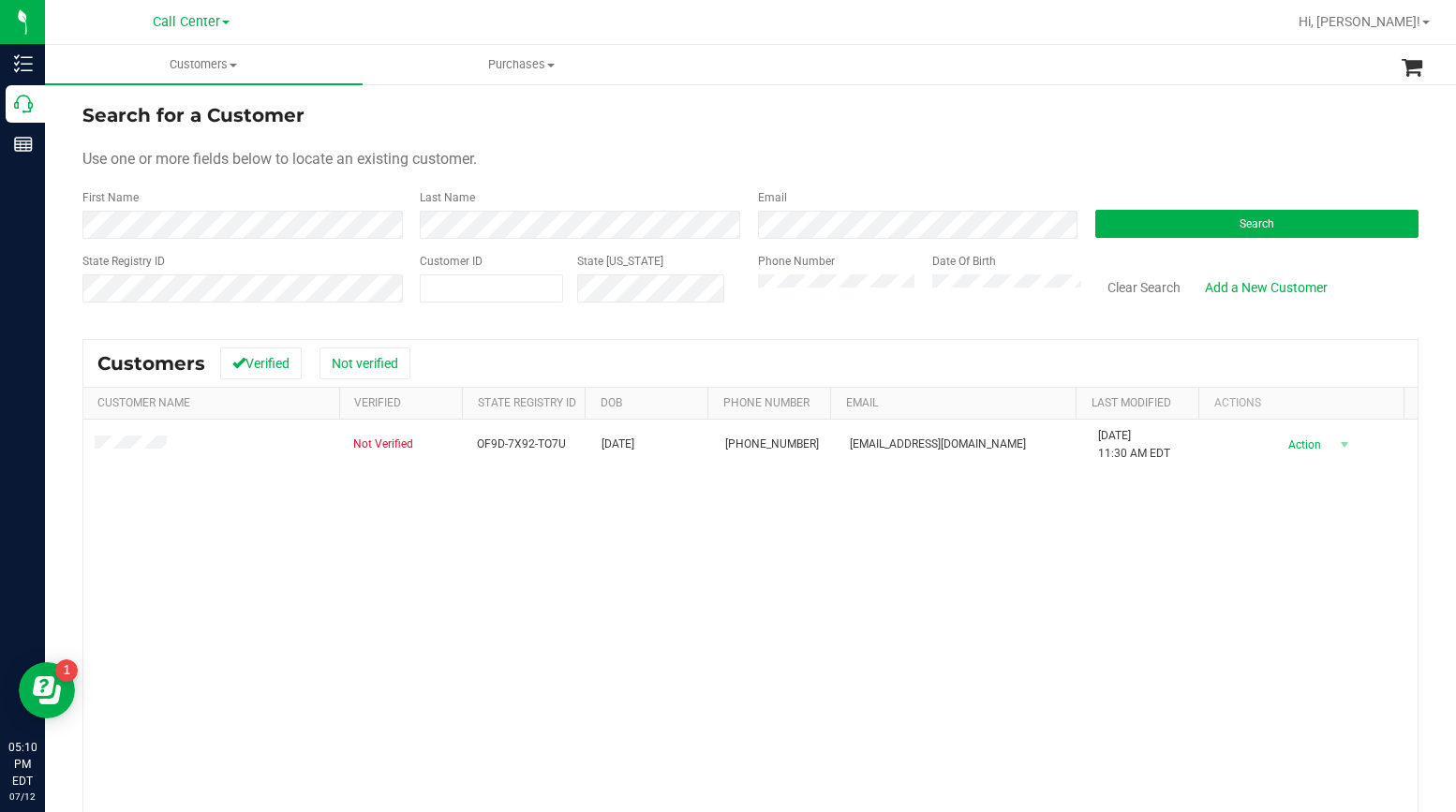 click at bounding box center [226, 22] 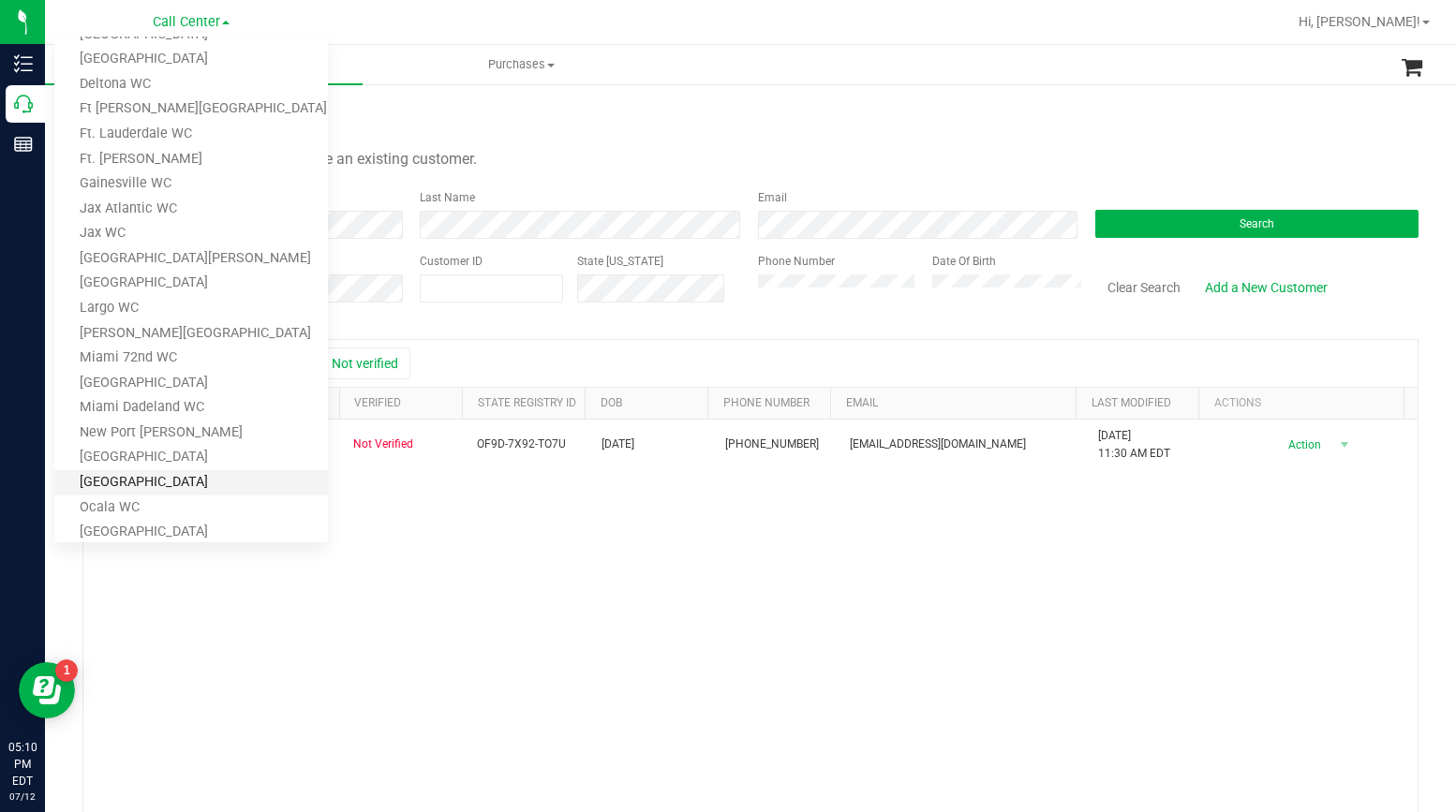 scroll, scrollTop: 281, scrollLeft: 0, axis: vertical 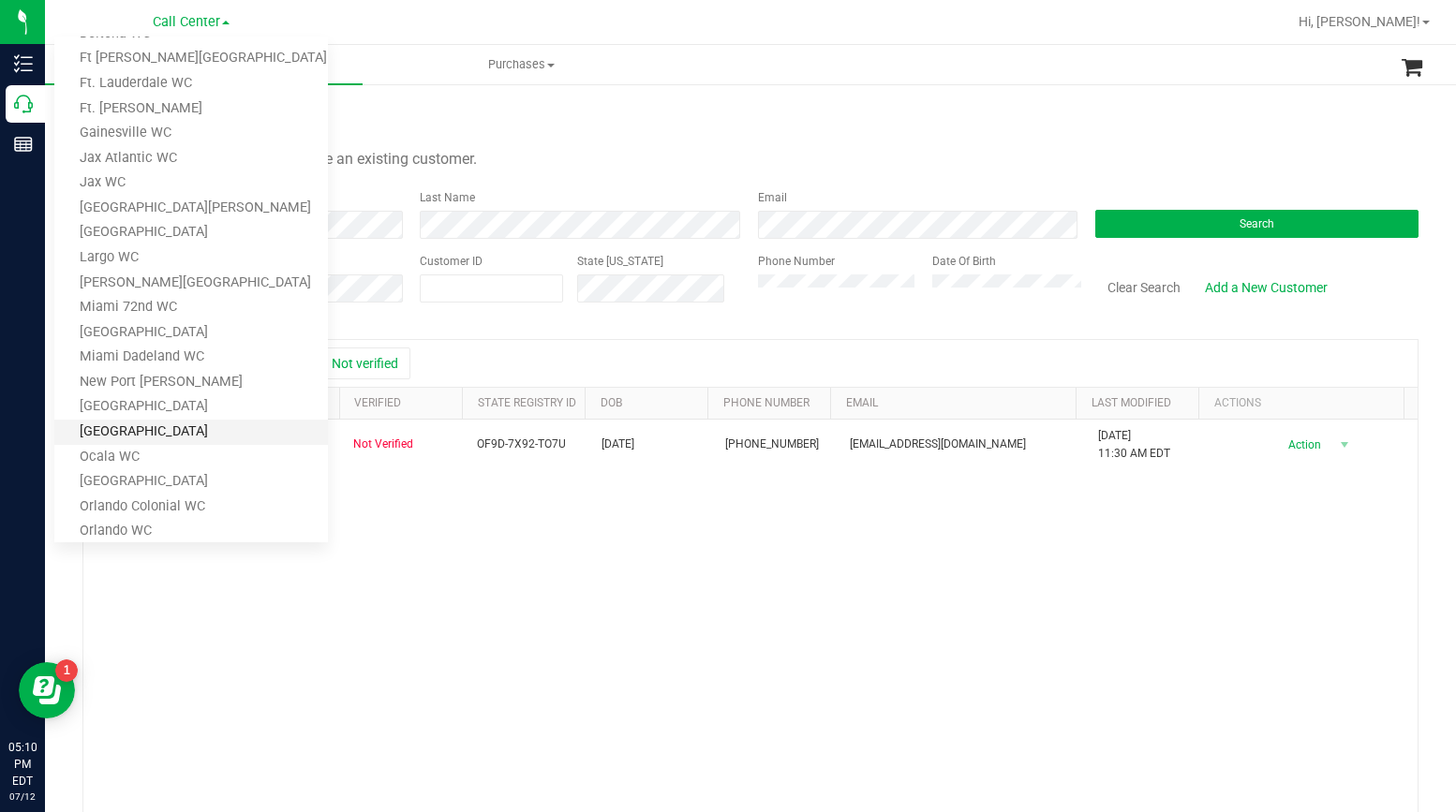 click on "[GEOGRAPHIC_DATA]" at bounding box center (191, 432) 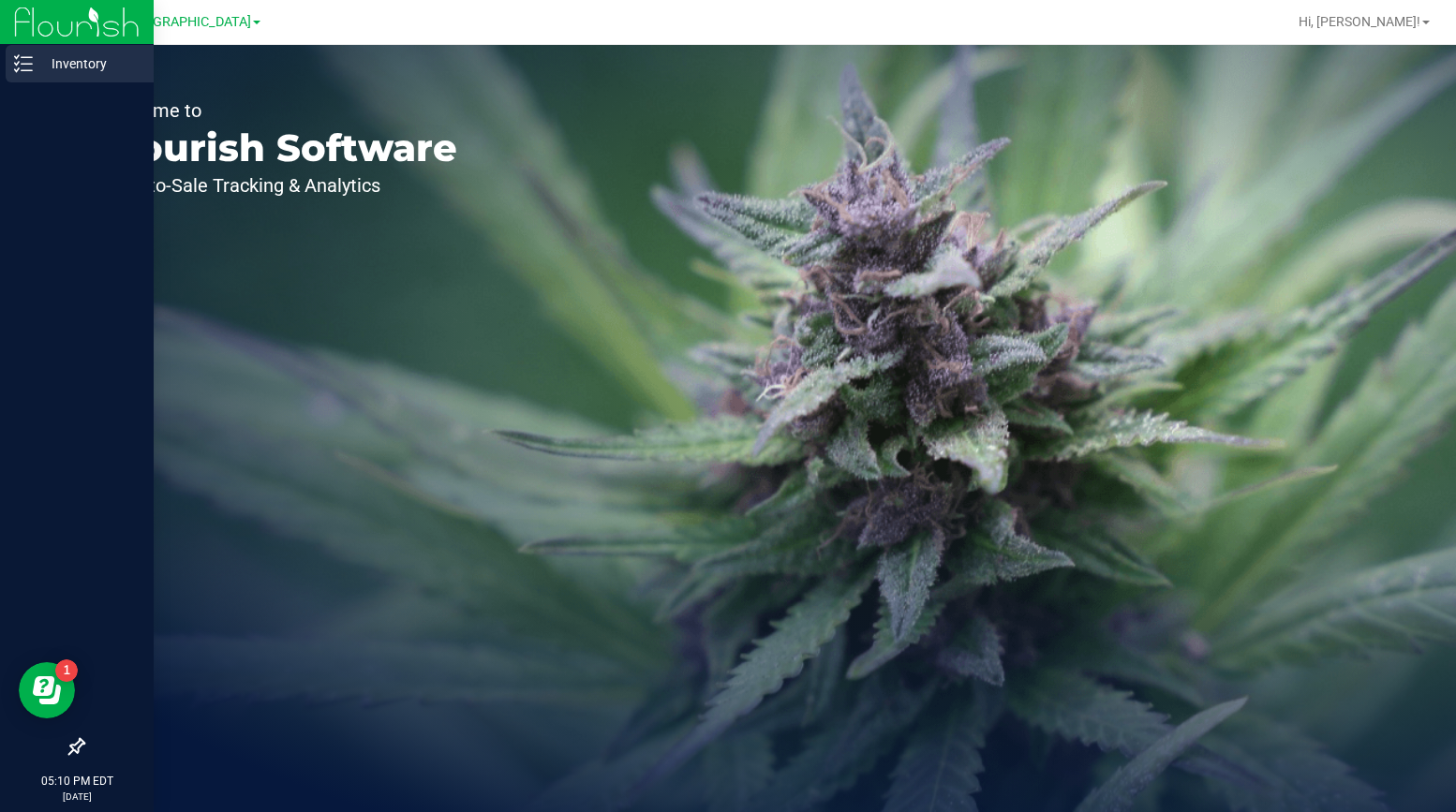 click on "Inventory" at bounding box center (89, 64) 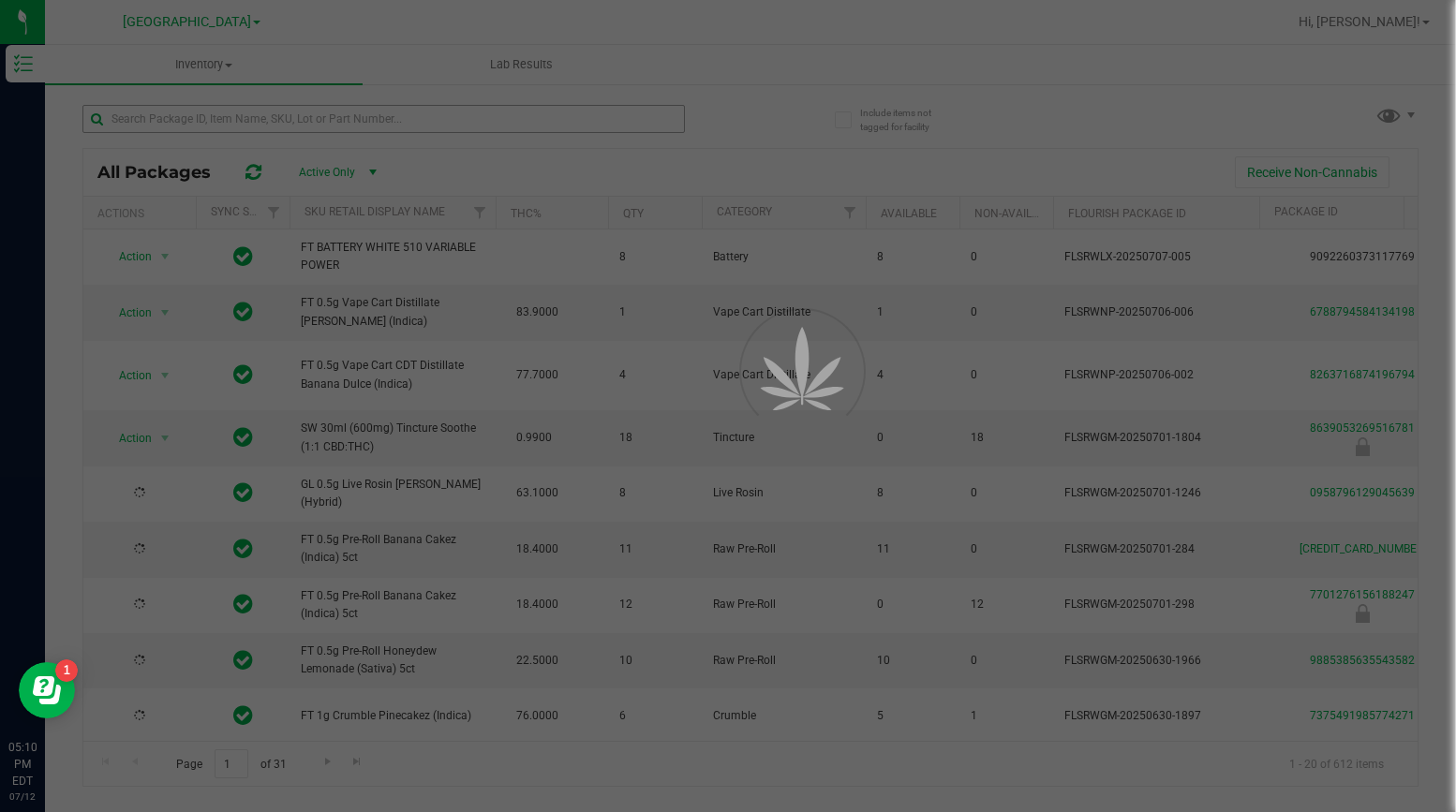 click at bounding box center [728, 406] 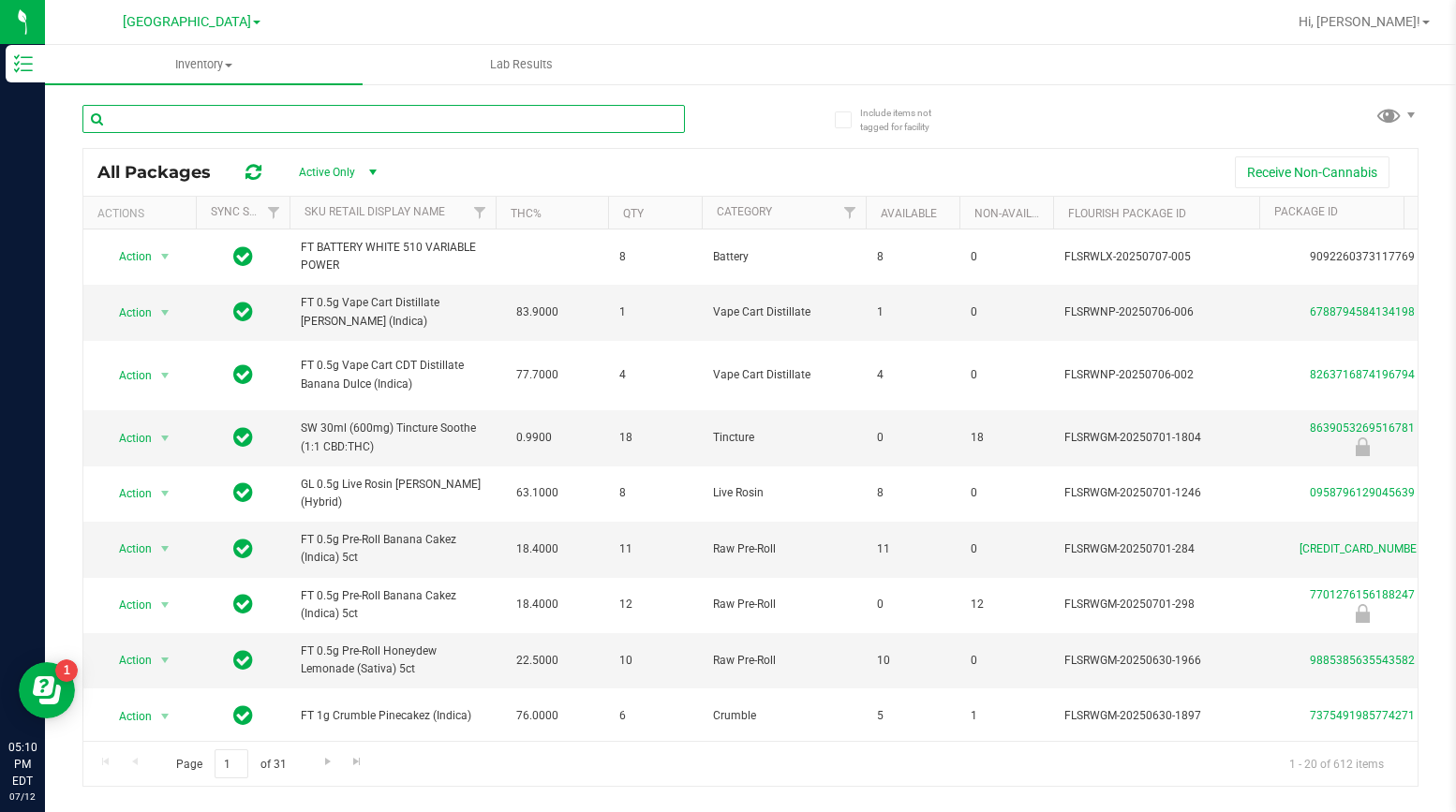 click at bounding box center [383, 119] 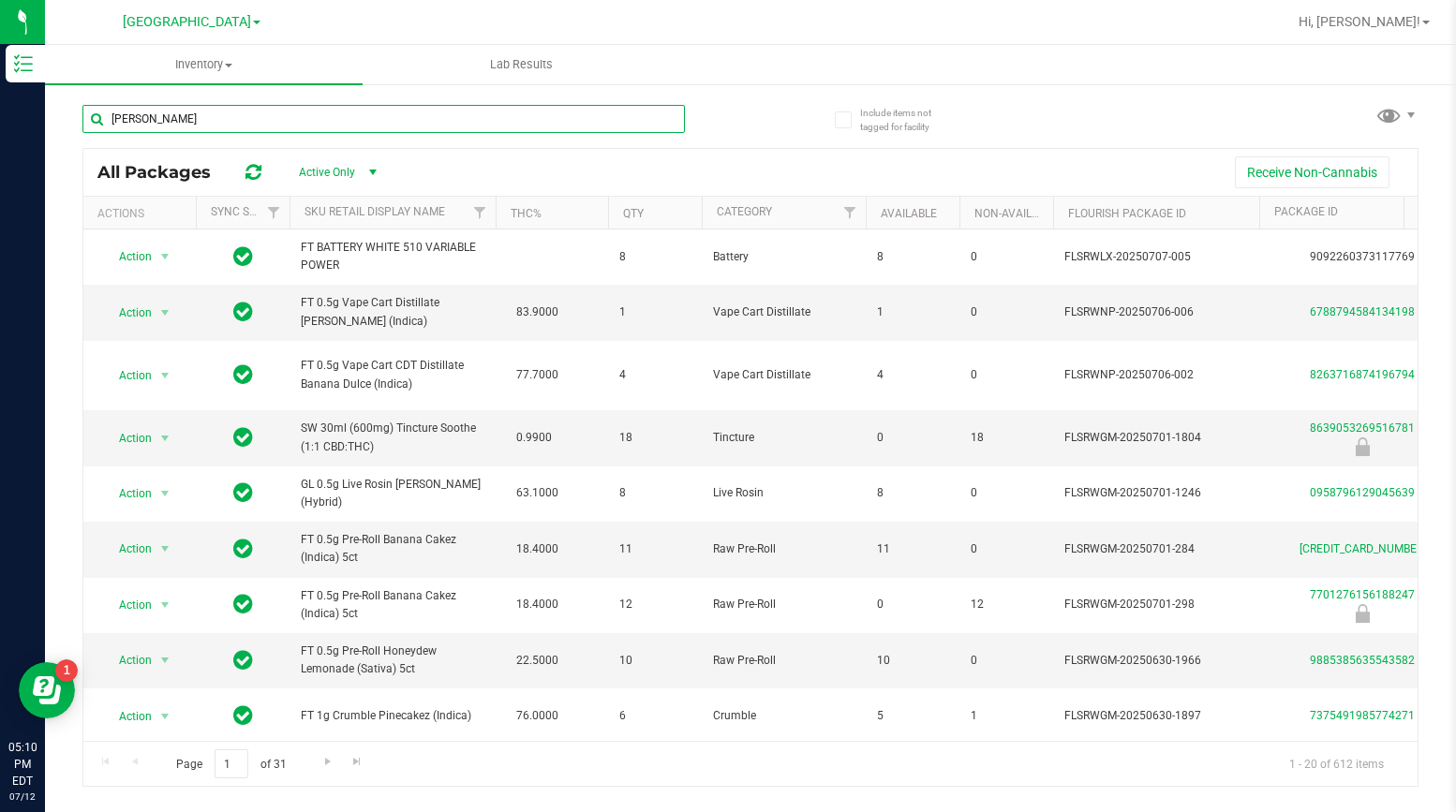 type on "runtz" 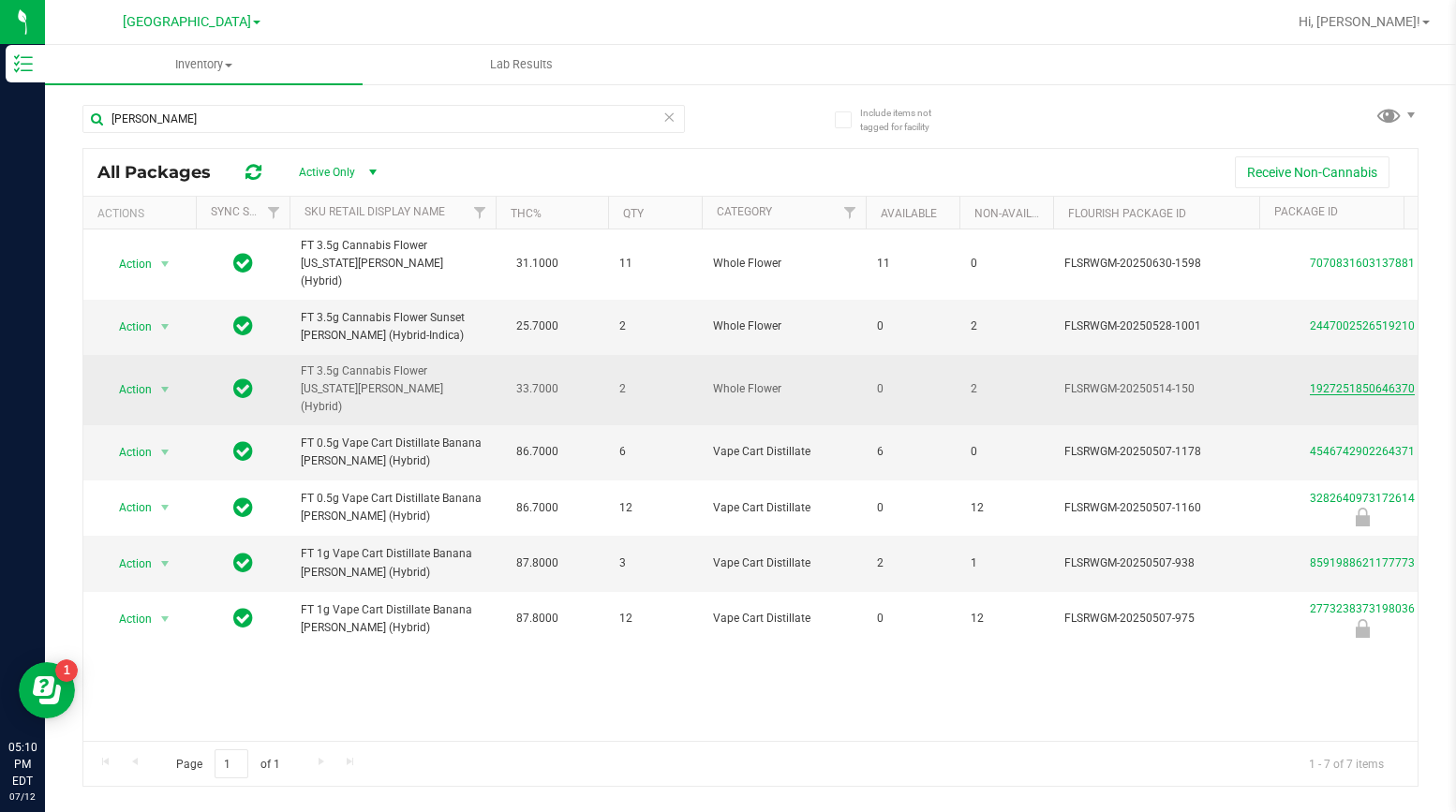 click on "1927251850646370" at bounding box center (1362, 389) 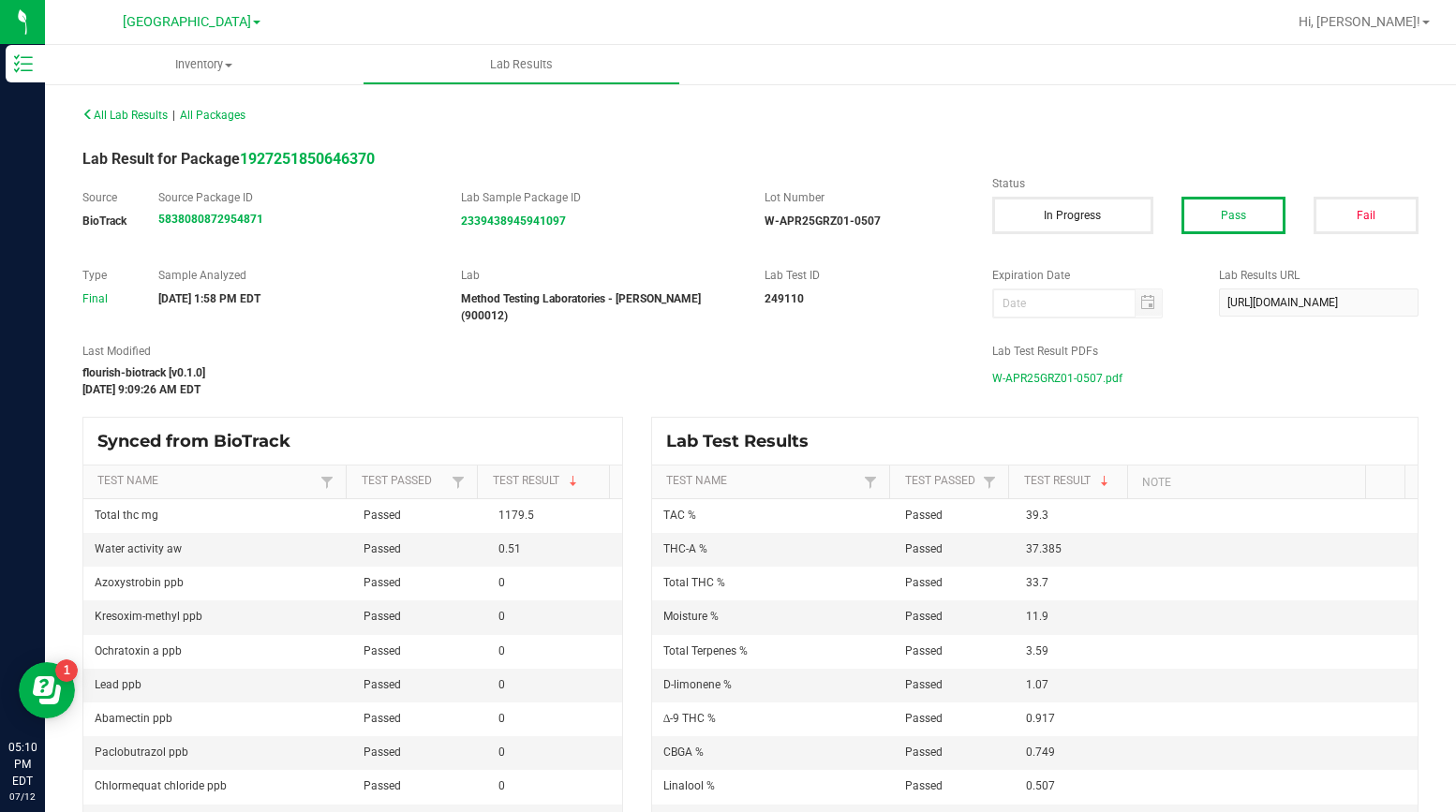 click on "W-APR25GRZ01-0507.pdf" at bounding box center (1057, 378) 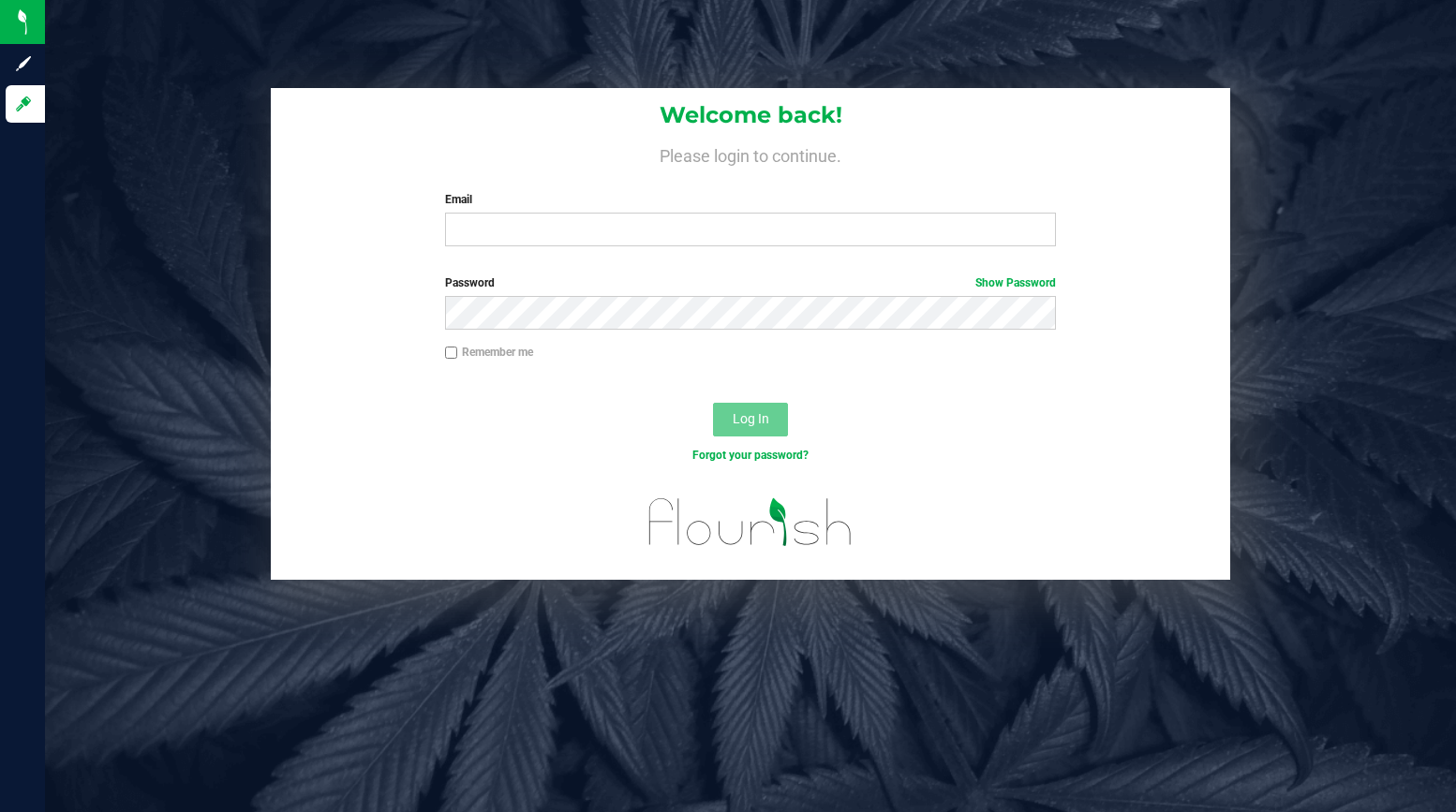 scroll, scrollTop: 0, scrollLeft: 0, axis: both 